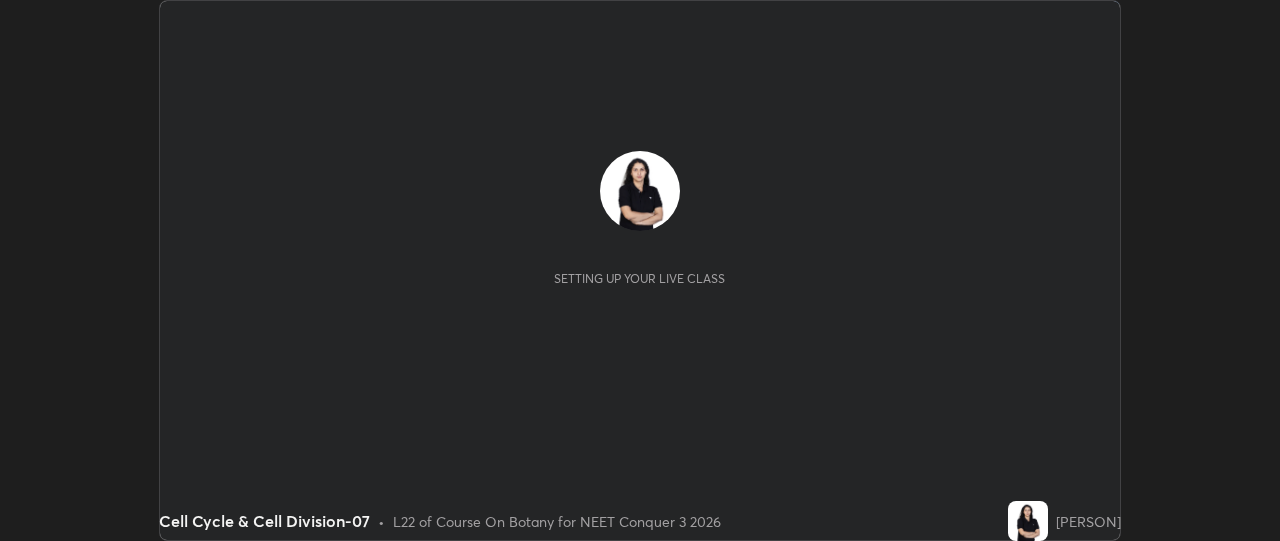 scroll, scrollTop: 0, scrollLeft: 0, axis: both 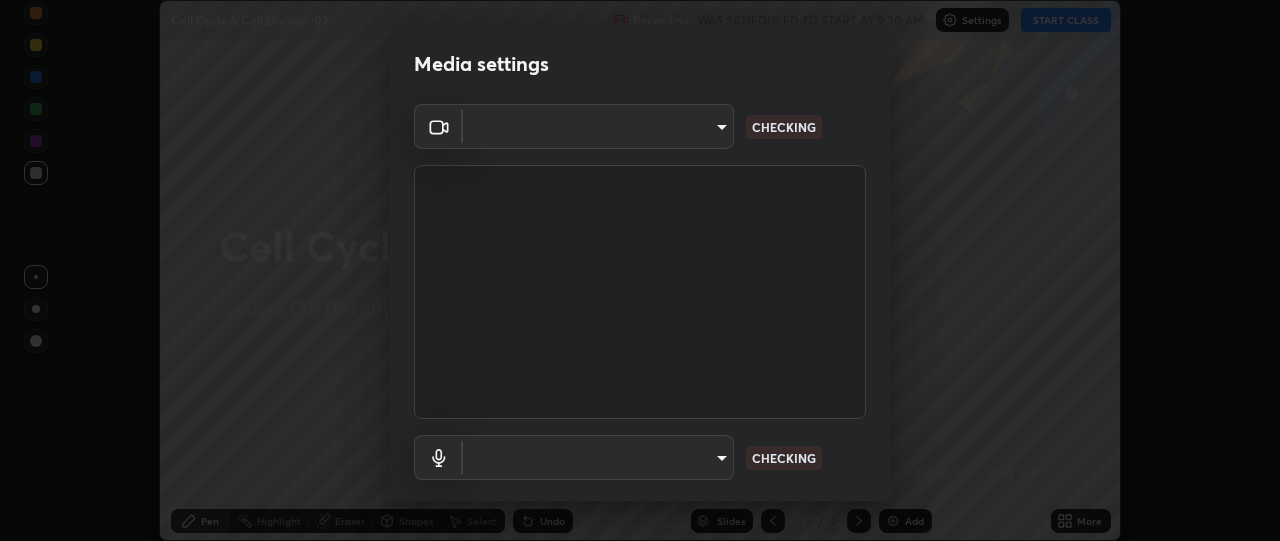 type on "1bae5219f2427241882c49d72a3831d91ccadfd921fc1ac5908e7a23ac13a840" 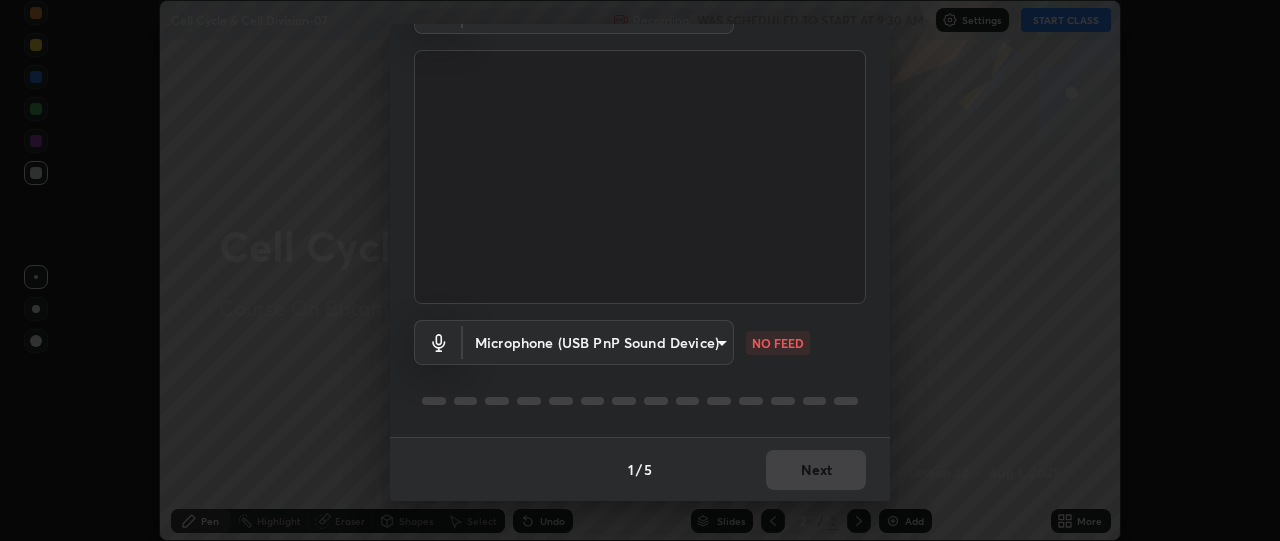 scroll, scrollTop: 113, scrollLeft: 0, axis: vertical 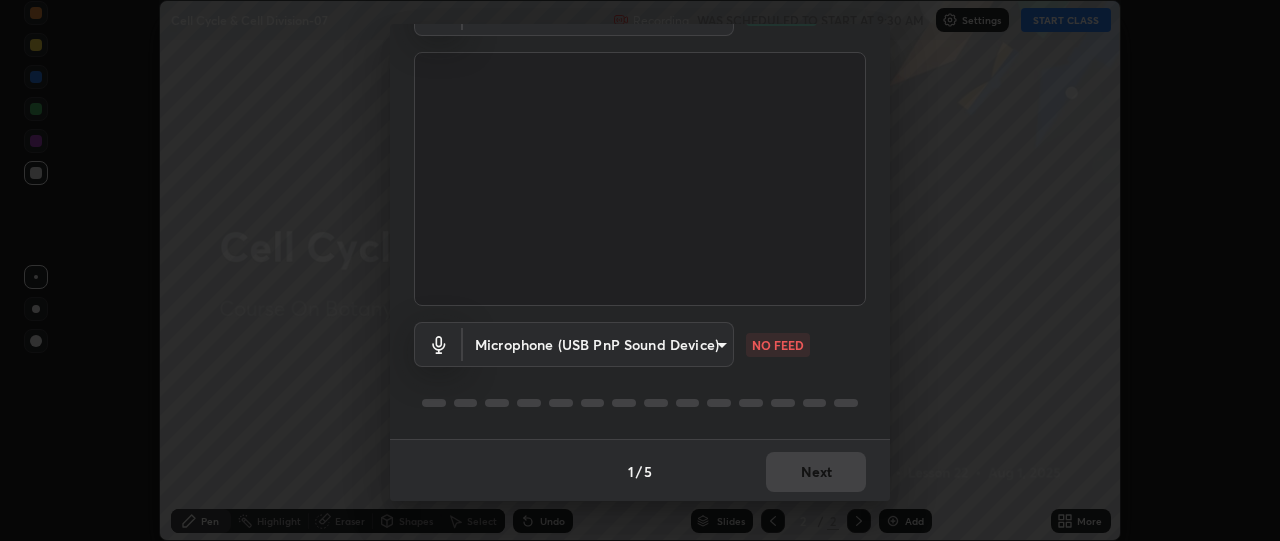 click on "Erase all Cell Cycle & Cell Division-07 Recording WAS SCHEDULED TO START AT  9:30 AM Settings START CLASS Setting up your live class Cell Cycle & Cell Division-07 • L22 of Course On Botany for NEET Conquer 3 2026 [PERSON] Pen Highlight Eraser Shapes Select Undo Slides 2 / 2 Add More No doubts shared Encourage your learners to ask a doubt for better clarity Report an issue Reason for reporting Buffering Chat not working Audio - Video sync issue Educator video quality low ​ Attach an image Report Media settings FHD Camera (33f1:1001) 1bae5219f2427241882c49d72a3831d91ccadfd921fc1ac5908e7a23ac13a840 WORKING Microphone (USB PnP Sound Device) d410c87dc0193b8b3cf58eff1f7b2380d82657523fa13e3063fc85e2b40aee02 NO FEED 1 / 5 Next" at bounding box center (640, 270) 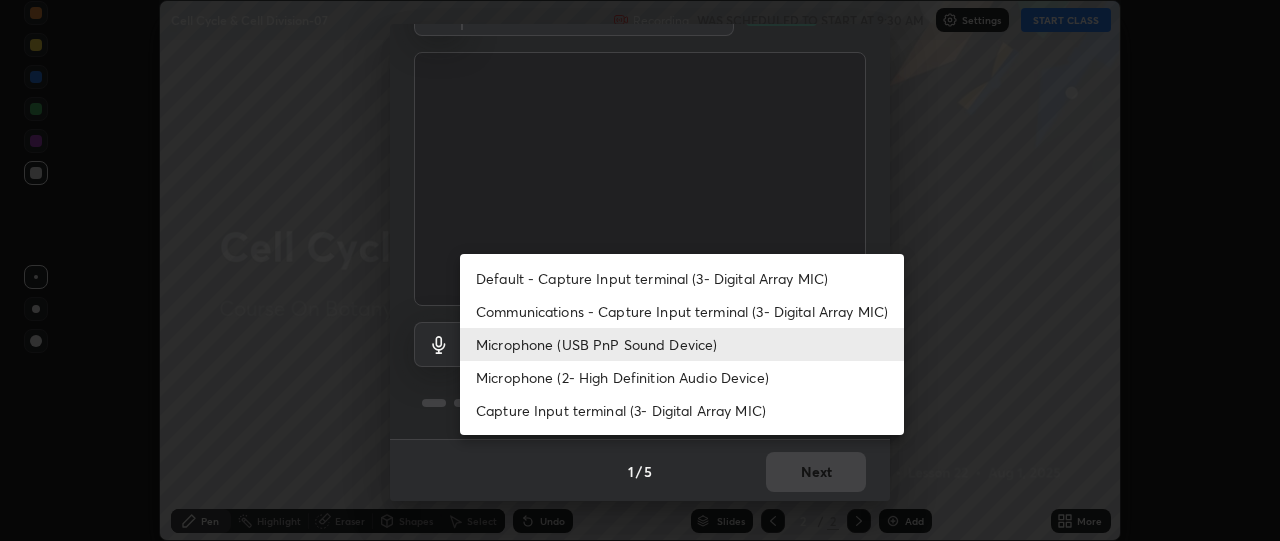 click on "Default - Capture Input terminal (3- Digital Array MIC)" at bounding box center (682, 278) 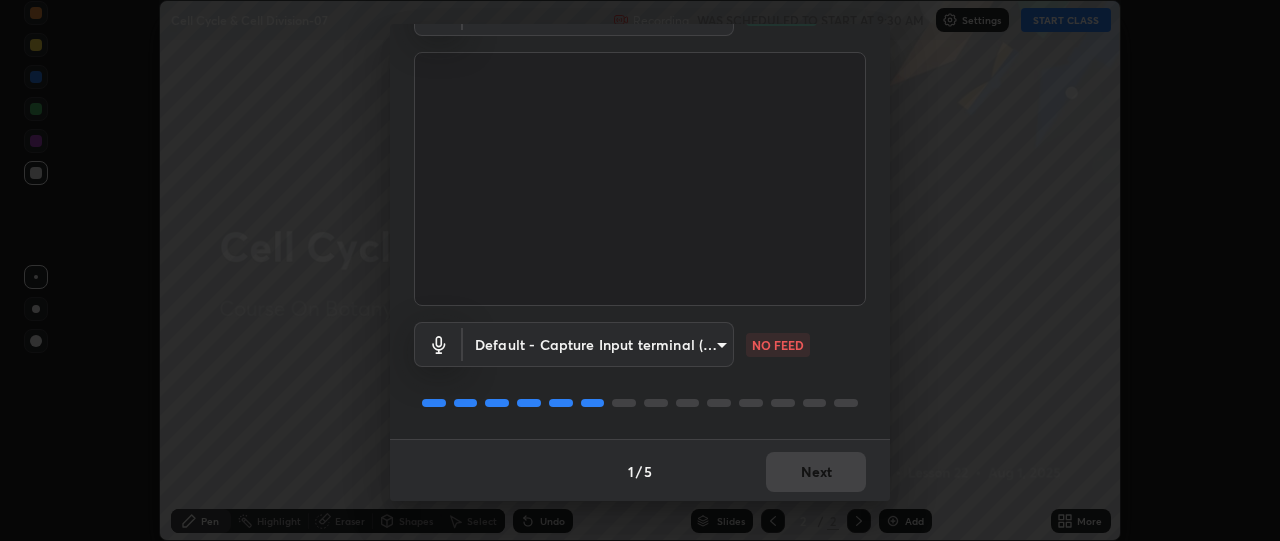 click on "Erase all Cell Cycle & Cell Division-07 Recording WAS SCHEDULED TO START AT  9:30 AM Settings START CLASS Setting up your live class Cell Cycle & Cell Division-07 • L22 of Course On Botany for NEET Conquer 3 2026 [PERSON] Pen Highlight Eraser Shapes Select Undo Slides 2 / 2 Add More No doubts shared Encourage your learners to ask a doubt for better clarity Report an issue Reason for reporting Buffering Chat not working Audio - Video sync issue Educator video quality low ​ Attach an image Report Media settings FHD Camera (33f1:1001) 1bae5219f2427241882c49d72a3831d91ccadfd921fc1ac5908e7a23ac13a840 WORKING Default - Capture Input terminal (3- Digital Array MIC) default NO FEED 1 / 5 Next" at bounding box center [640, 270] 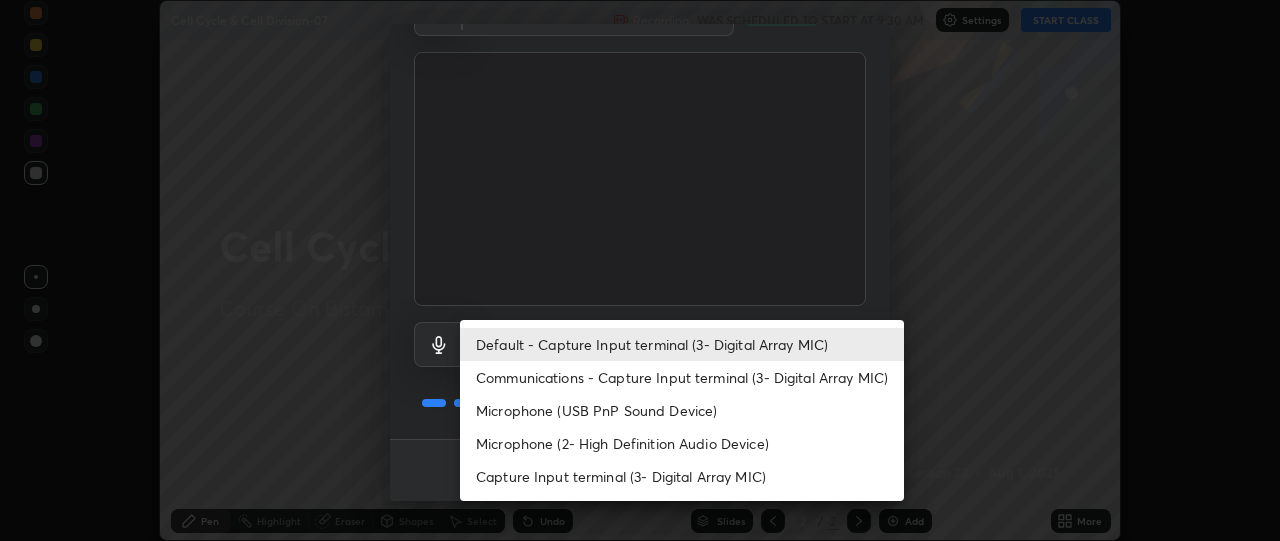 click on "Microphone (USB PnP Sound Device)" at bounding box center [682, 410] 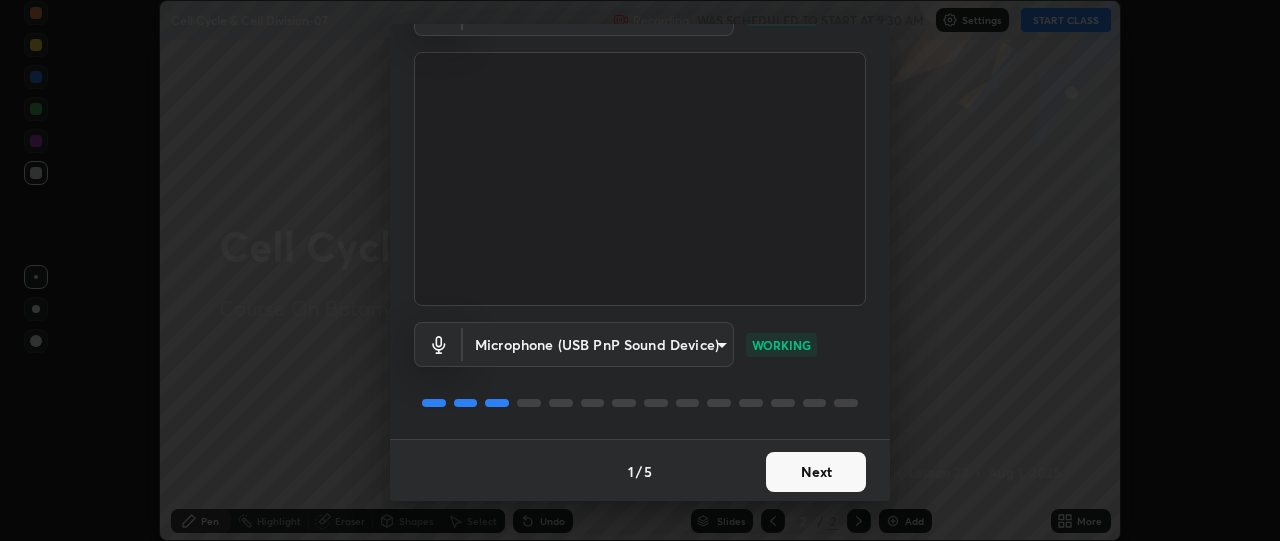 click on "Next" at bounding box center [816, 472] 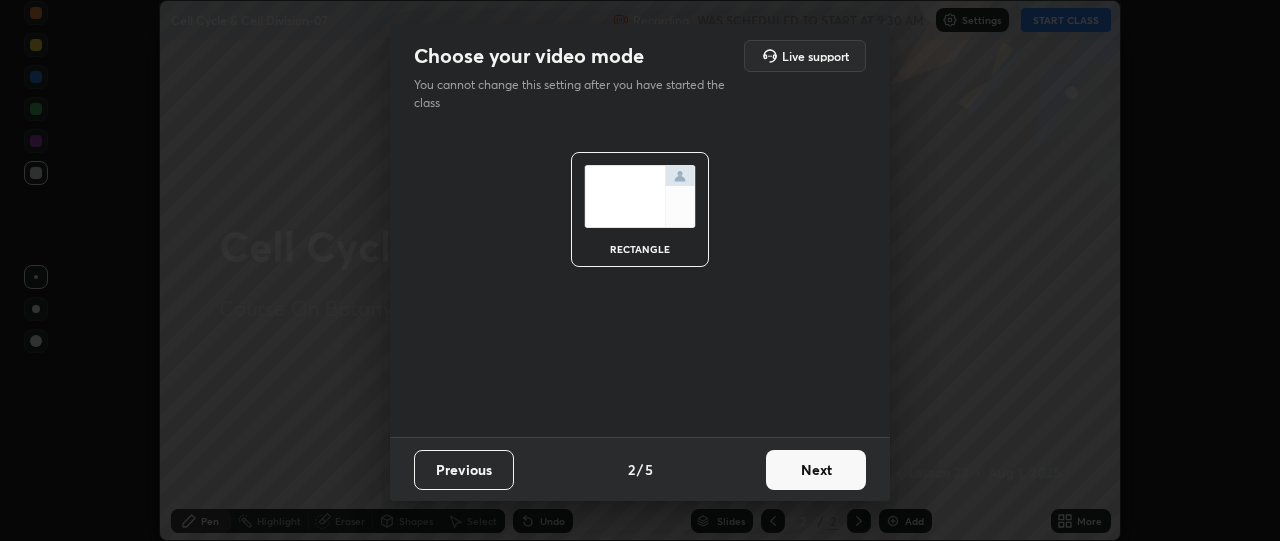 scroll, scrollTop: 0, scrollLeft: 0, axis: both 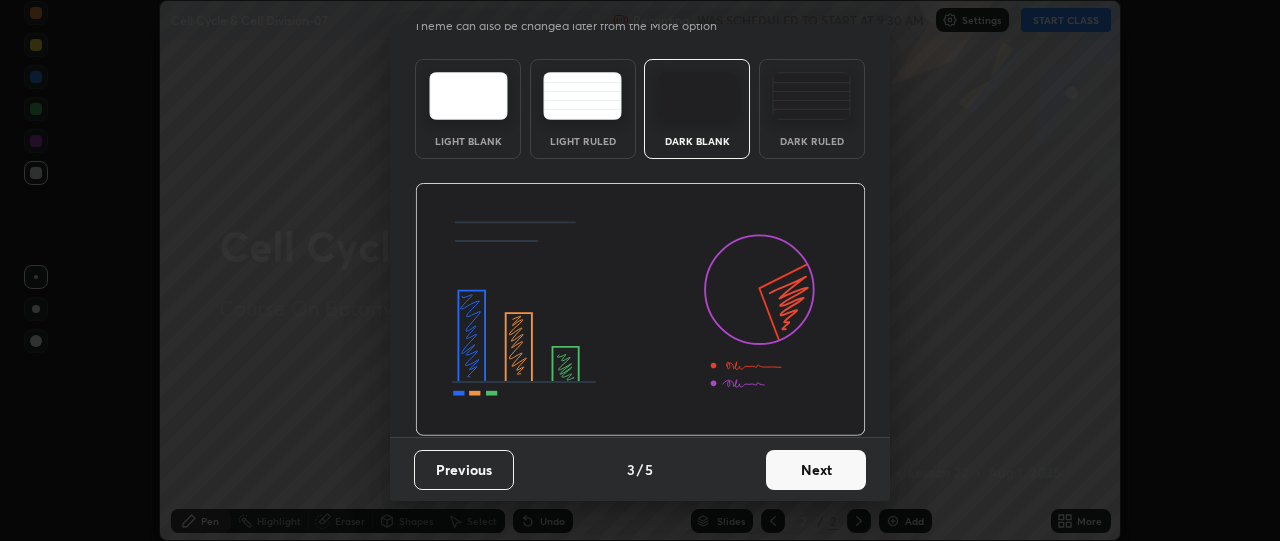 click on "Next" at bounding box center (816, 470) 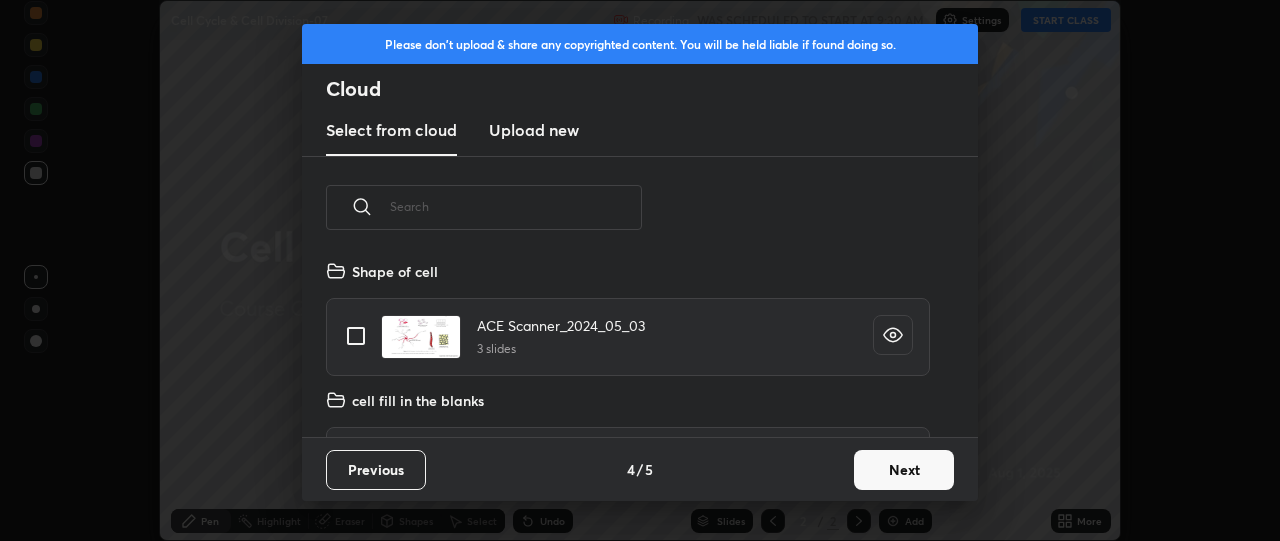 scroll, scrollTop: 7, scrollLeft: 11, axis: both 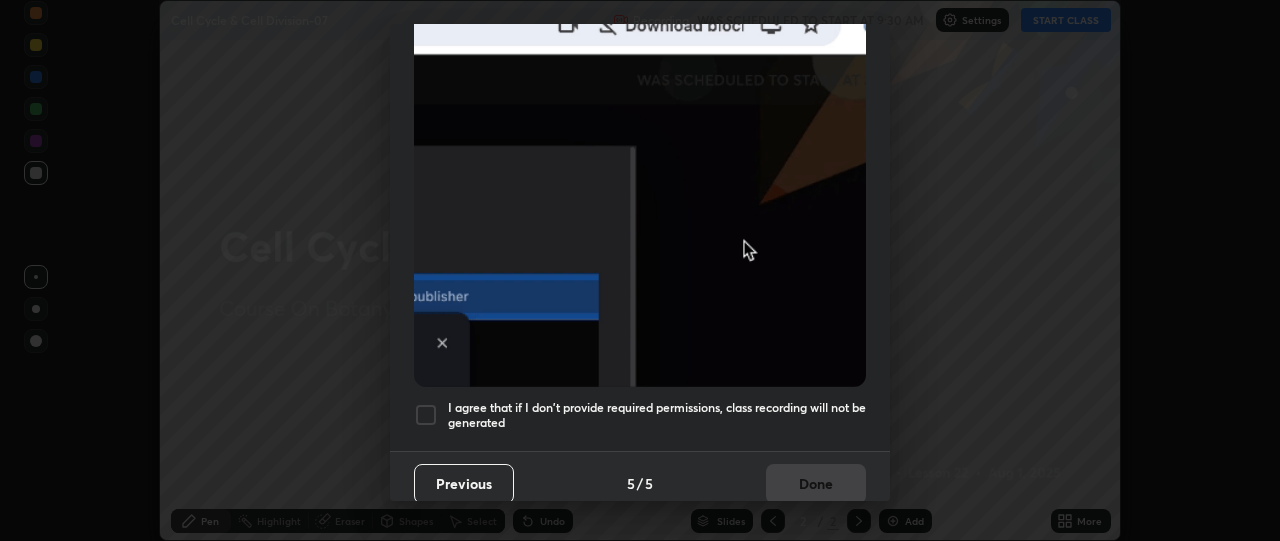 click at bounding box center (426, 415) 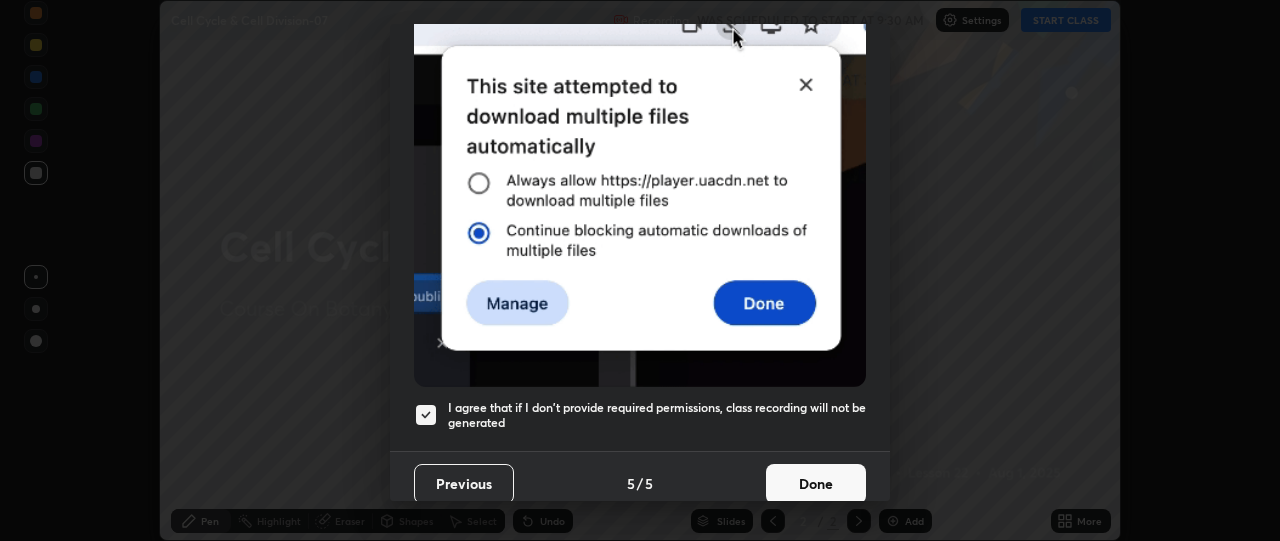 click on "Done" at bounding box center (816, 484) 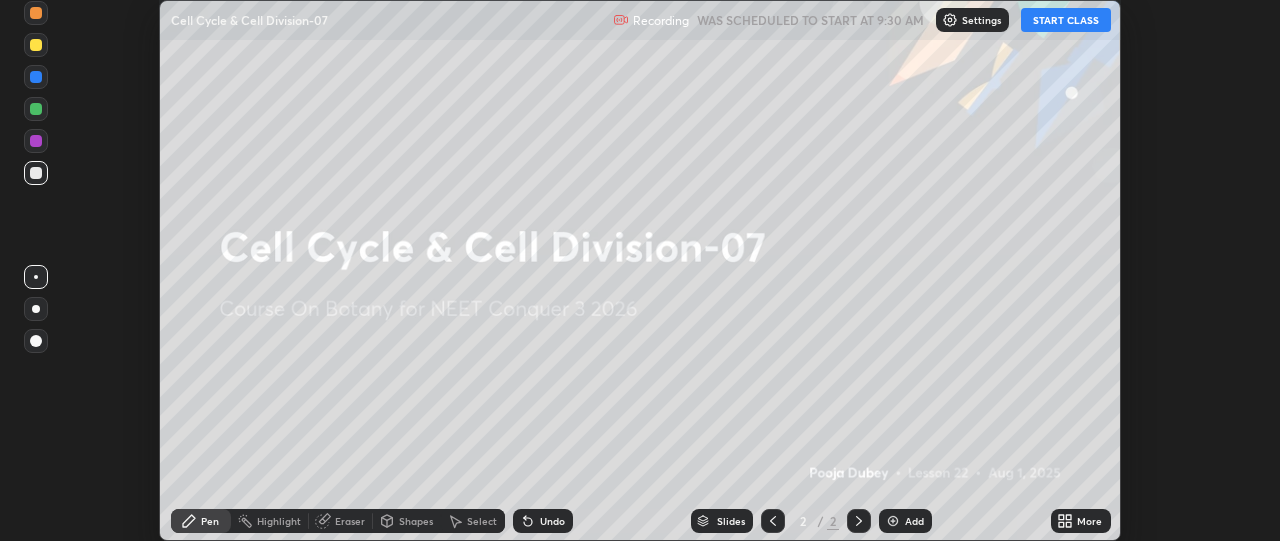 click on "START CLASS" at bounding box center (1066, 20) 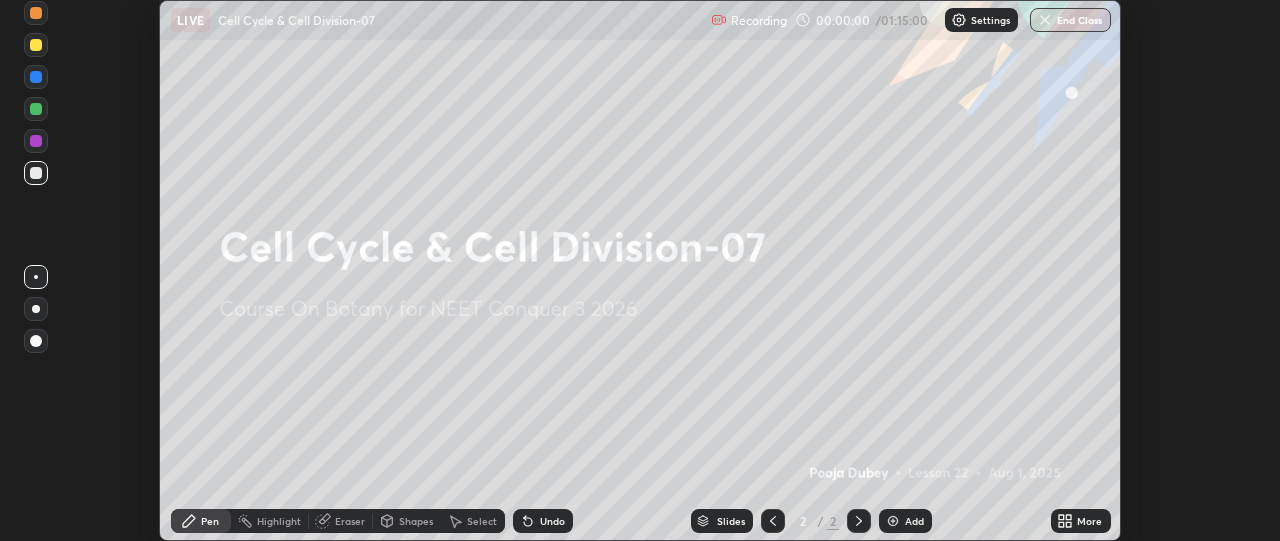 click on "More" at bounding box center [1081, 521] 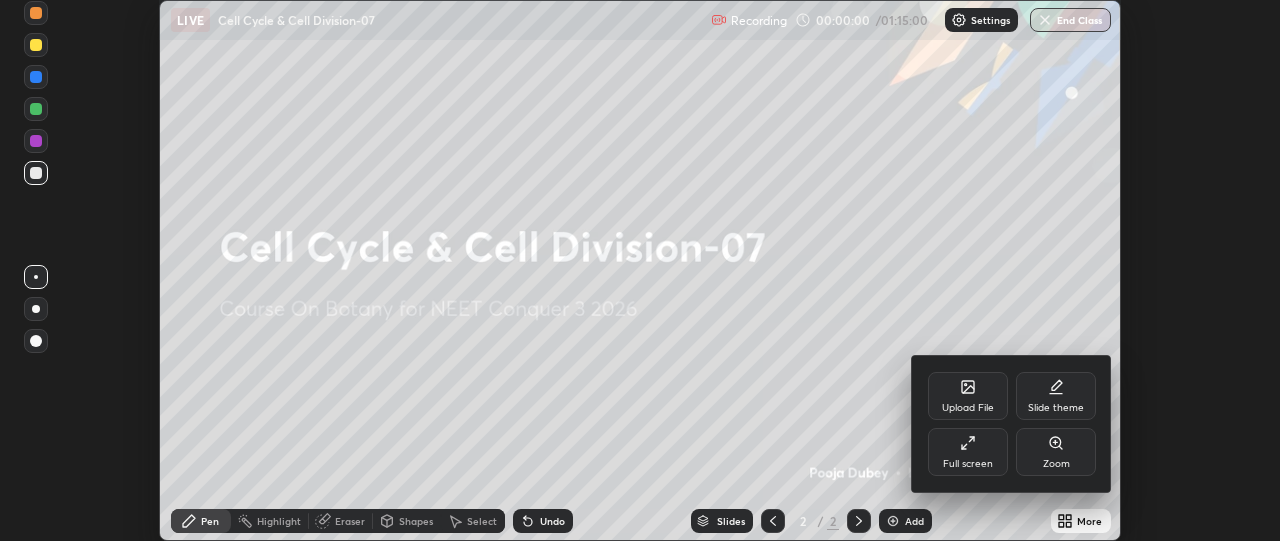 click 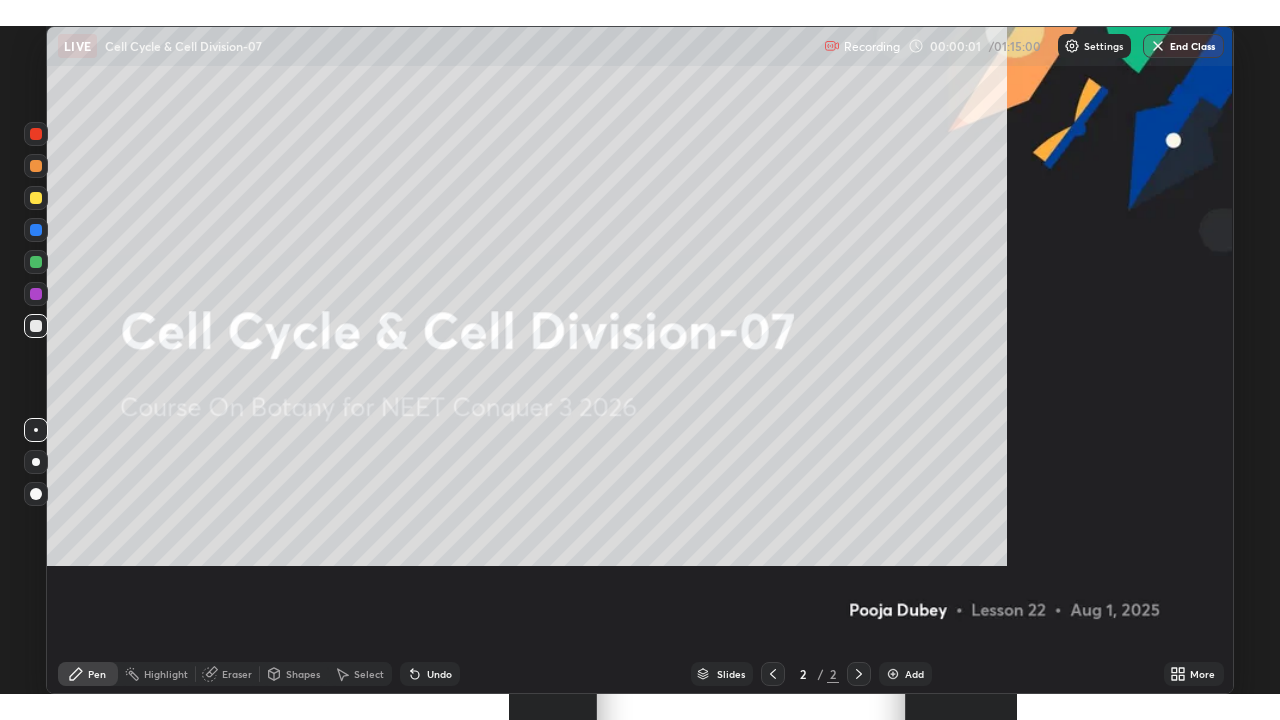 scroll, scrollTop: 99280, scrollLeft: 98720, axis: both 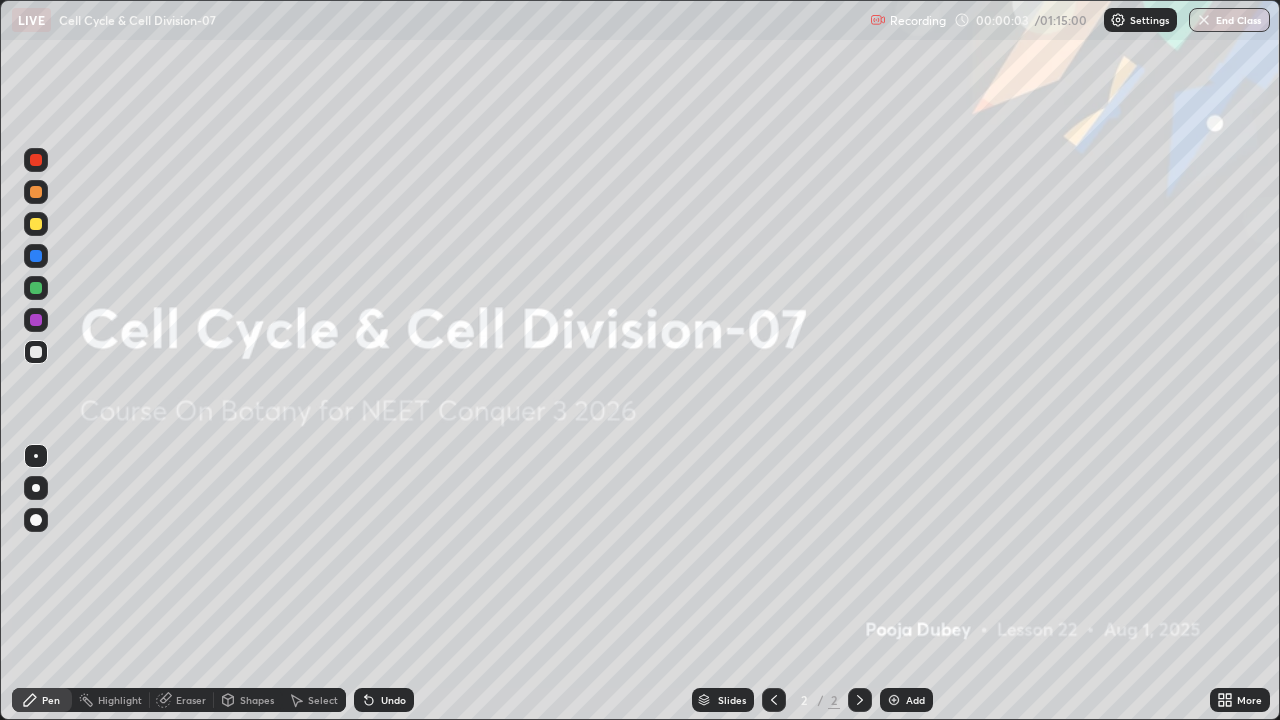 click 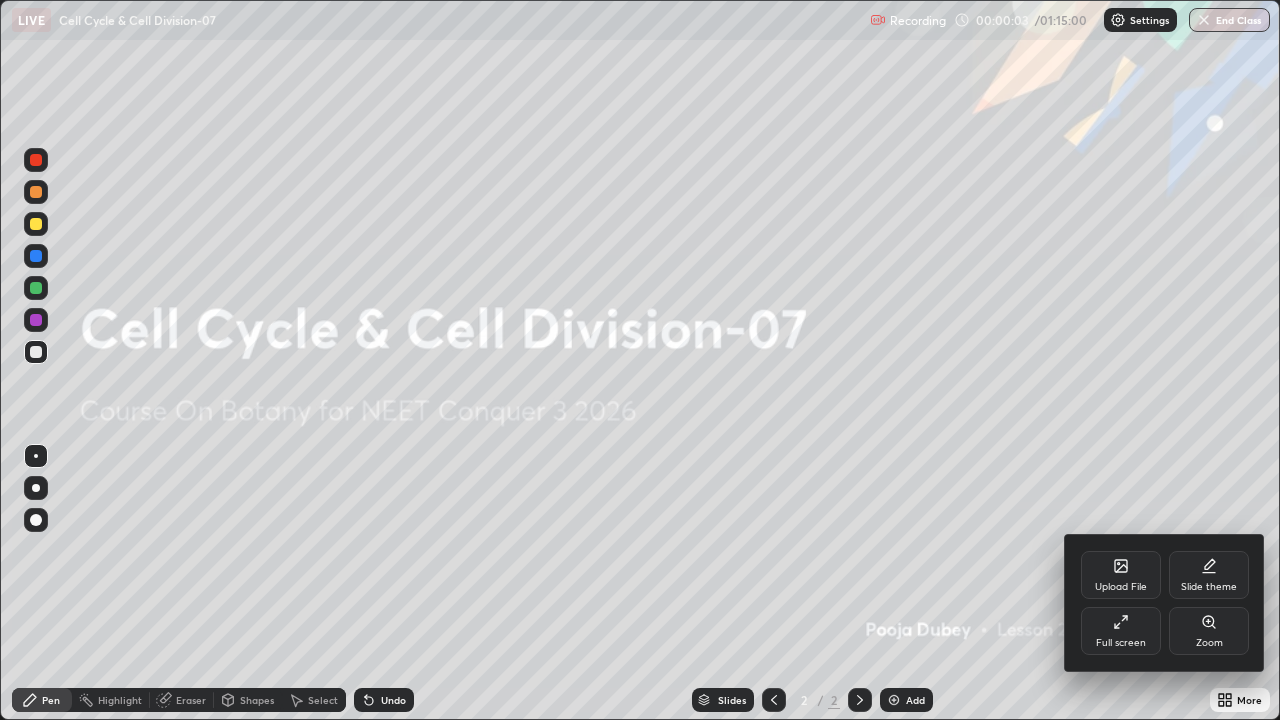 click on "Upload File" at bounding box center (1121, 575) 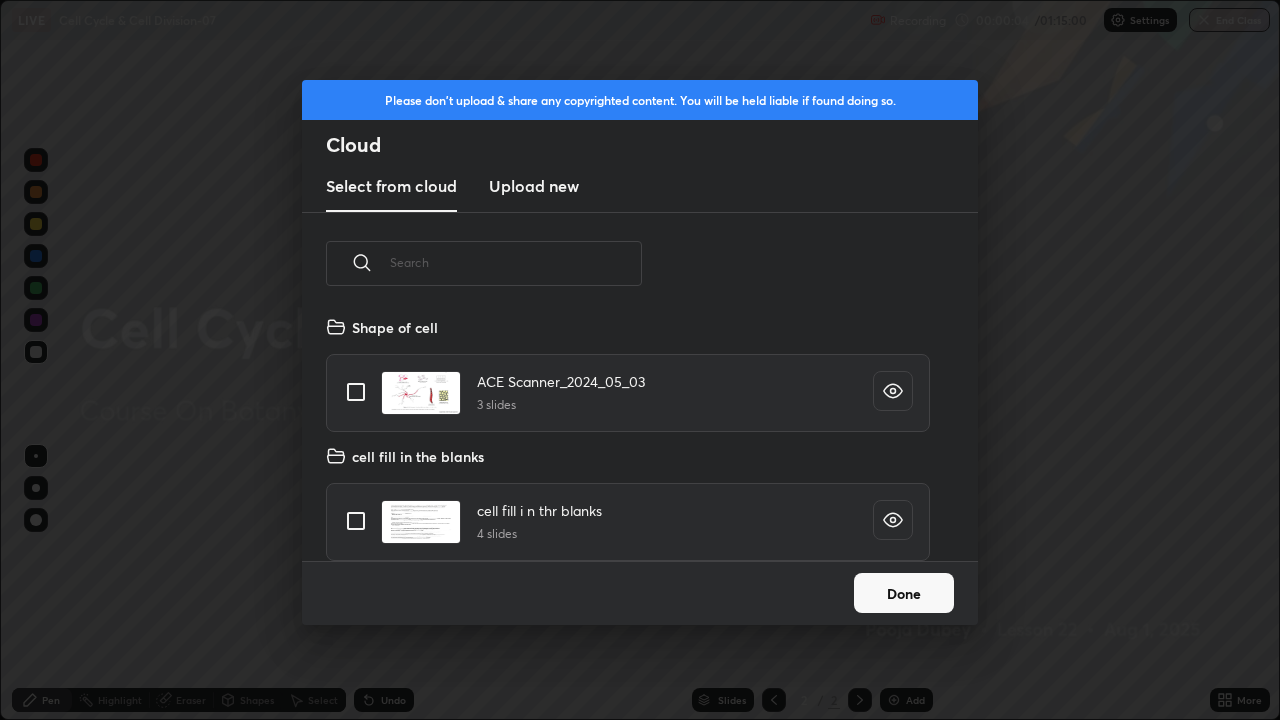 scroll, scrollTop: 145, scrollLeft: 0, axis: vertical 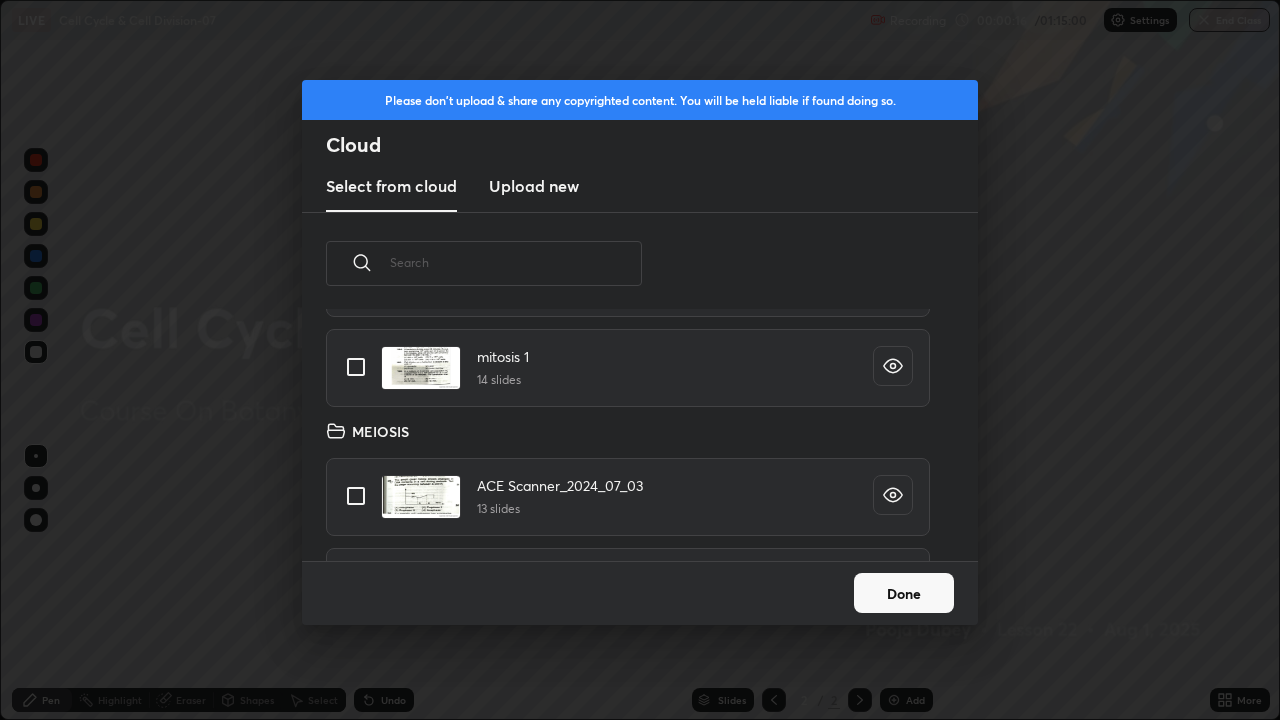 click at bounding box center (356, 496) 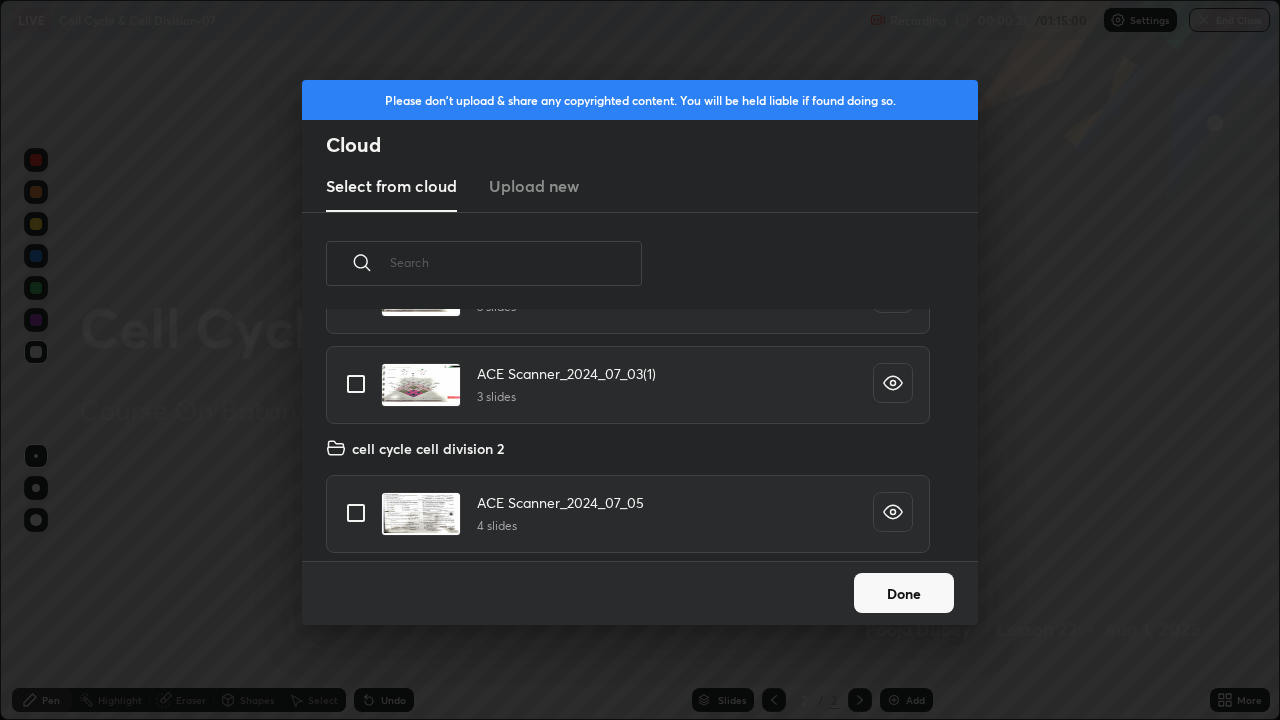 scroll, scrollTop: 3044, scrollLeft: 0, axis: vertical 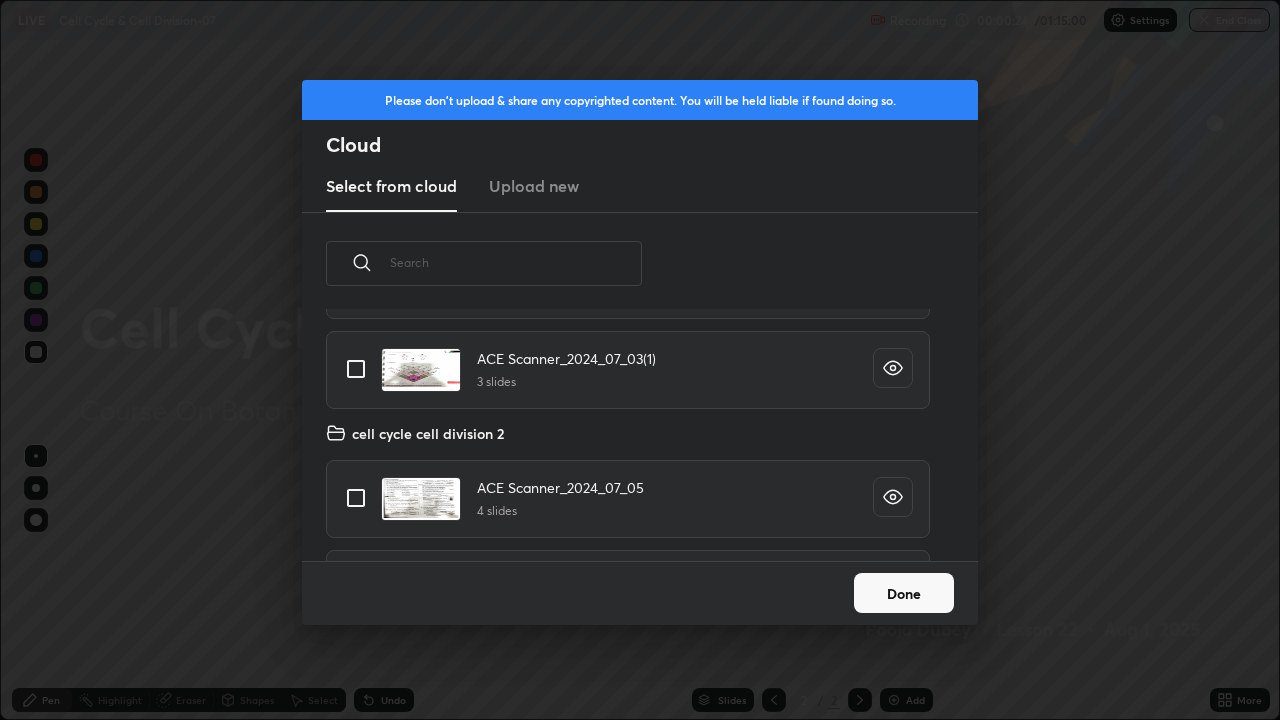 click at bounding box center [356, 369] 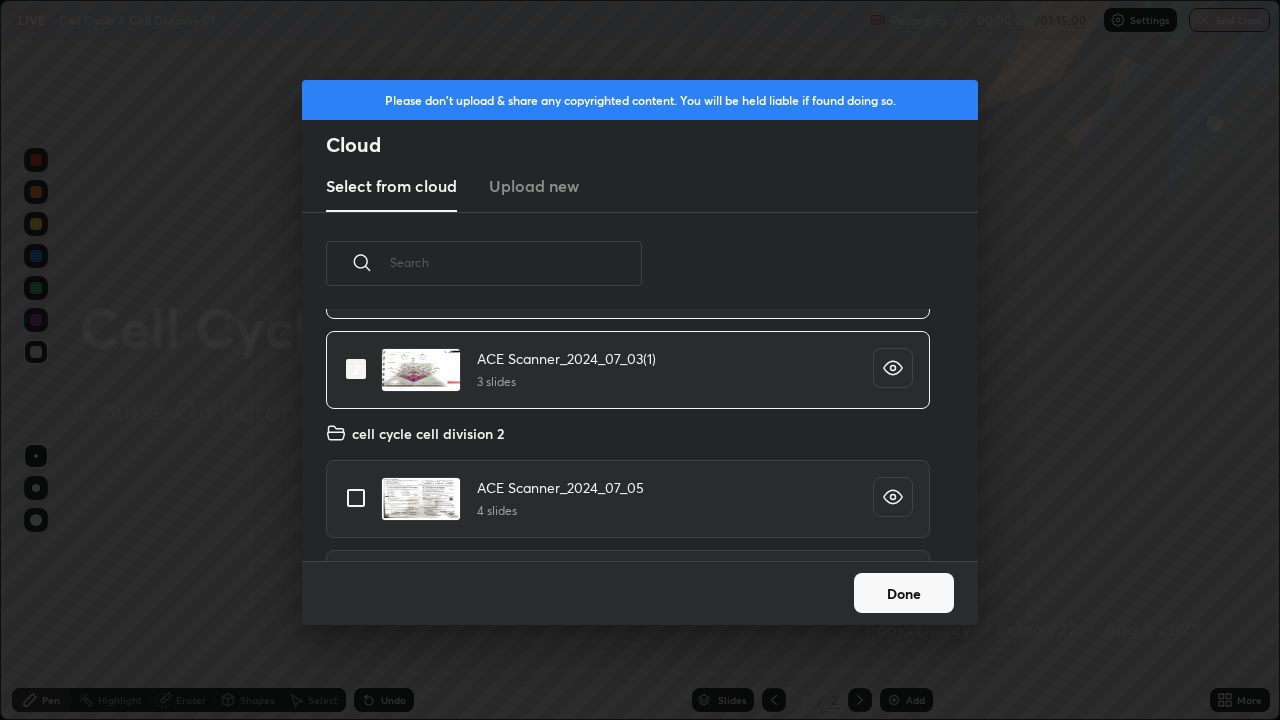 click on "Done" at bounding box center (904, 593) 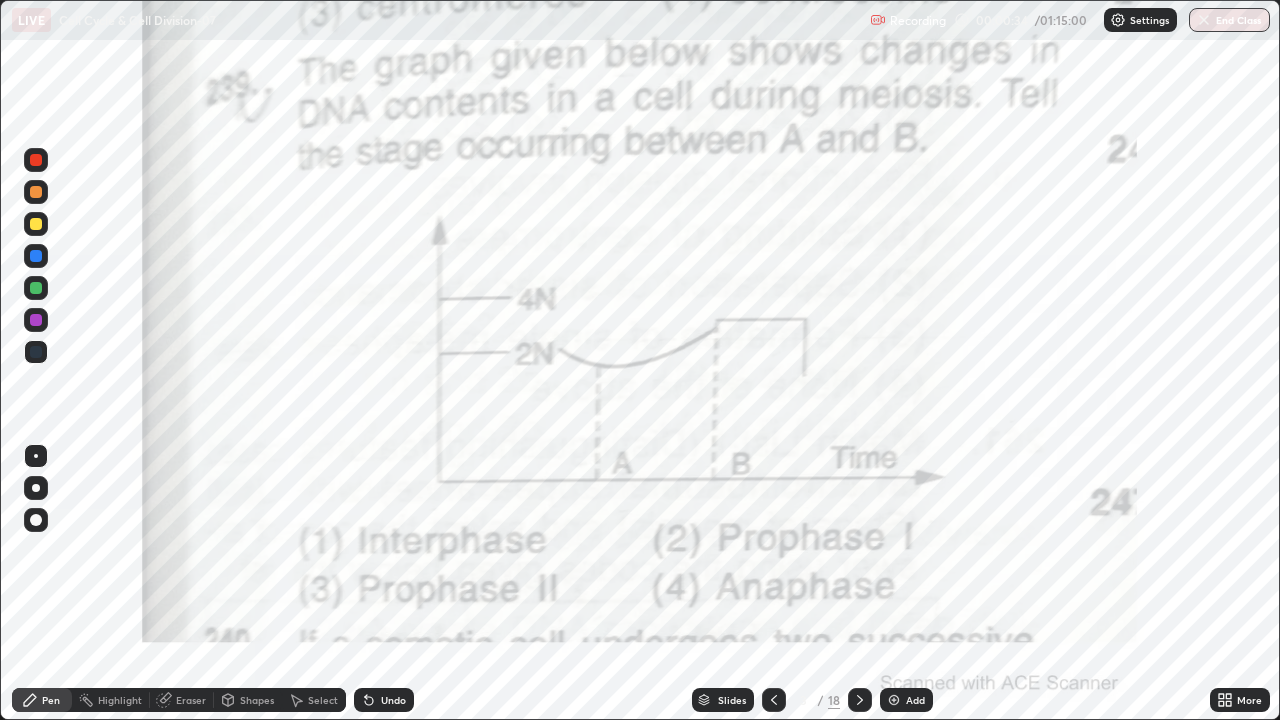 click 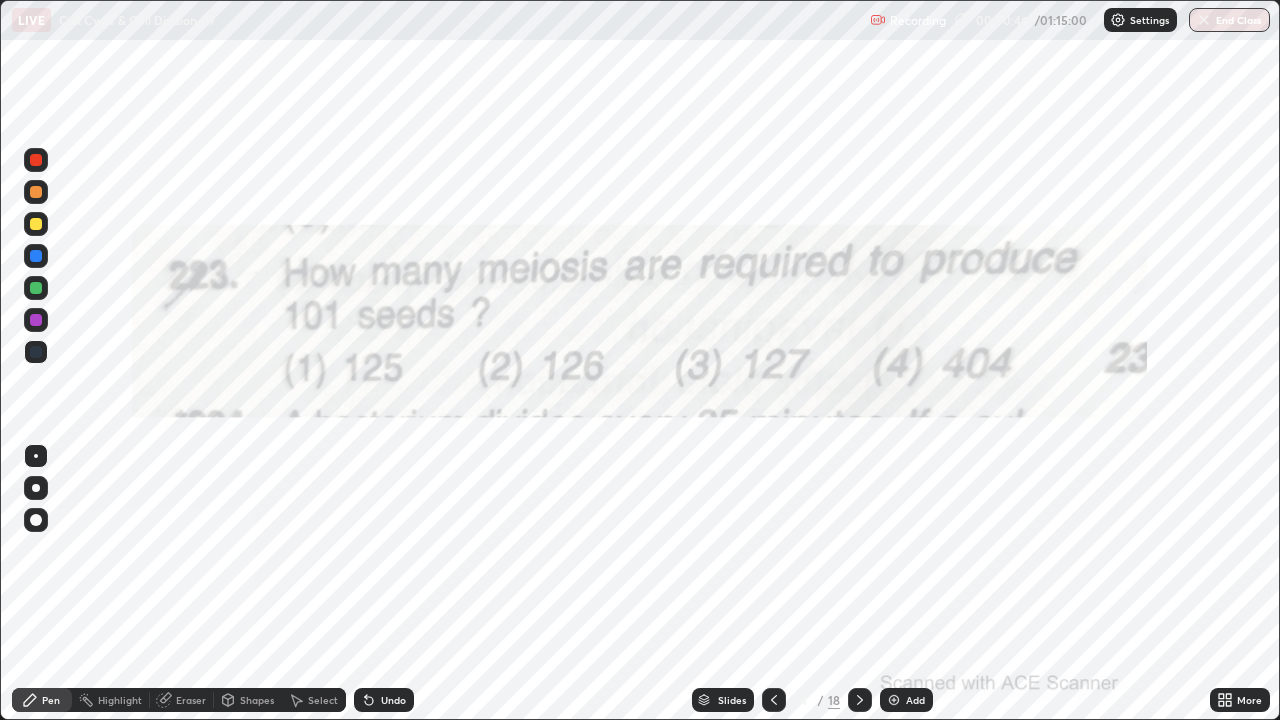 click 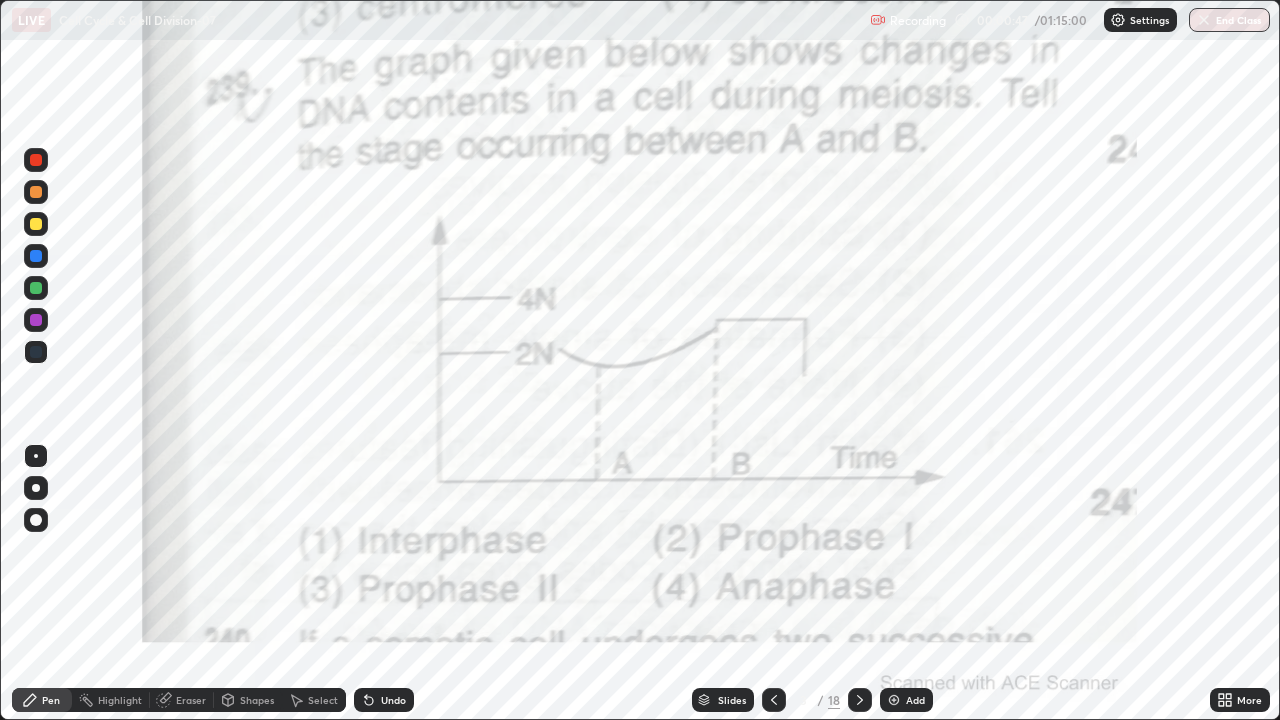 click 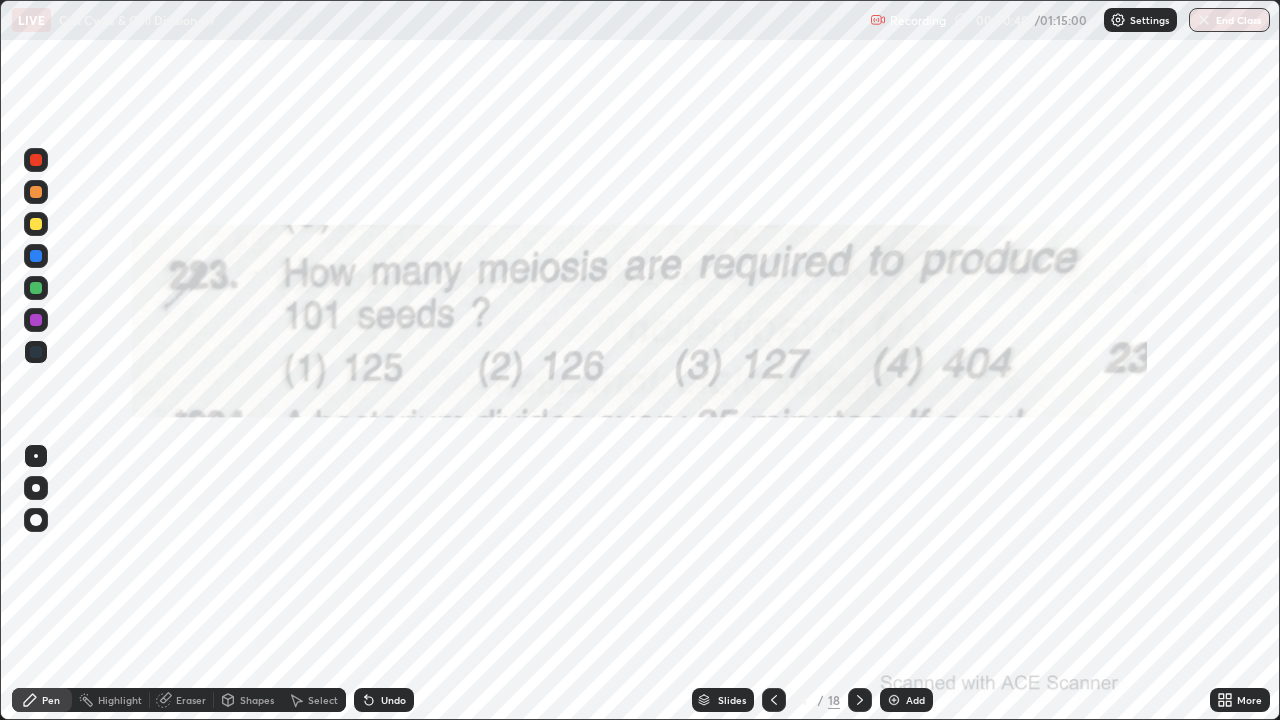 click 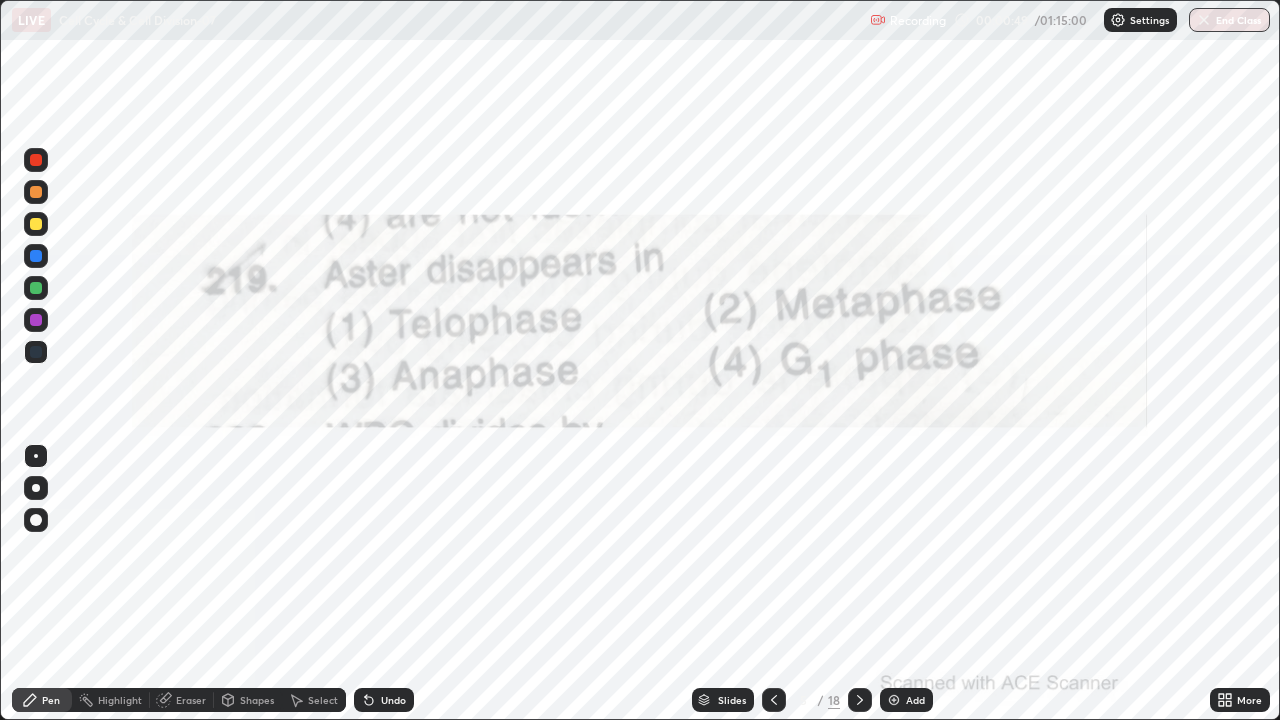 click at bounding box center [774, 700] 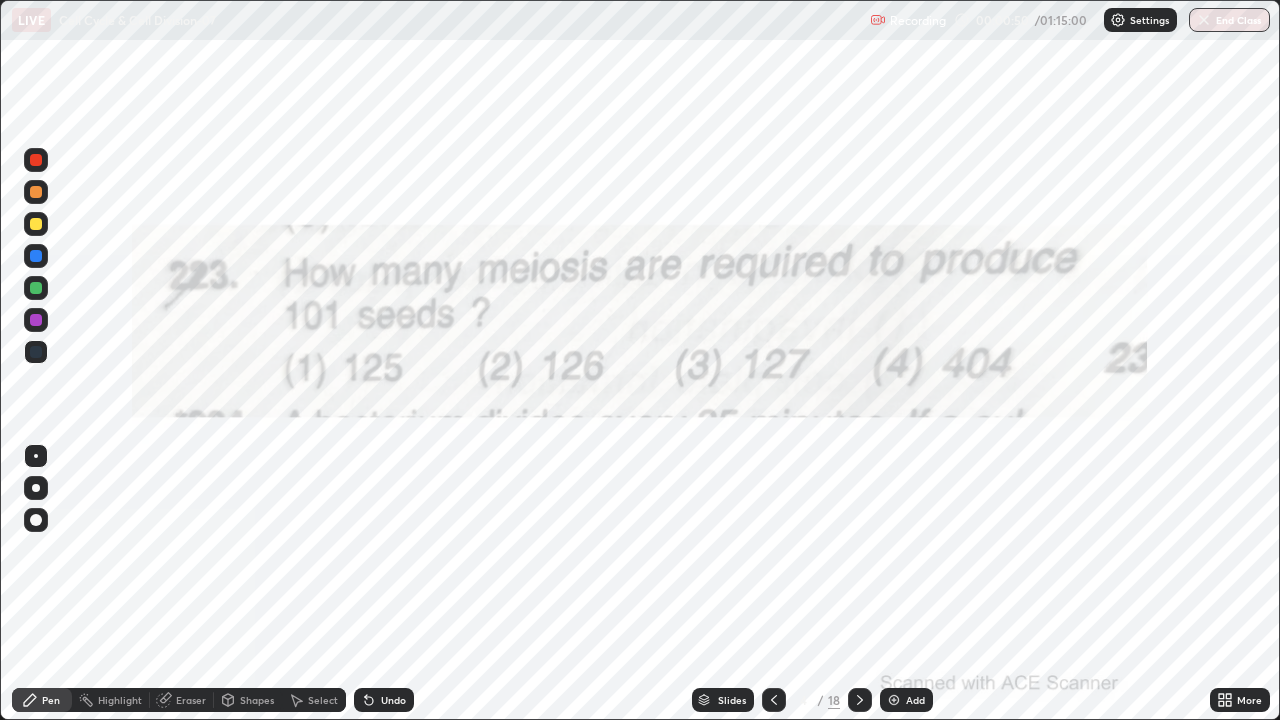 click 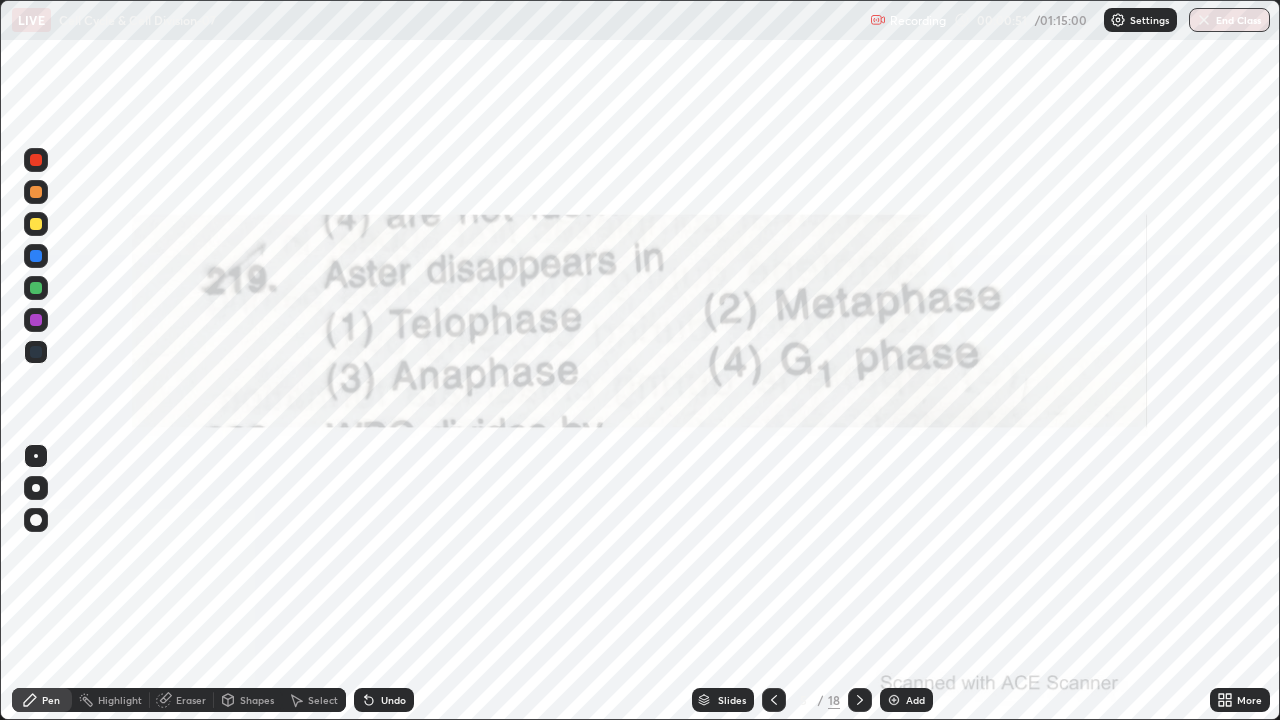 click 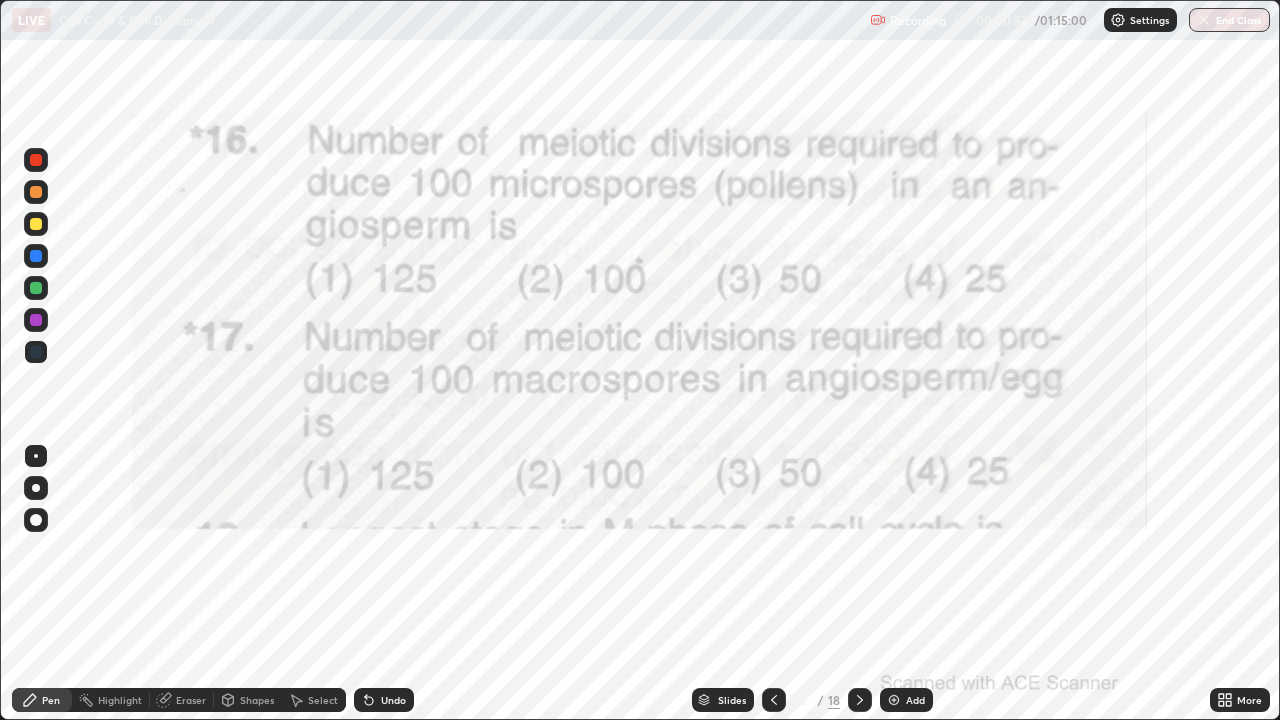 click 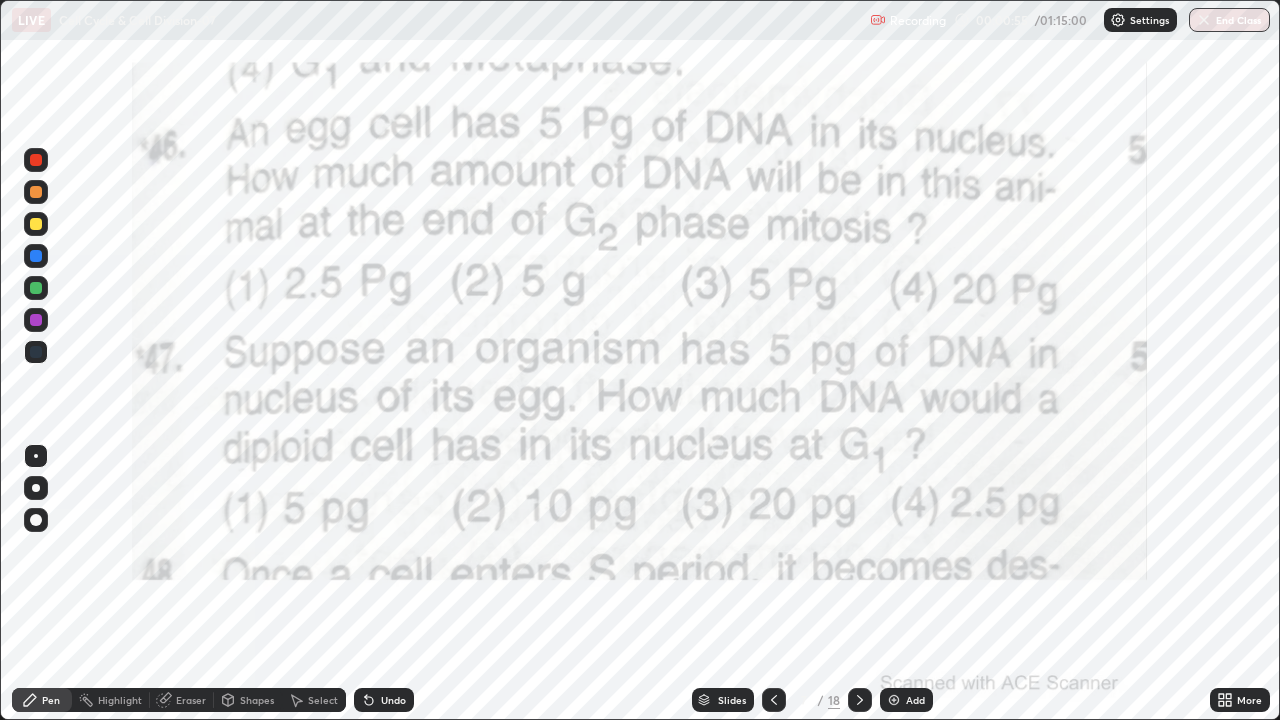click at bounding box center [860, 700] 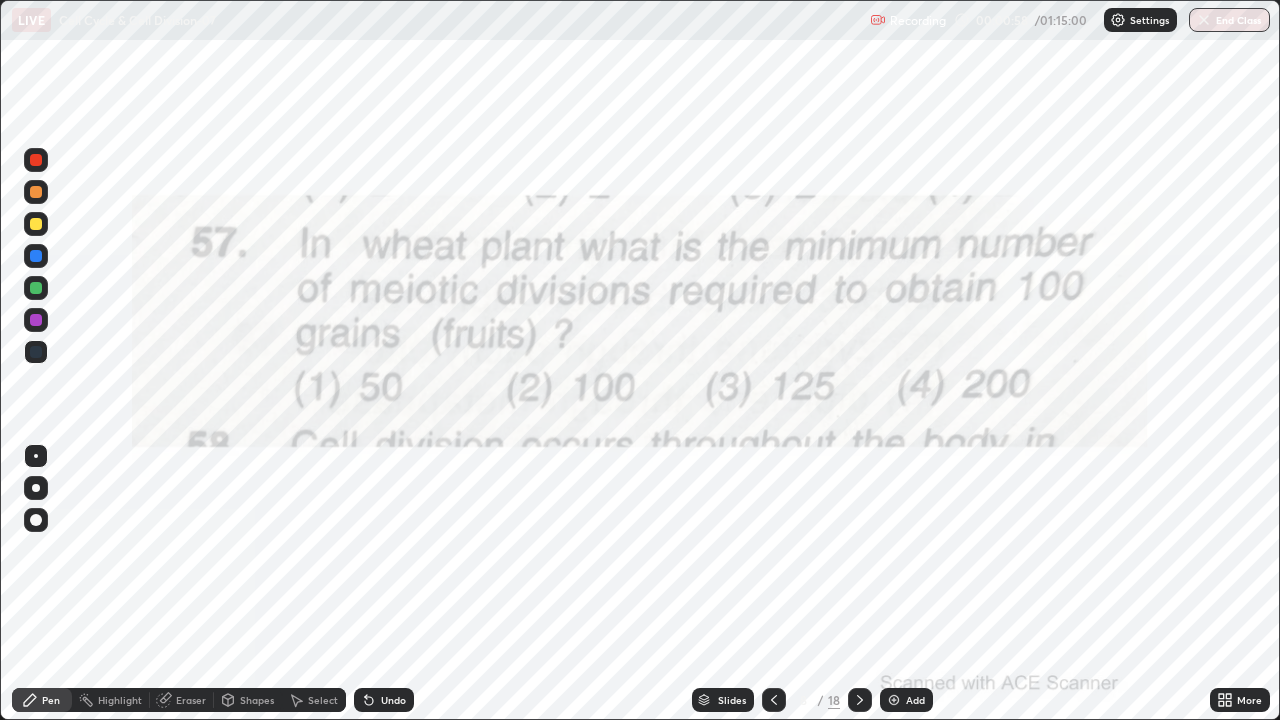 click at bounding box center (860, 700) 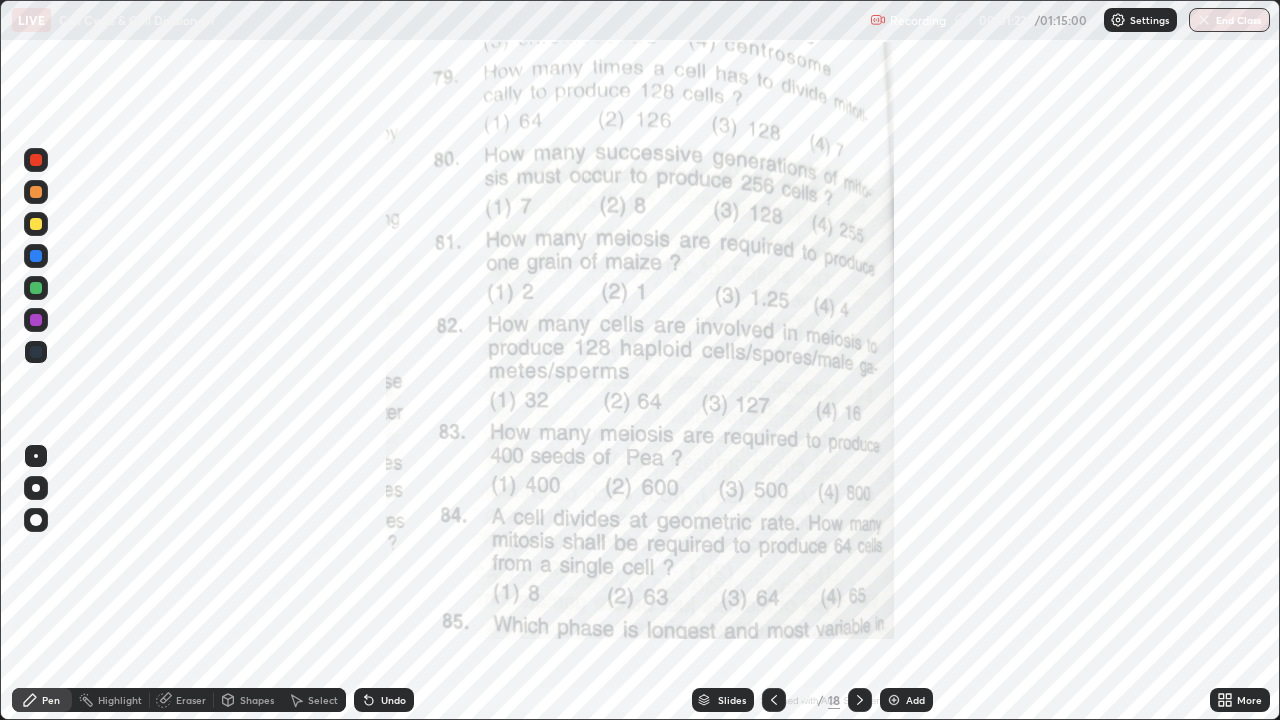 click on "Slides" at bounding box center [723, 700] 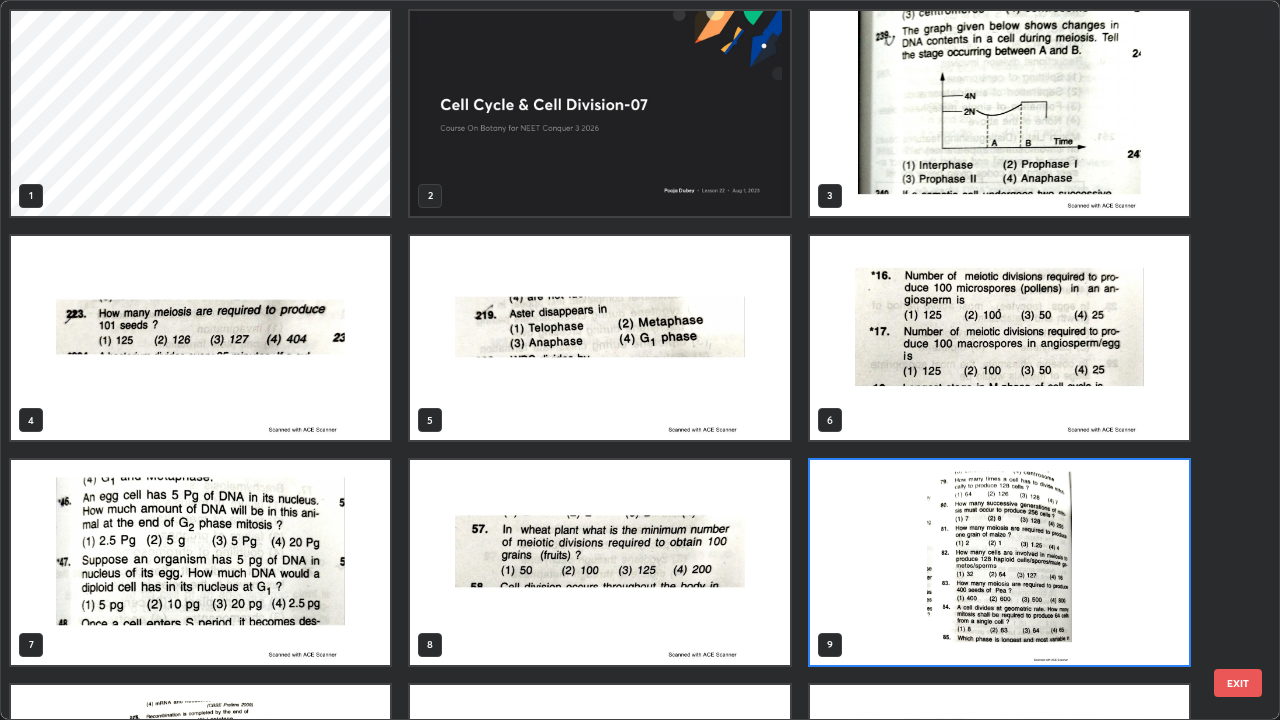 scroll, scrollTop: 7, scrollLeft: 11, axis: both 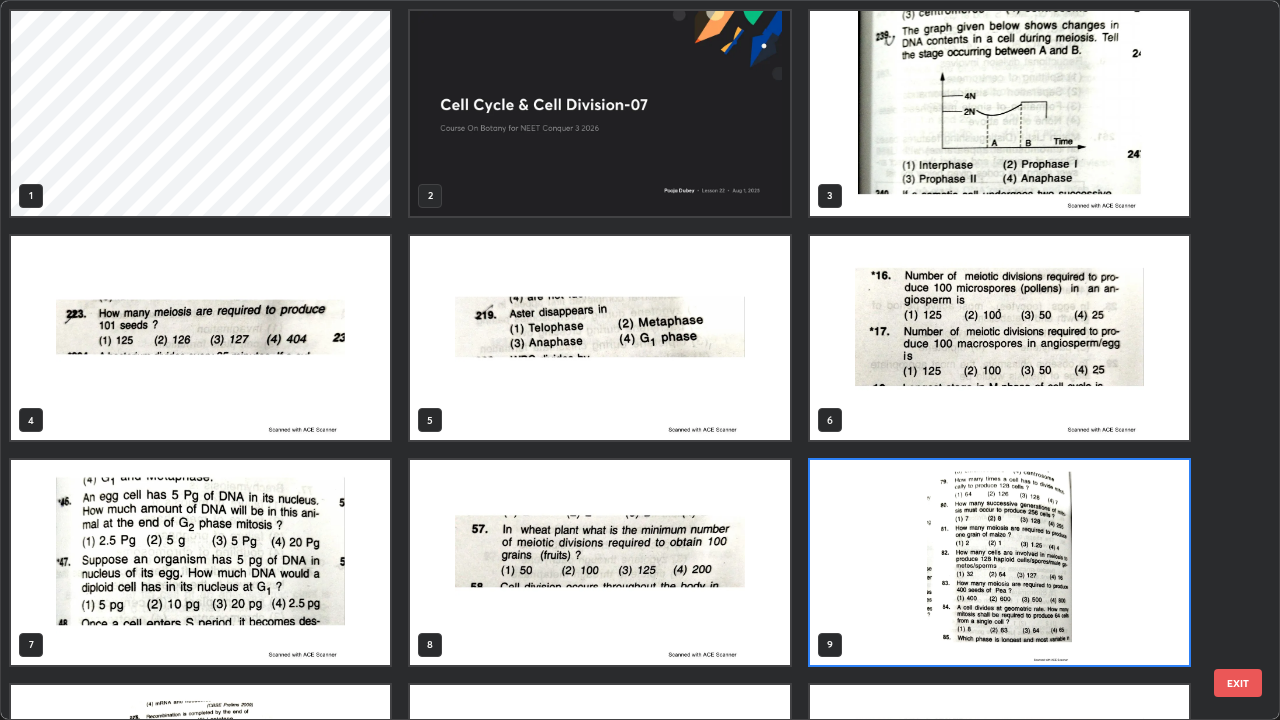 click at bounding box center [599, 113] 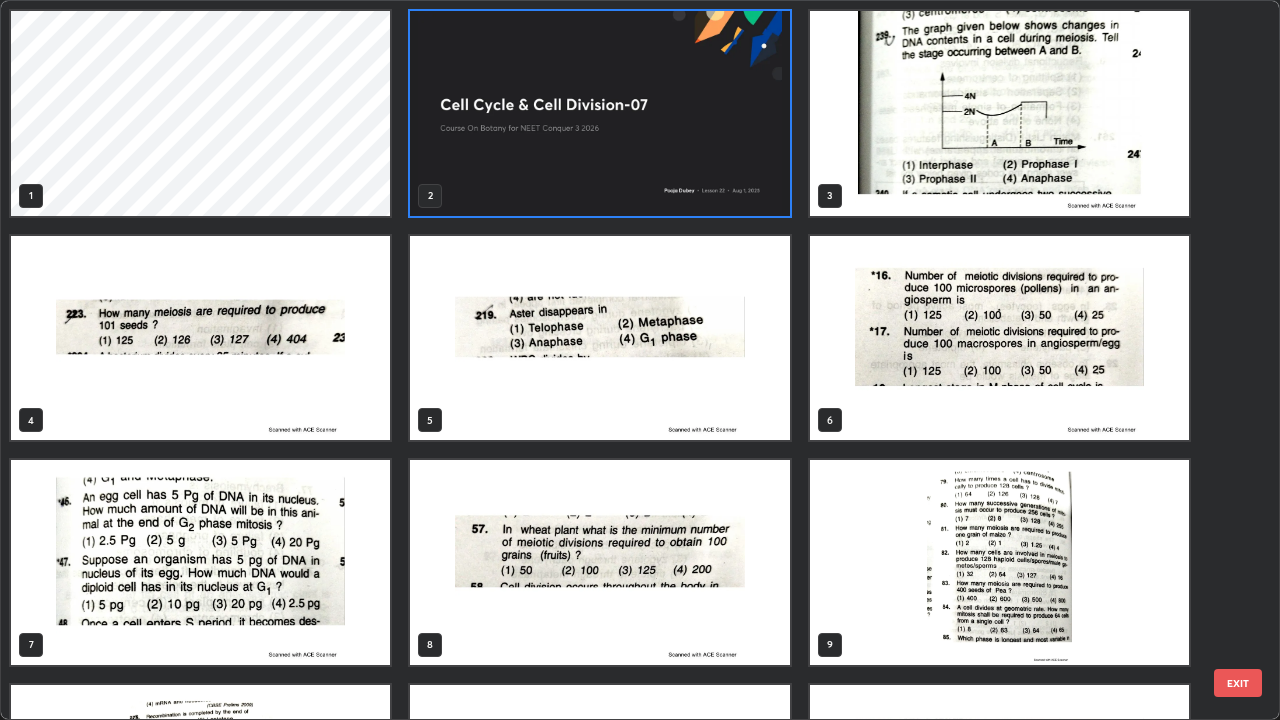 click at bounding box center (599, 113) 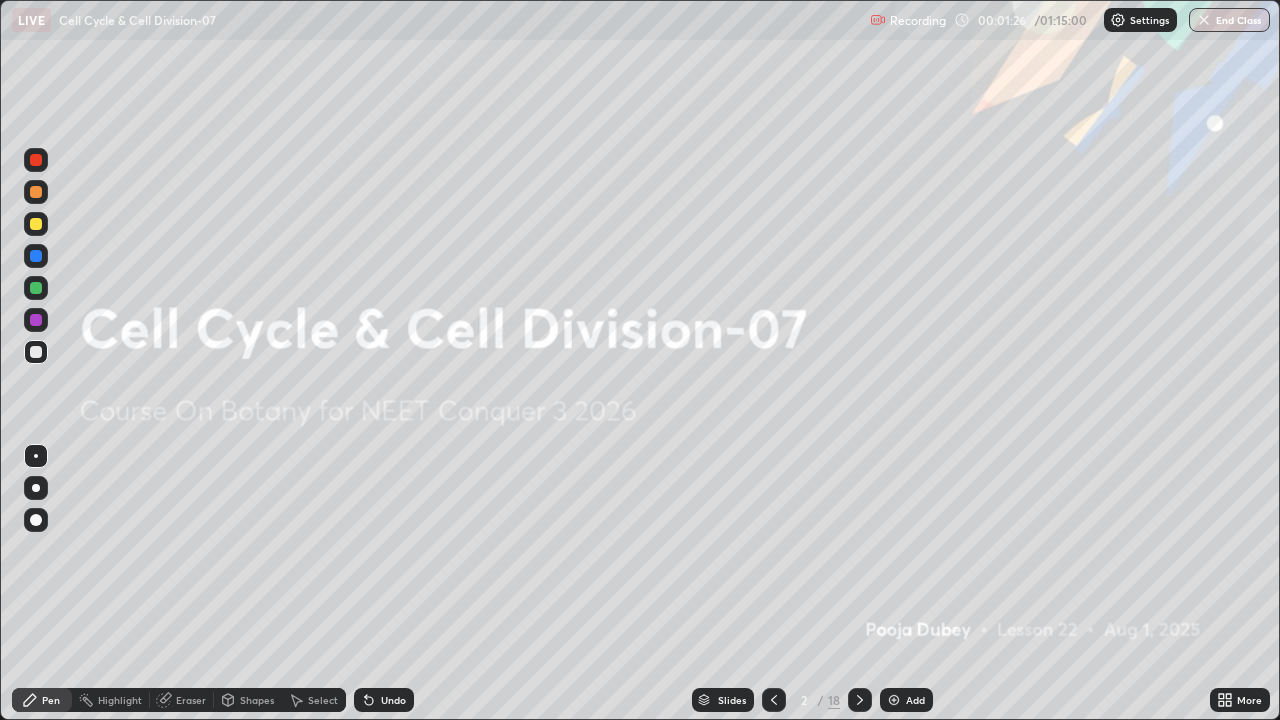 click on "Add" at bounding box center (906, 700) 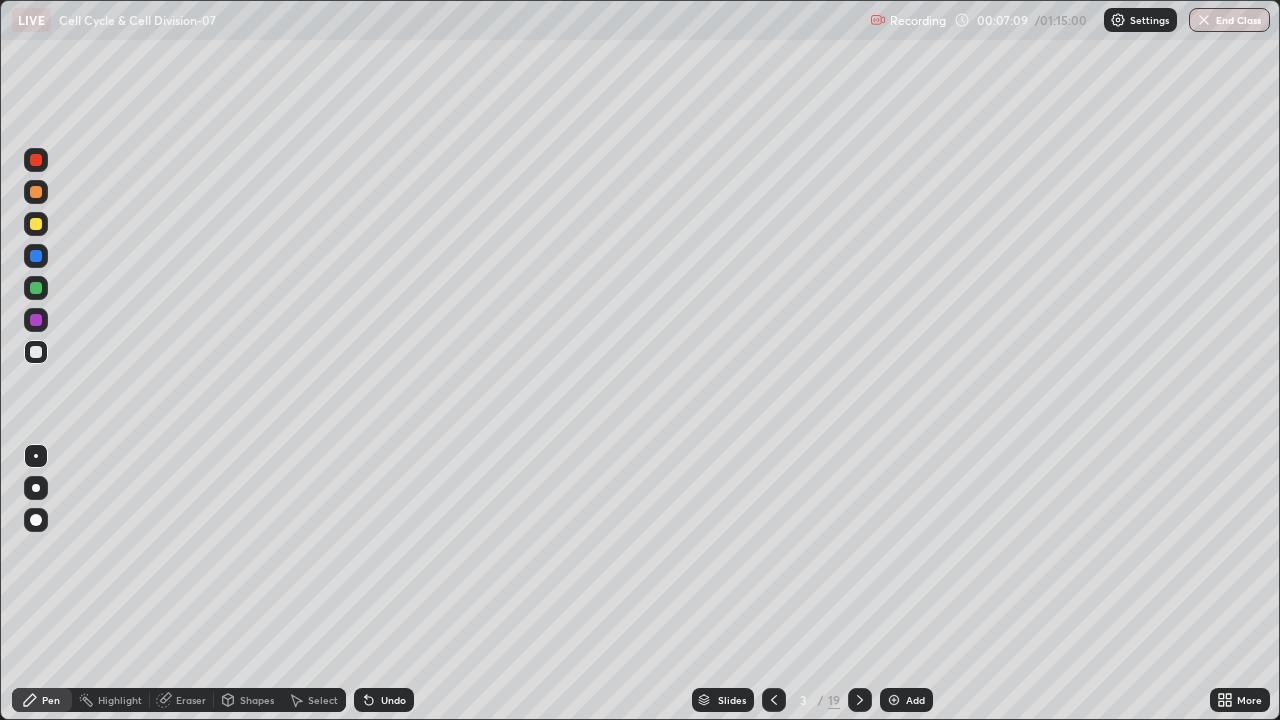 click on "Slides" at bounding box center [732, 700] 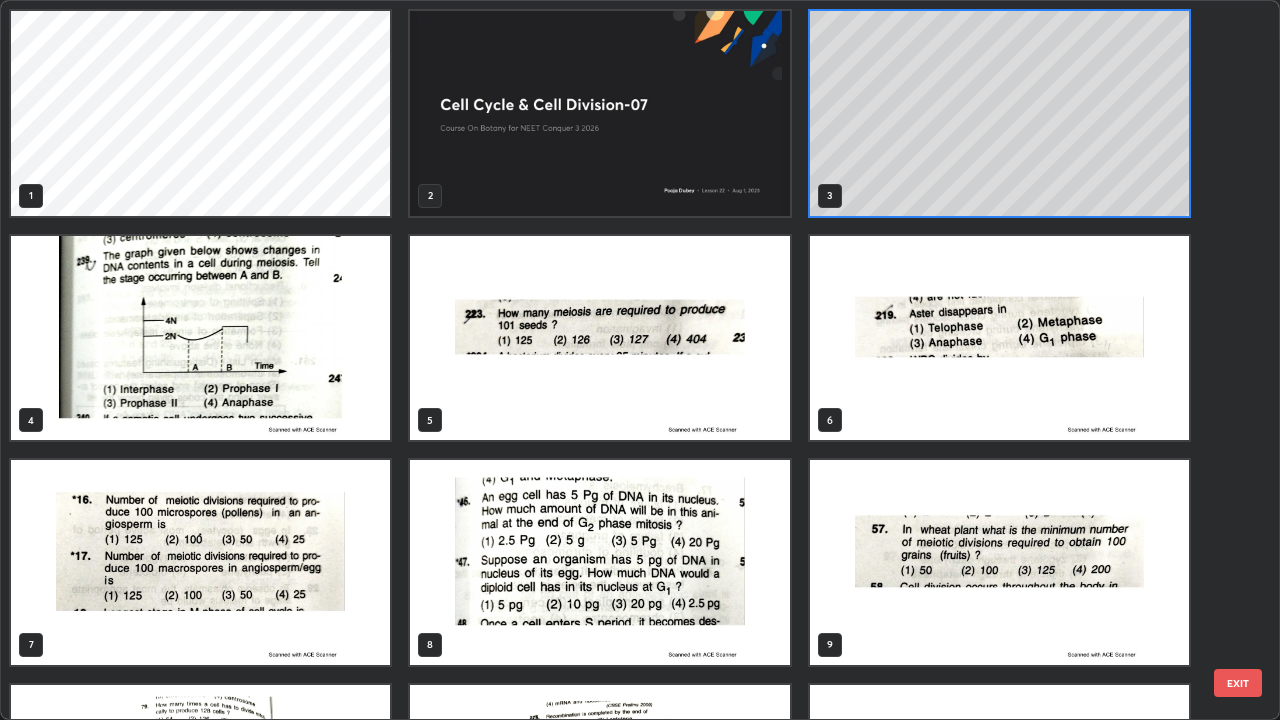 scroll, scrollTop: 7, scrollLeft: 11, axis: both 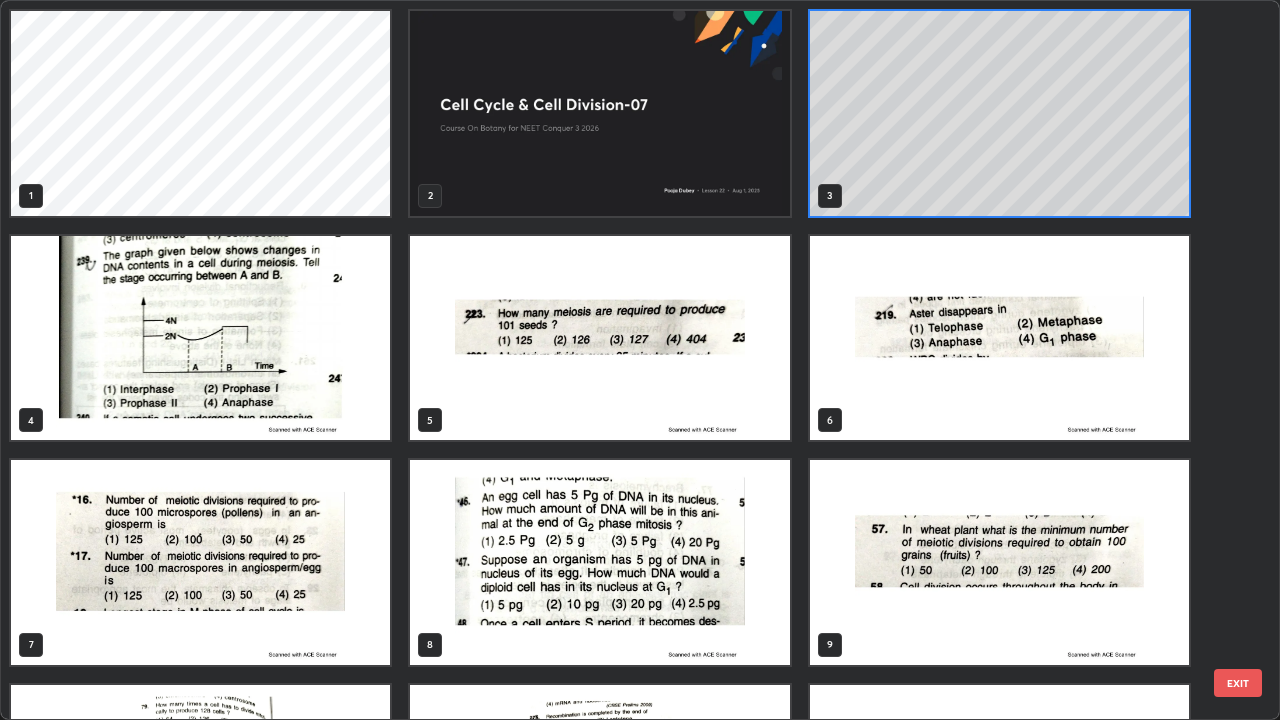click at bounding box center (599, 338) 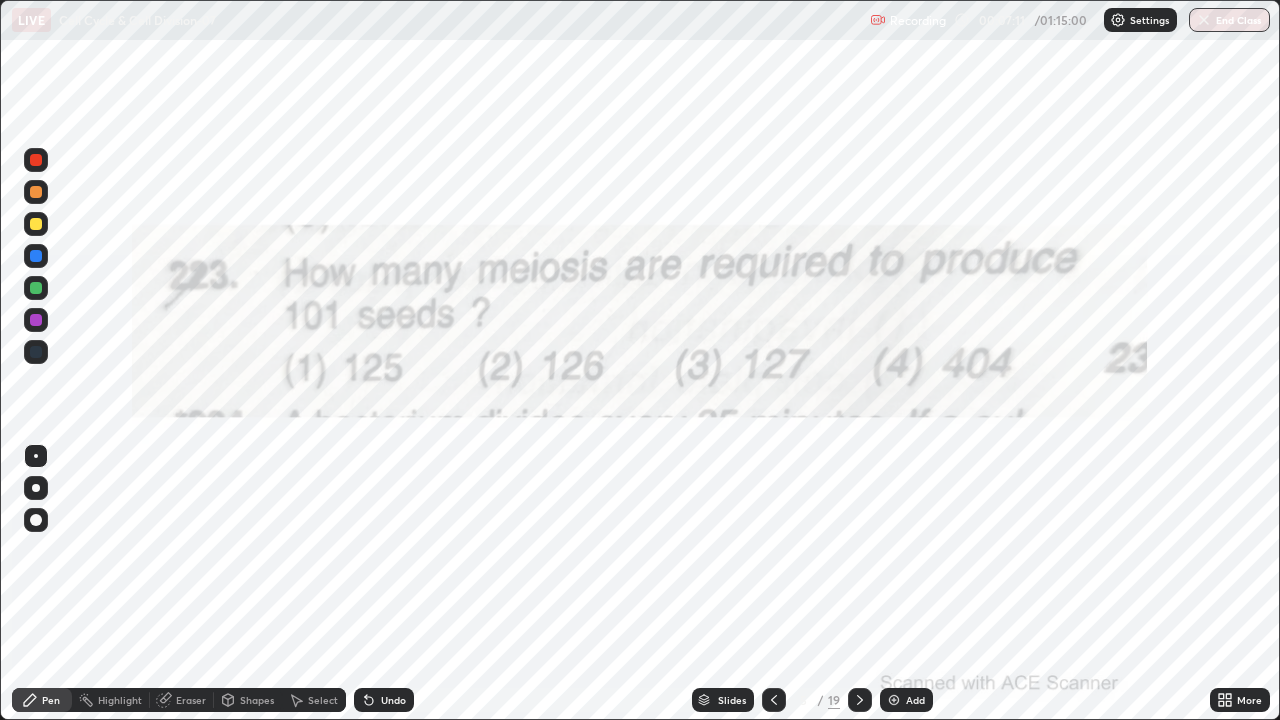 click at bounding box center [599, 338] 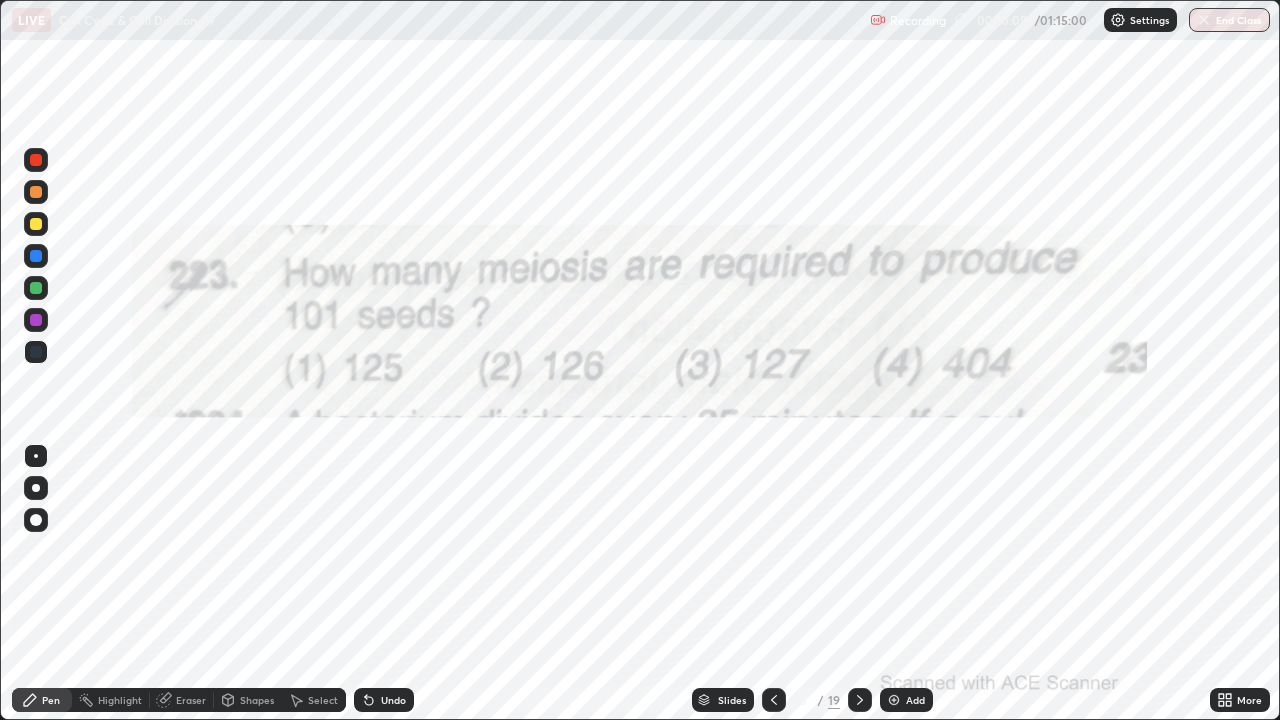 click at bounding box center (894, 700) 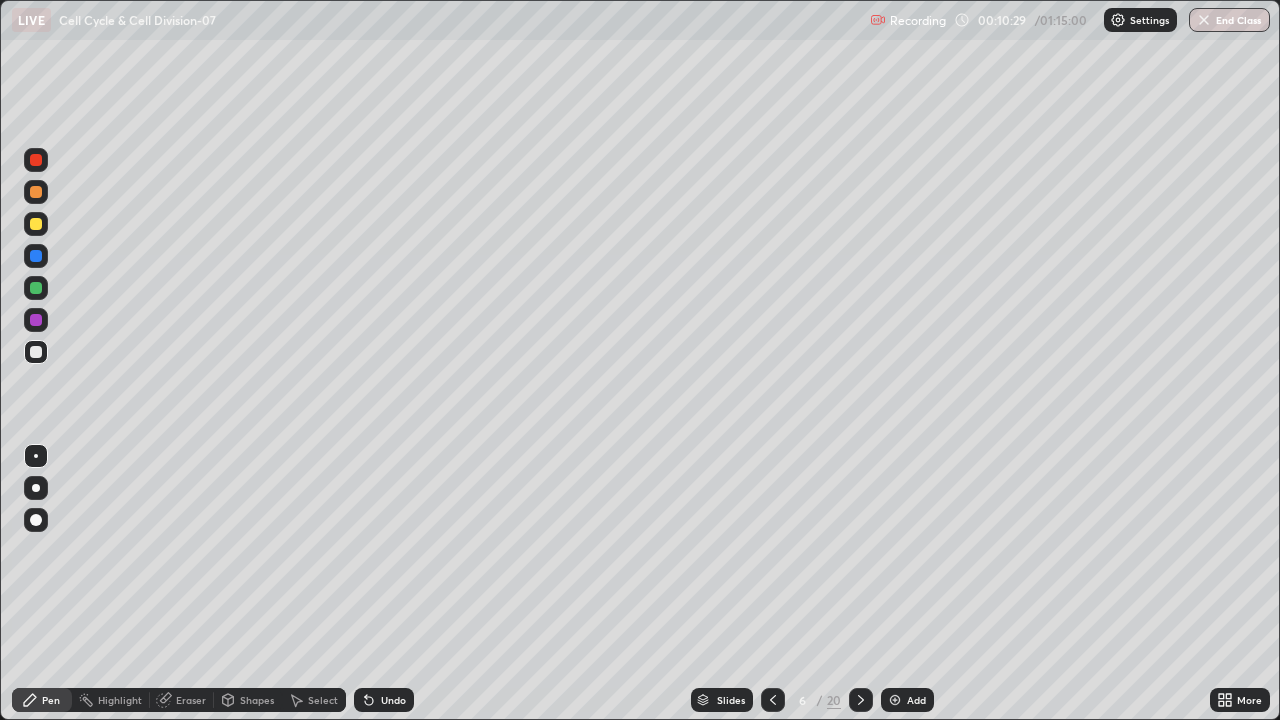 click on "Undo" at bounding box center [393, 700] 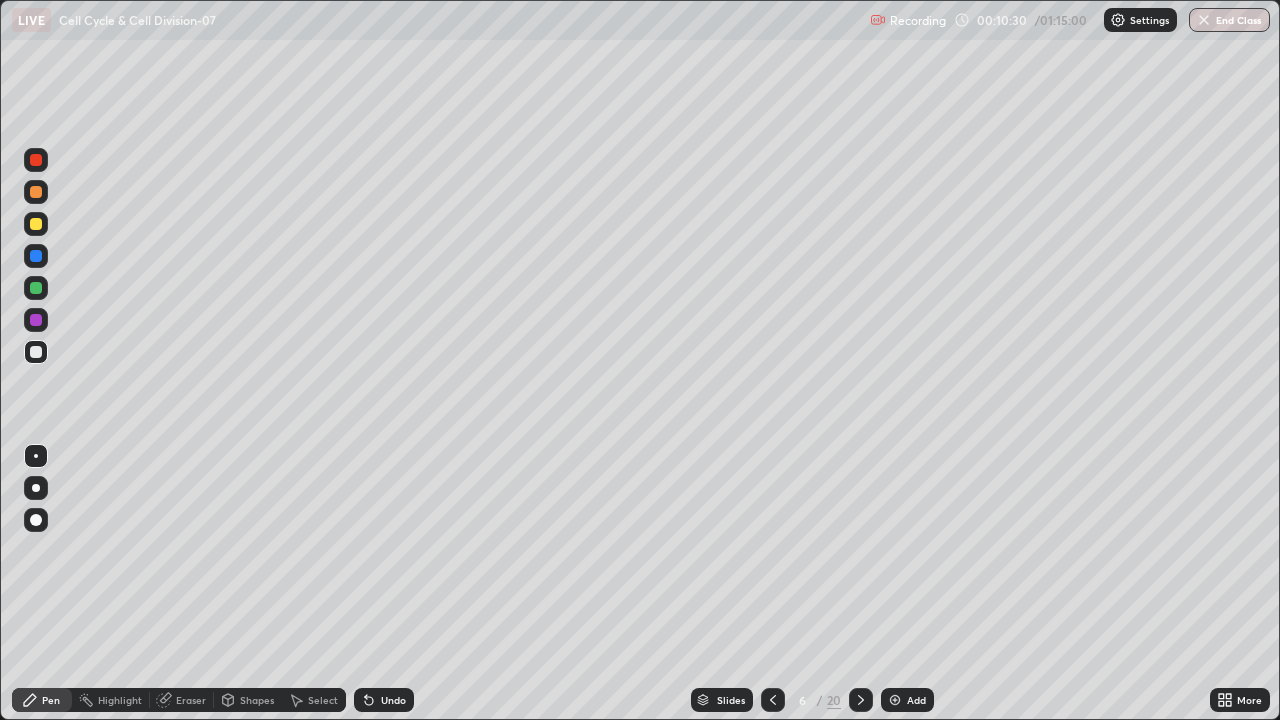 click on "Undo" at bounding box center [393, 700] 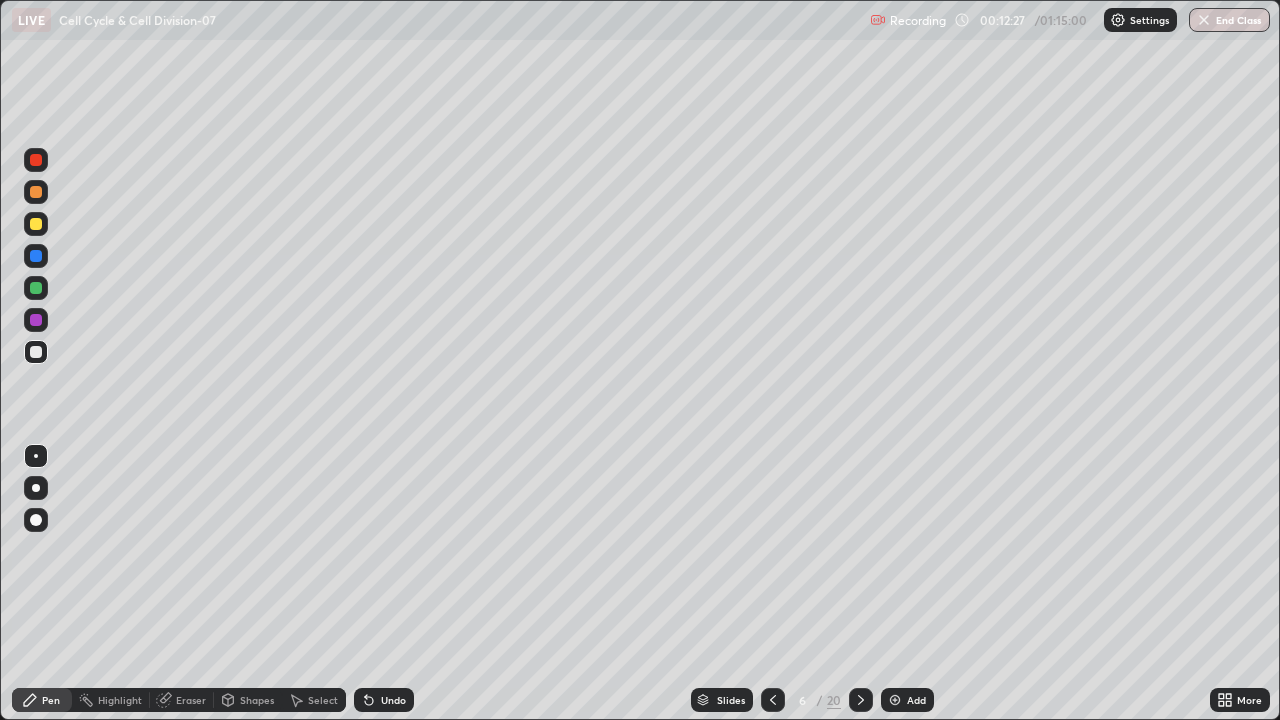 click on "Slides" at bounding box center [722, 700] 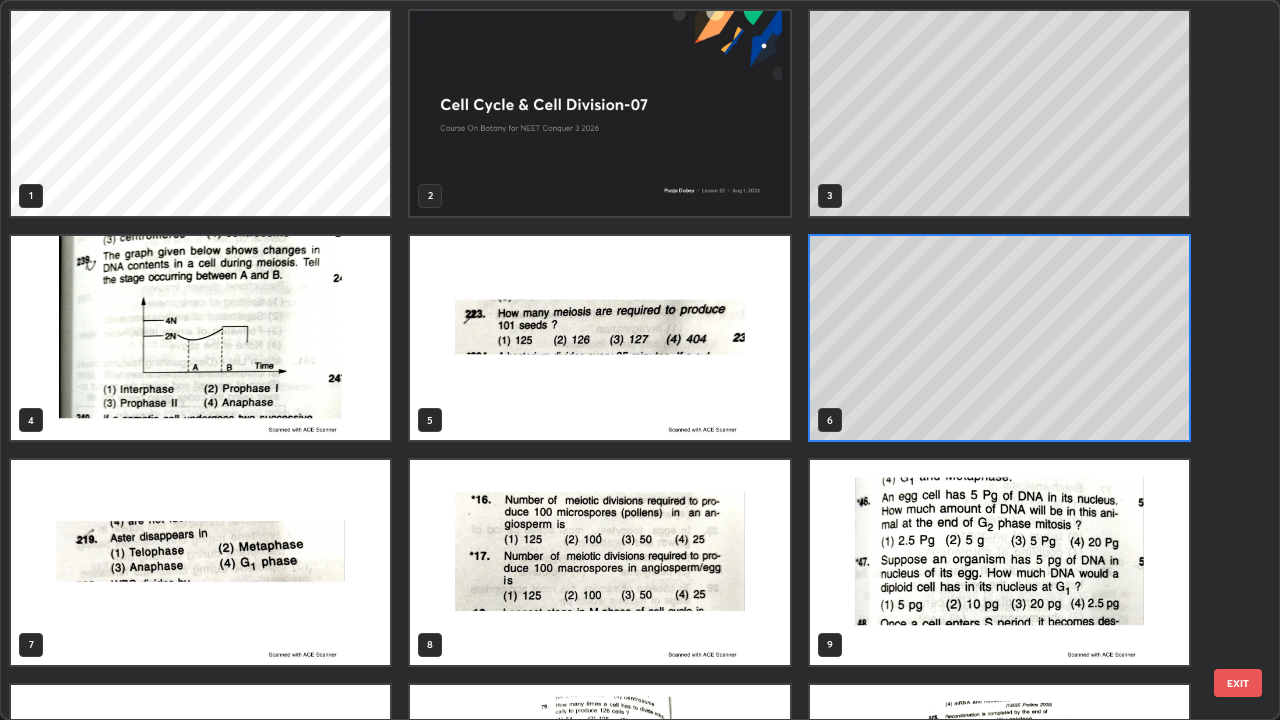 scroll, scrollTop: 7, scrollLeft: 11, axis: both 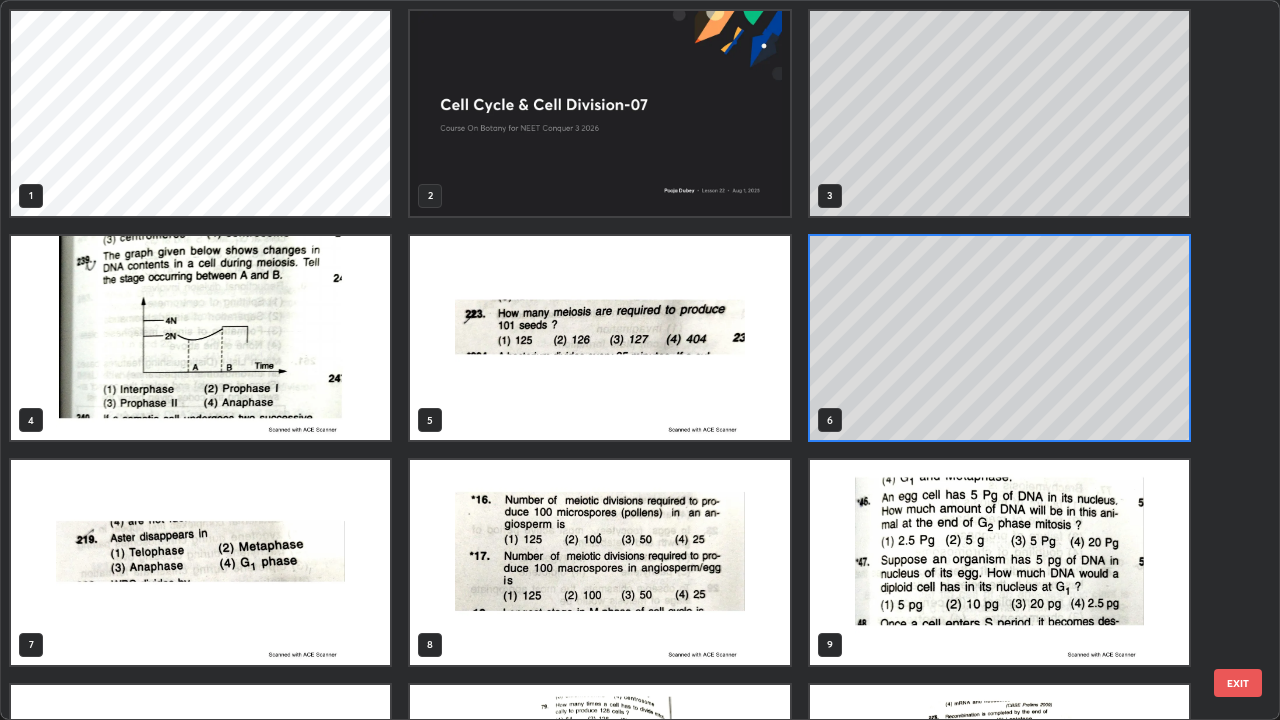 click at bounding box center (200, 562) 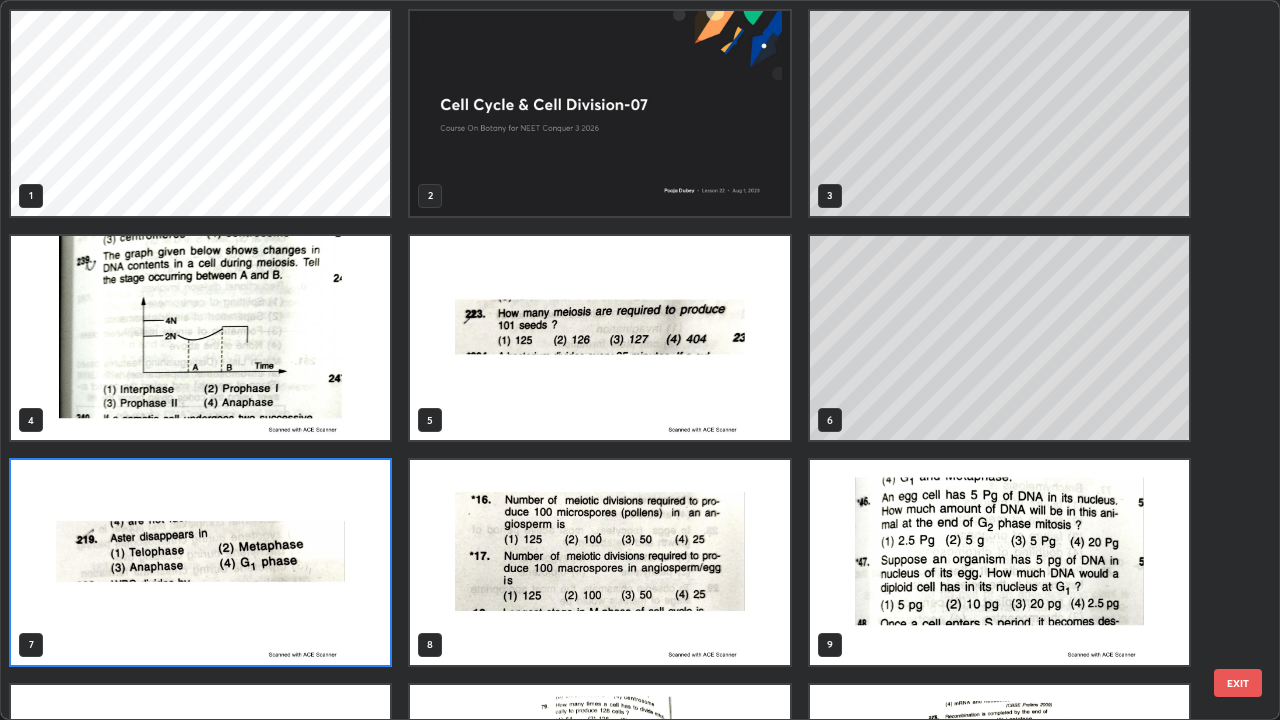 click at bounding box center [200, 562] 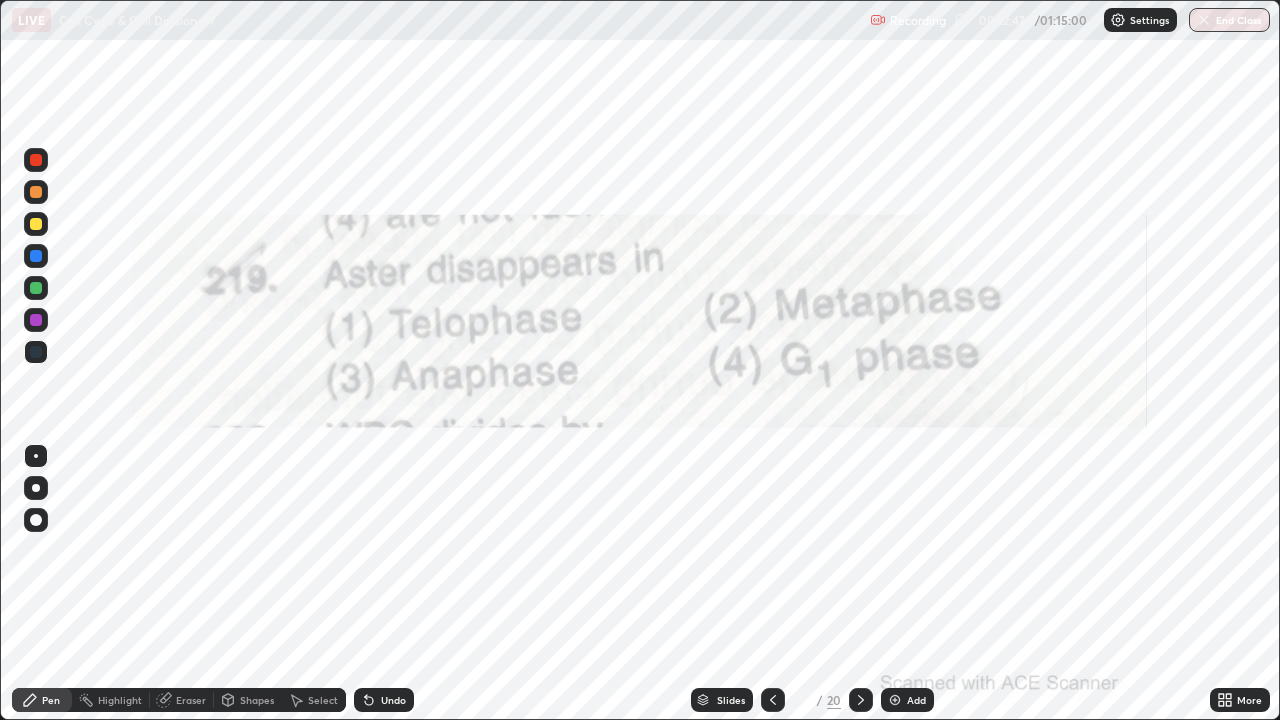 click at bounding box center (861, 700) 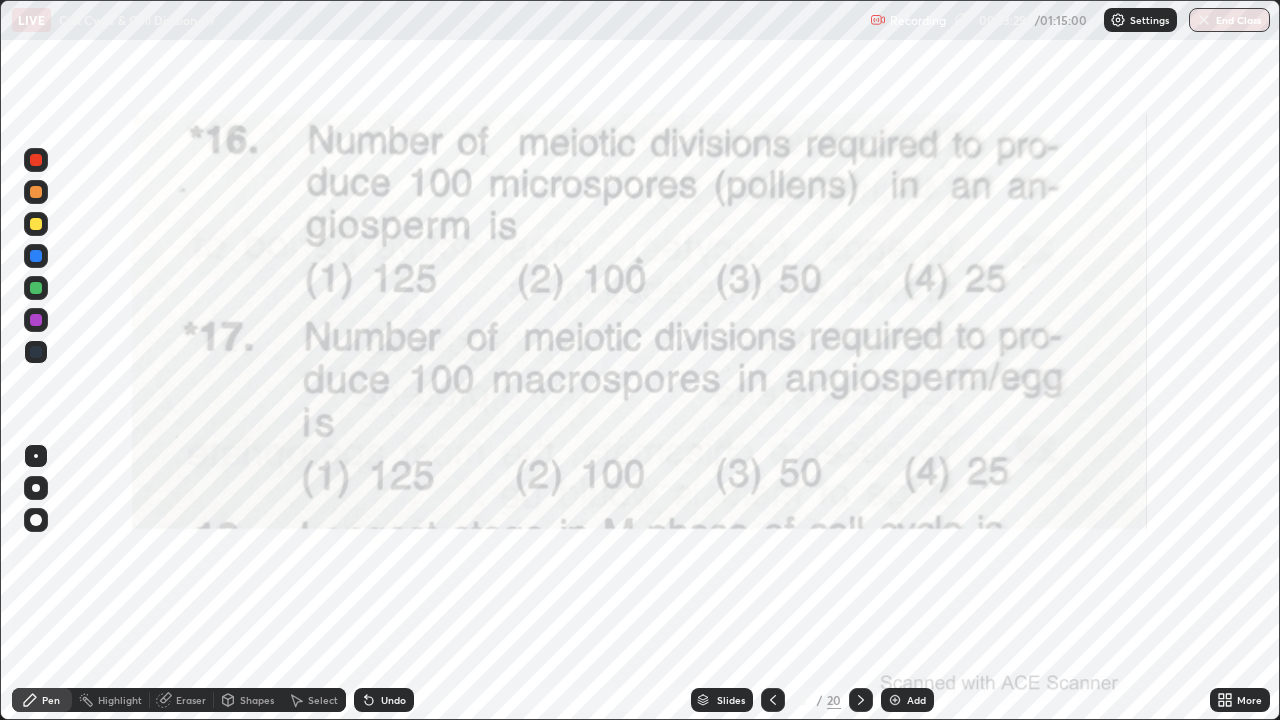 click 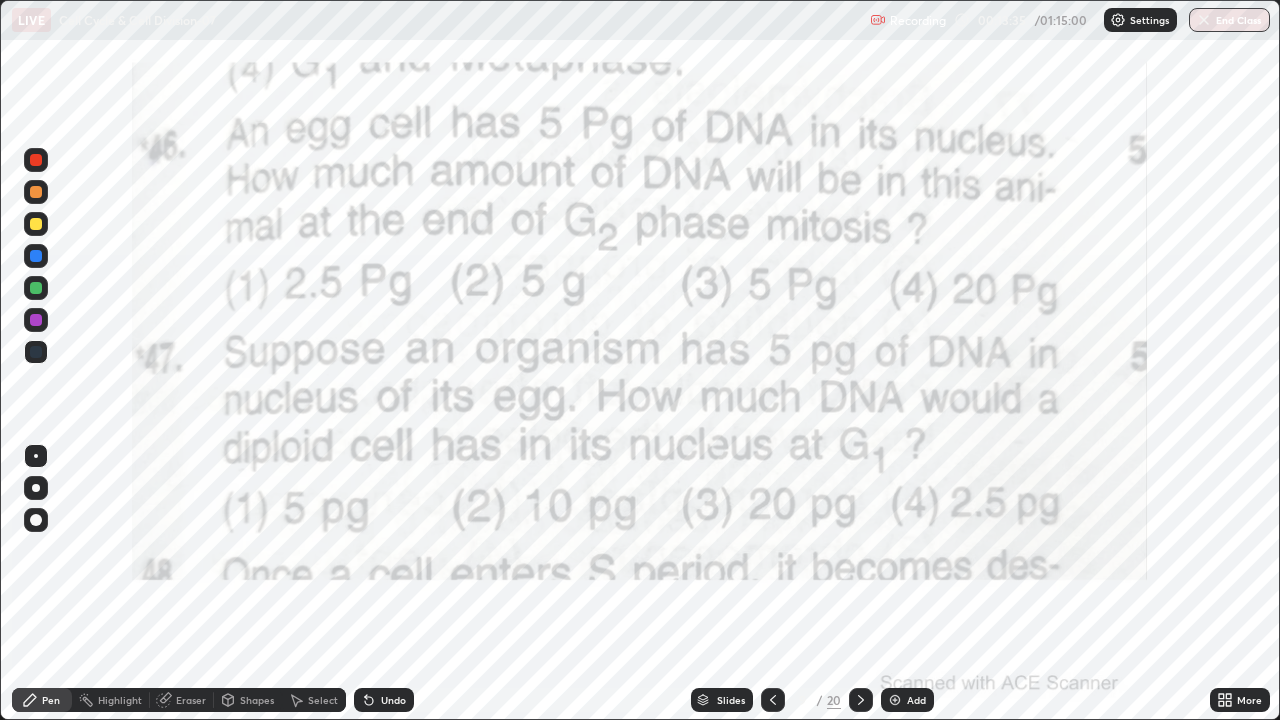 click 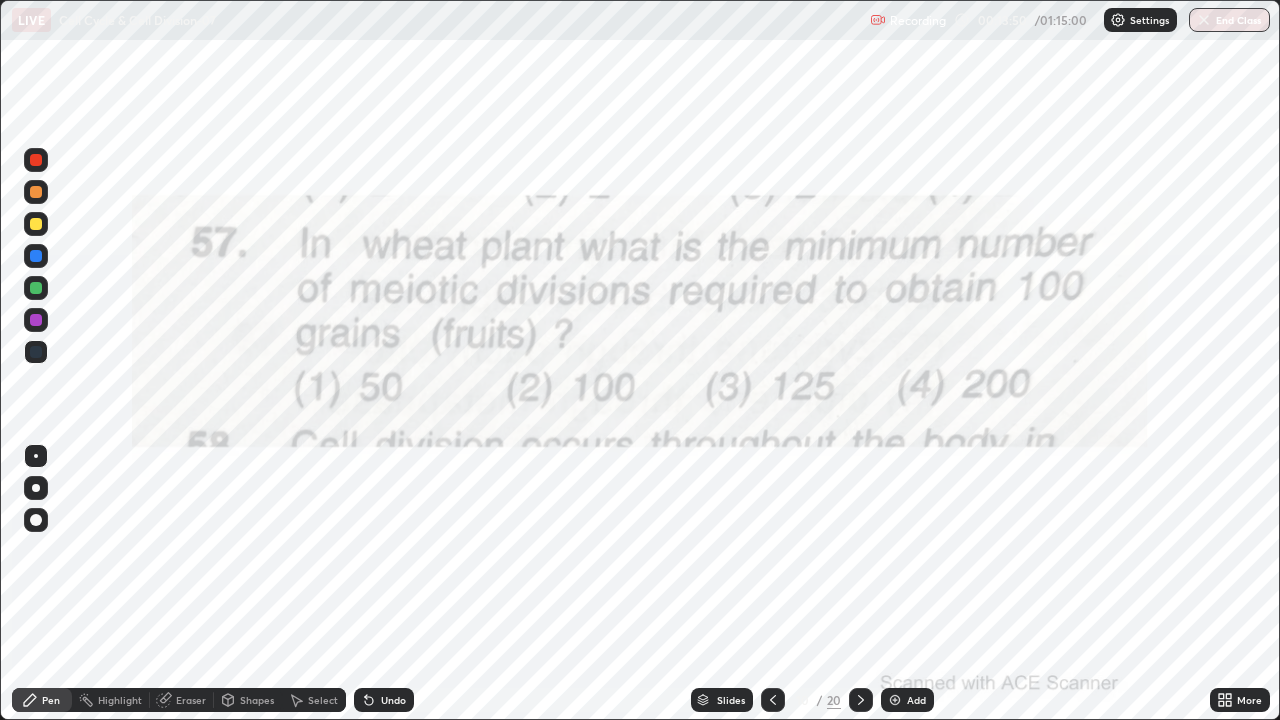 click 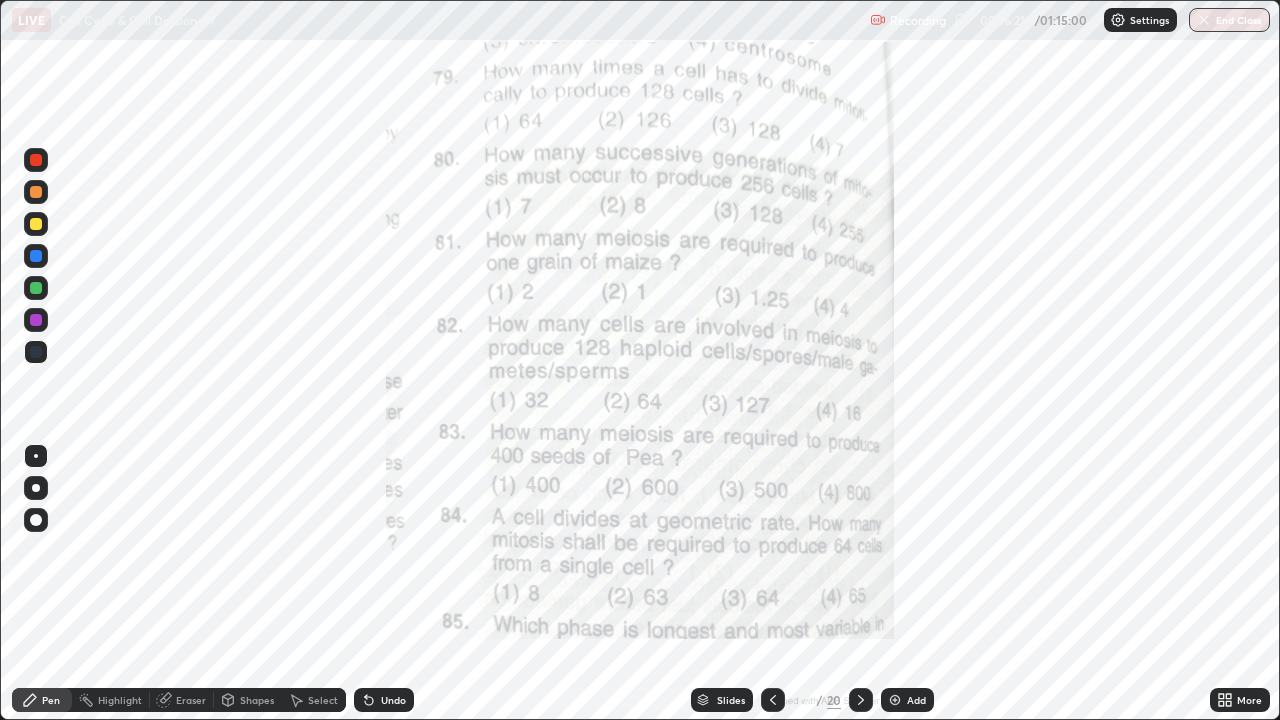click 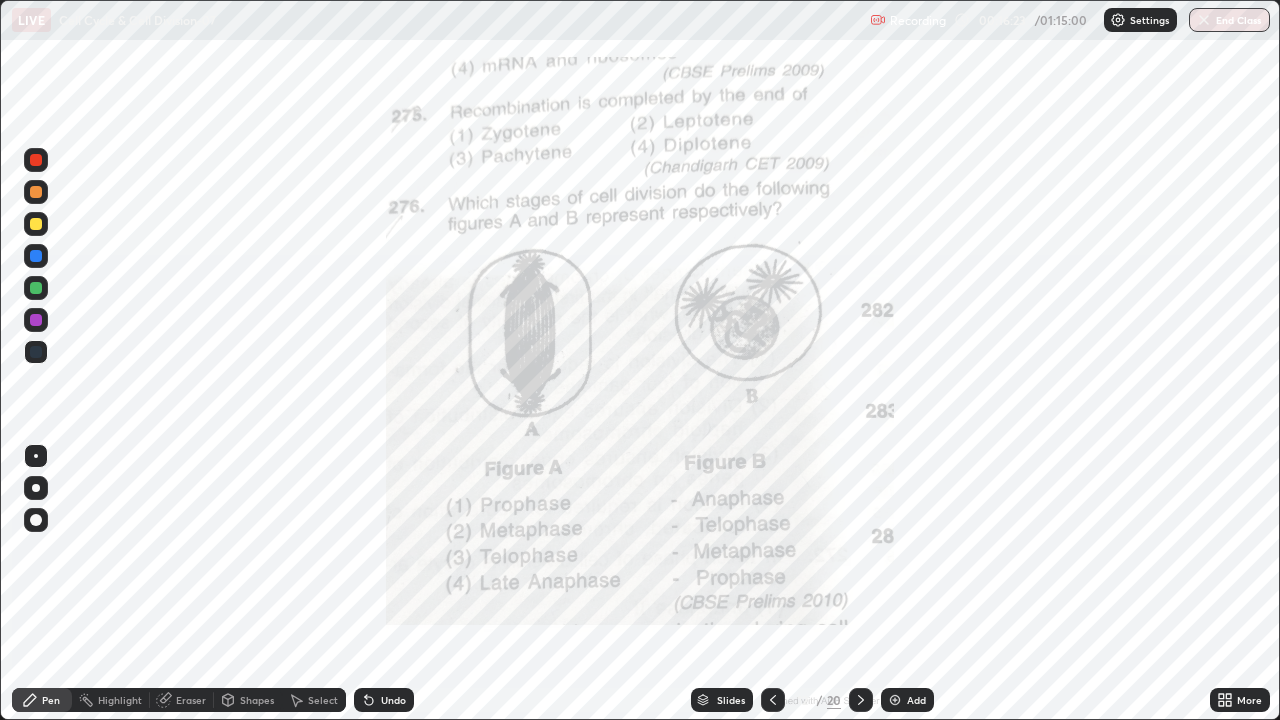 click 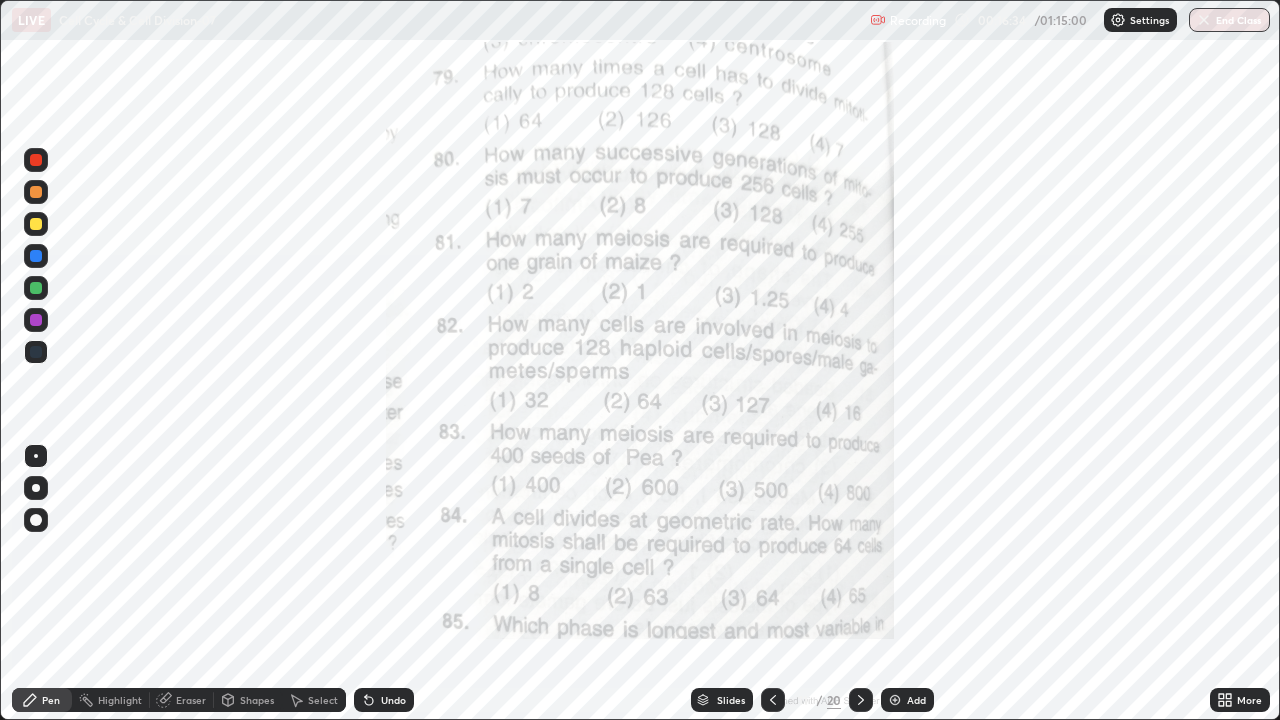 click at bounding box center [861, 700] 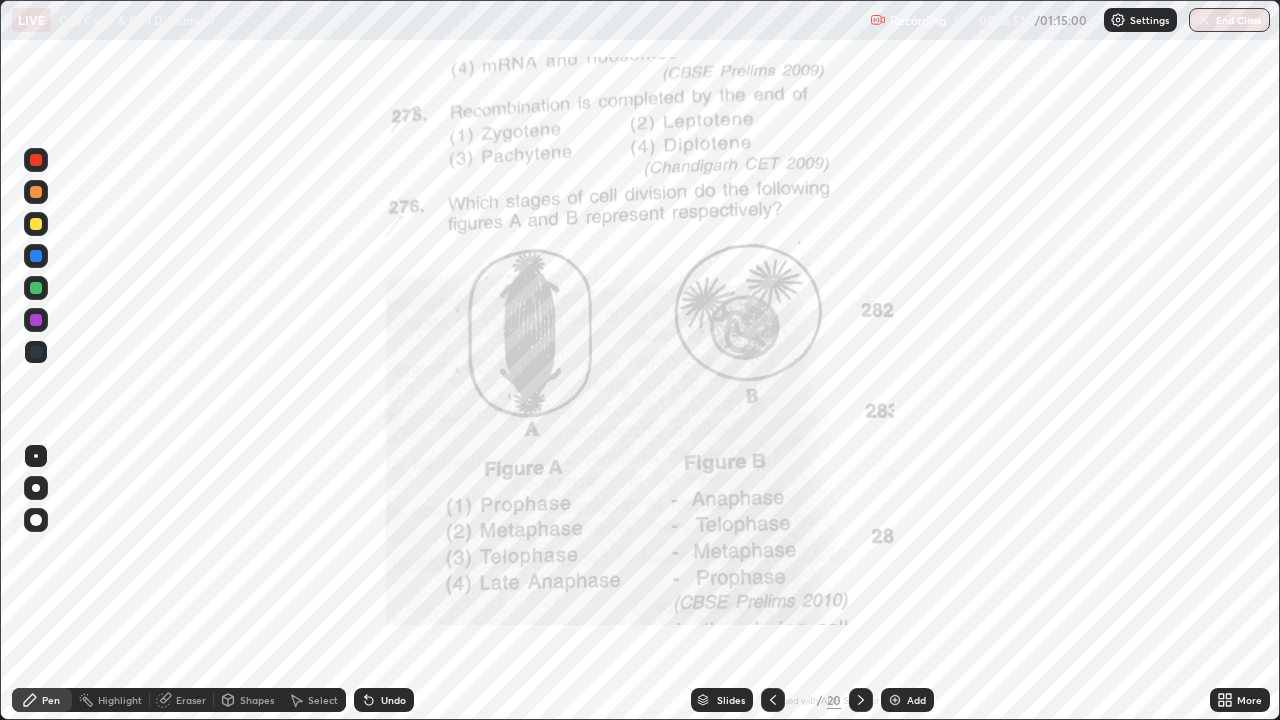 click at bounding box center (36, 160) 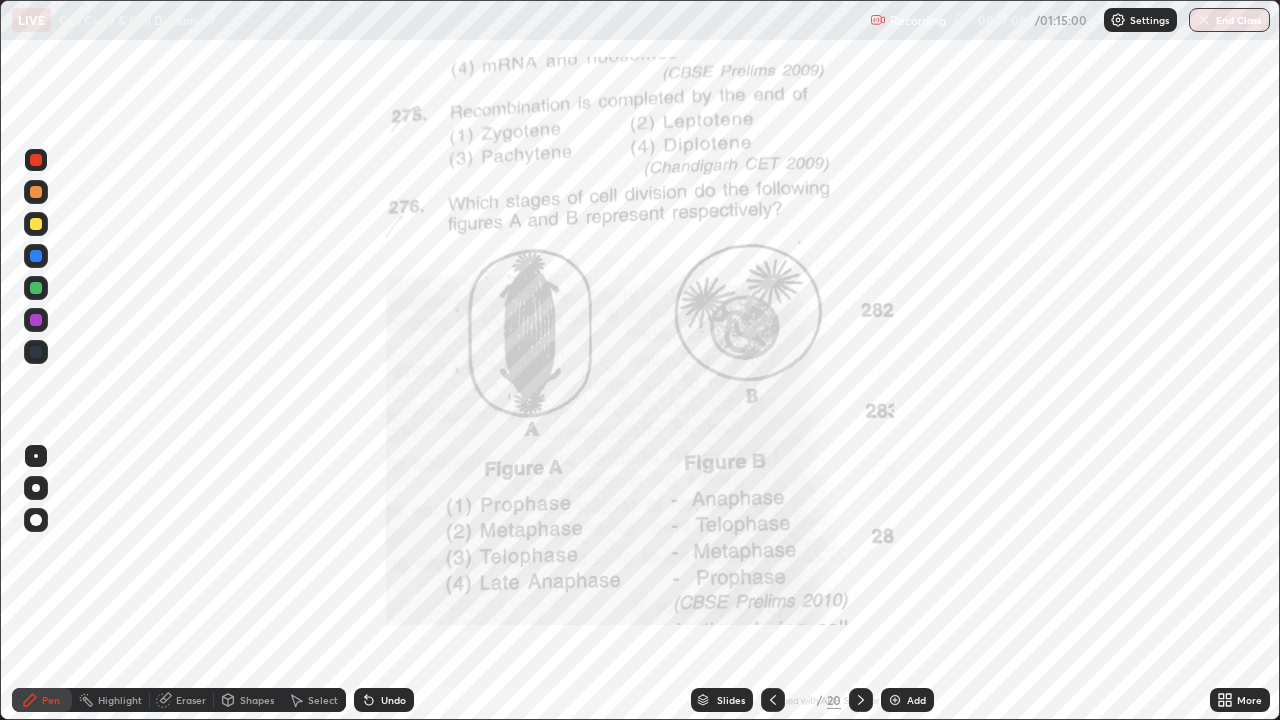 click 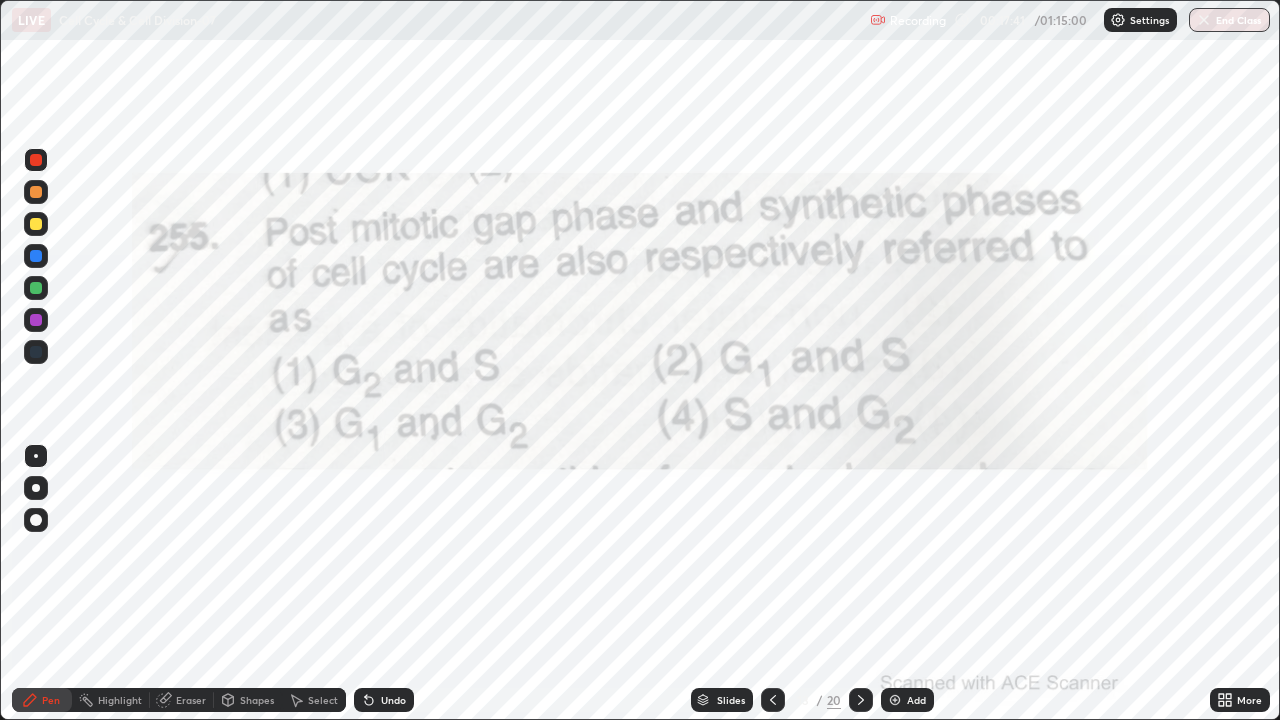 click 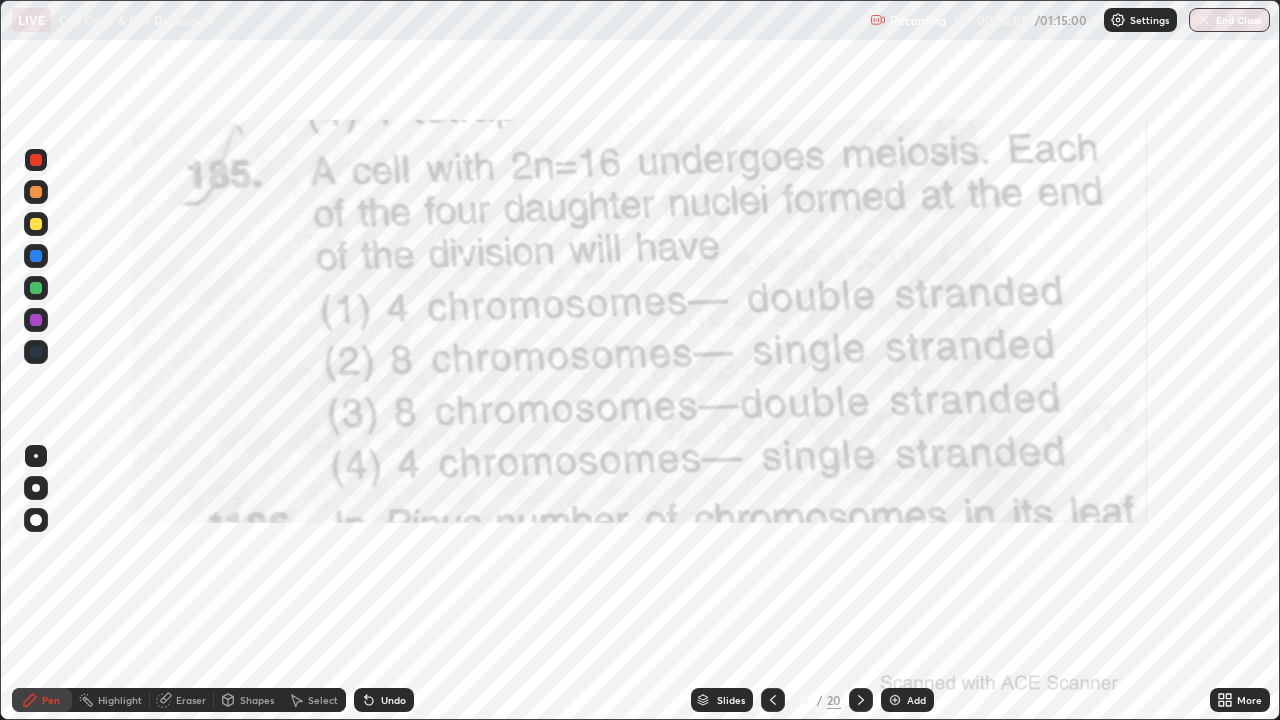 click 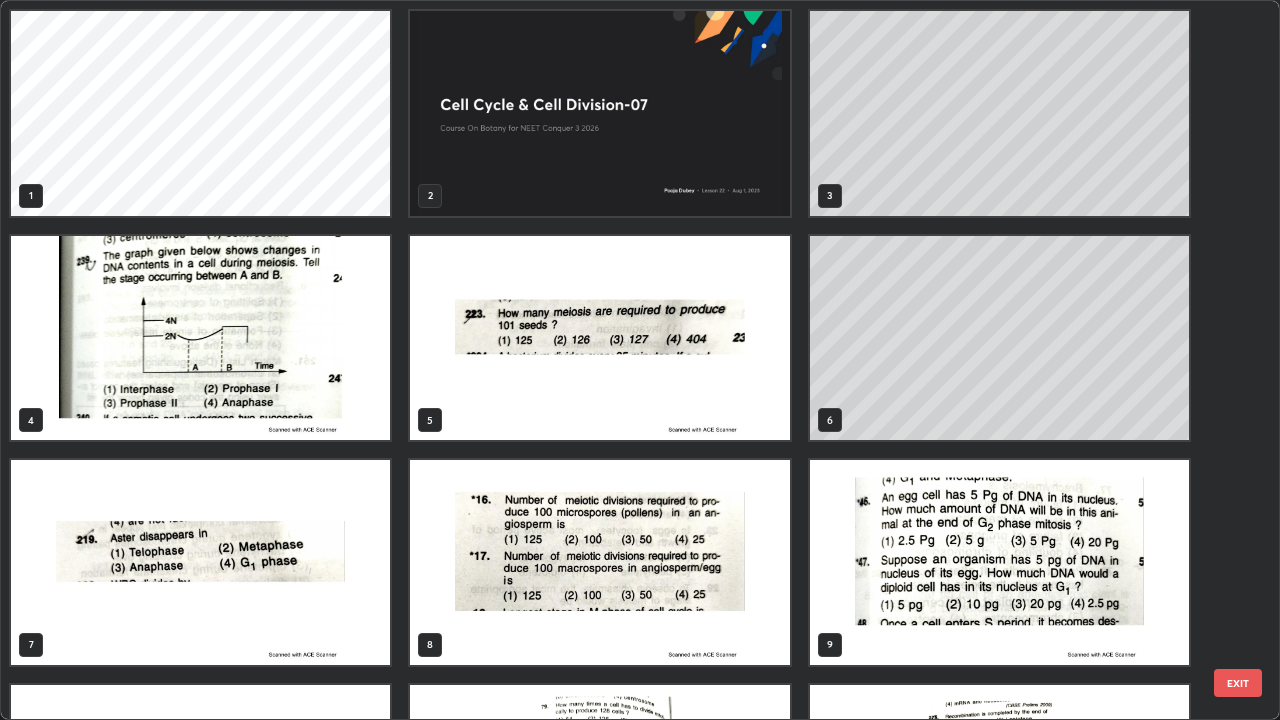 scroll, scrollTop: 405, scrollLeft: 0, axis: vertical 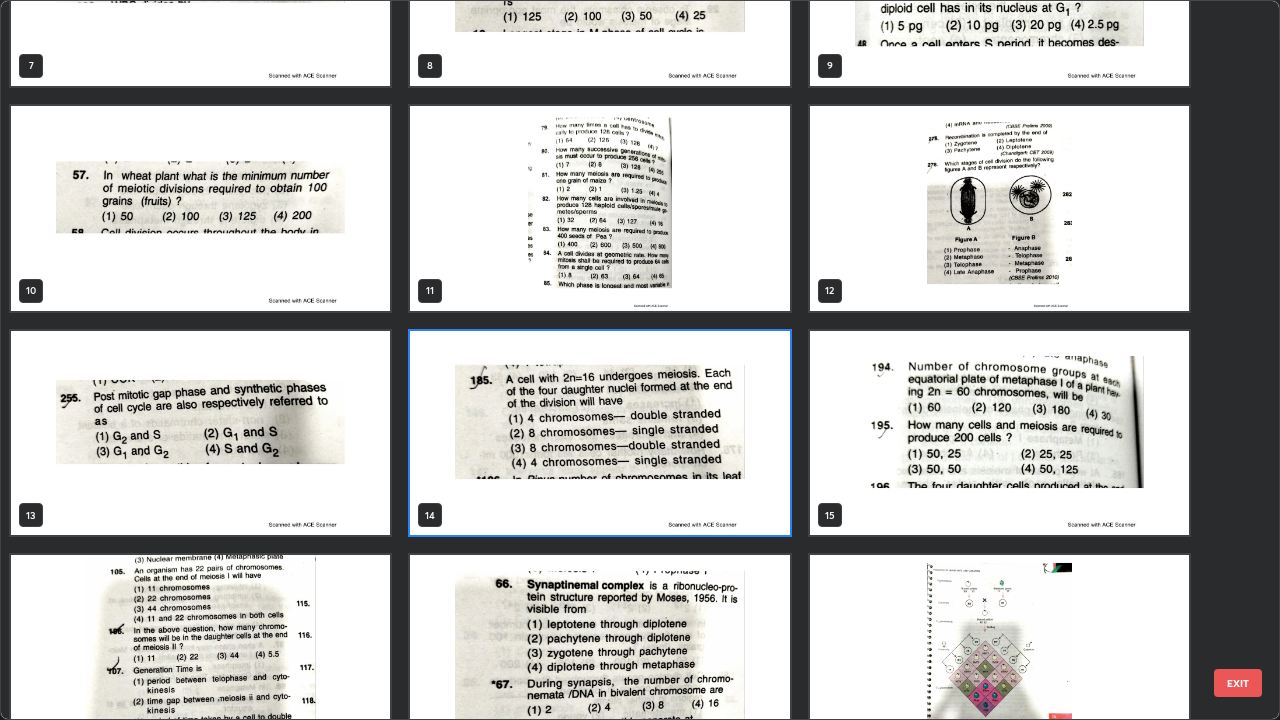 click at bounding box center (999, 433) 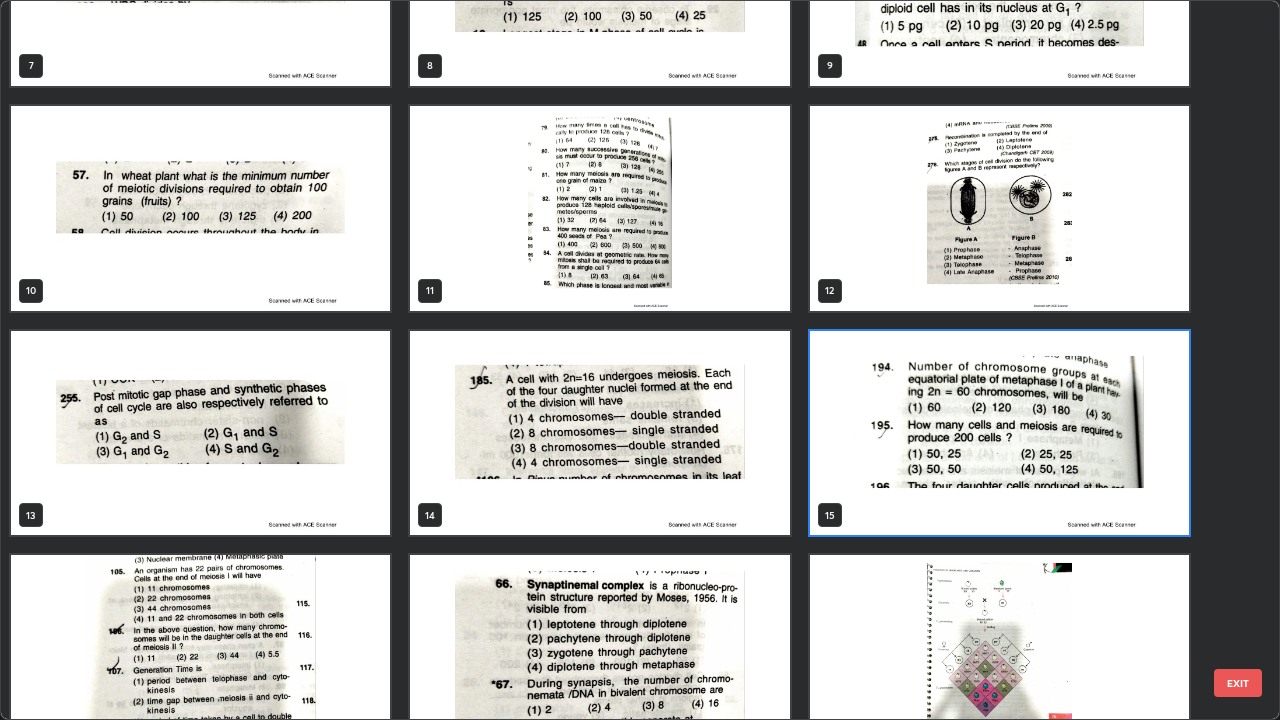 click at bounding box center [999, 433] 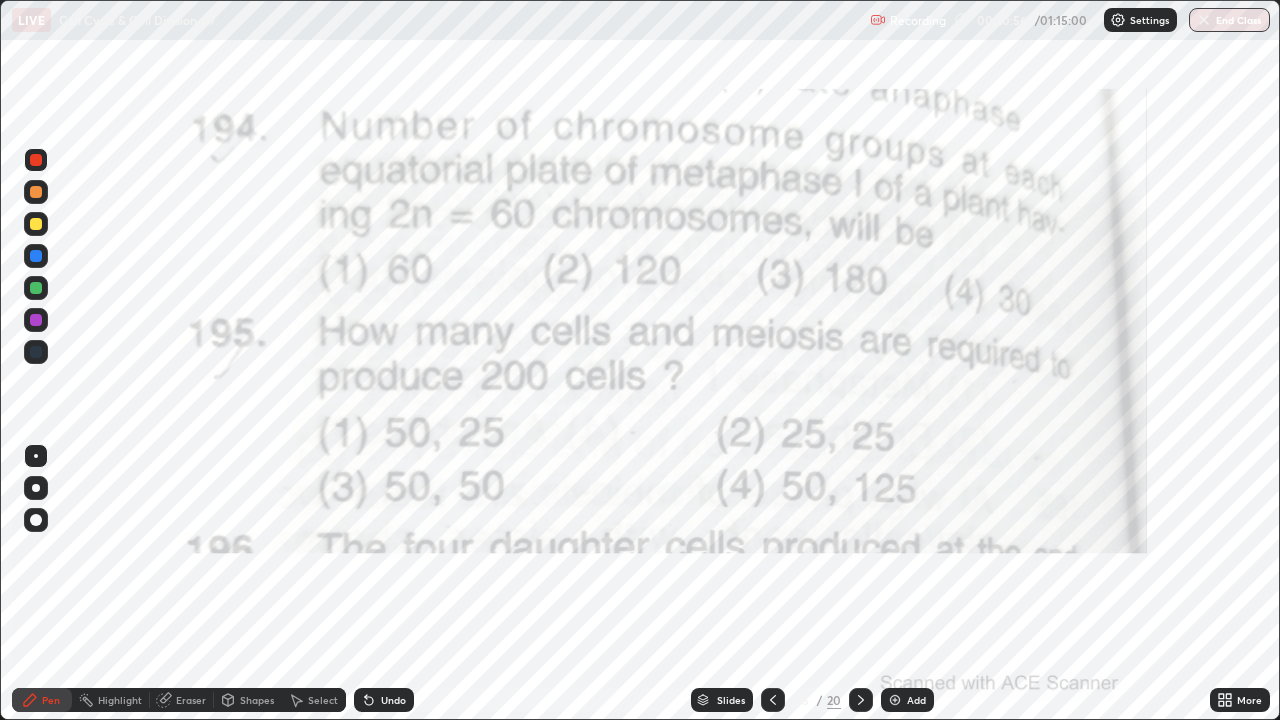 click 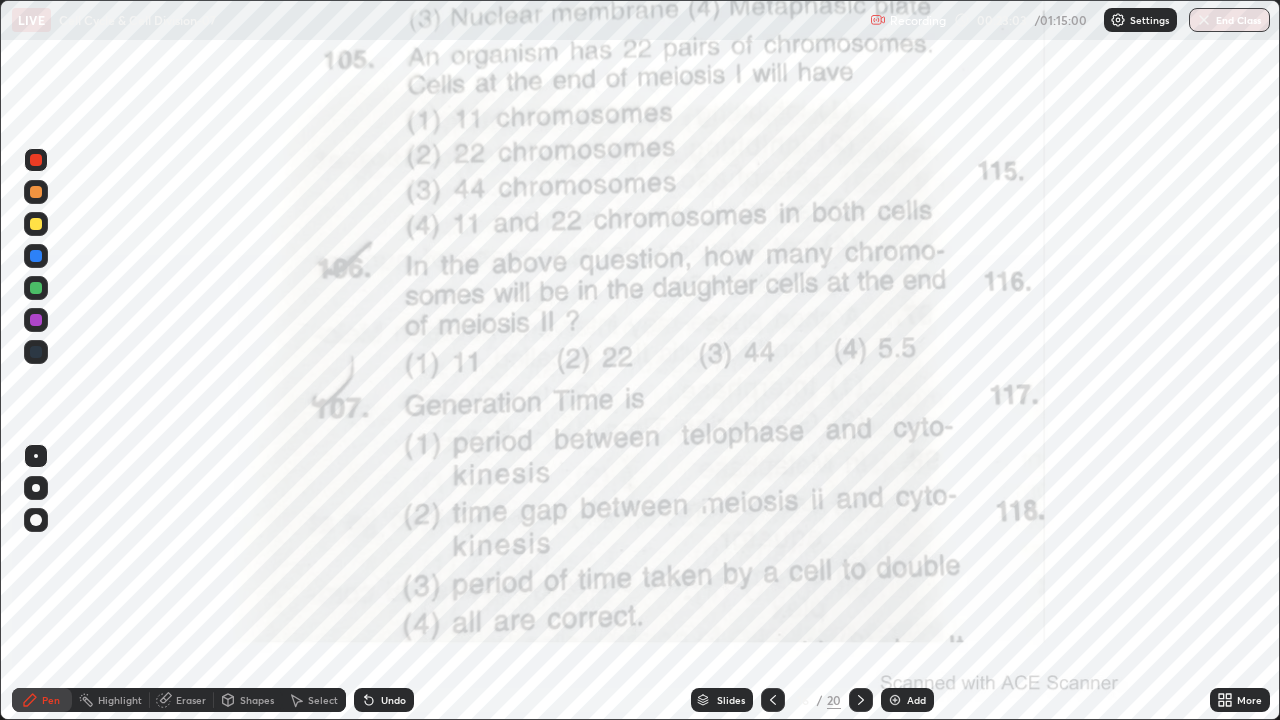 click 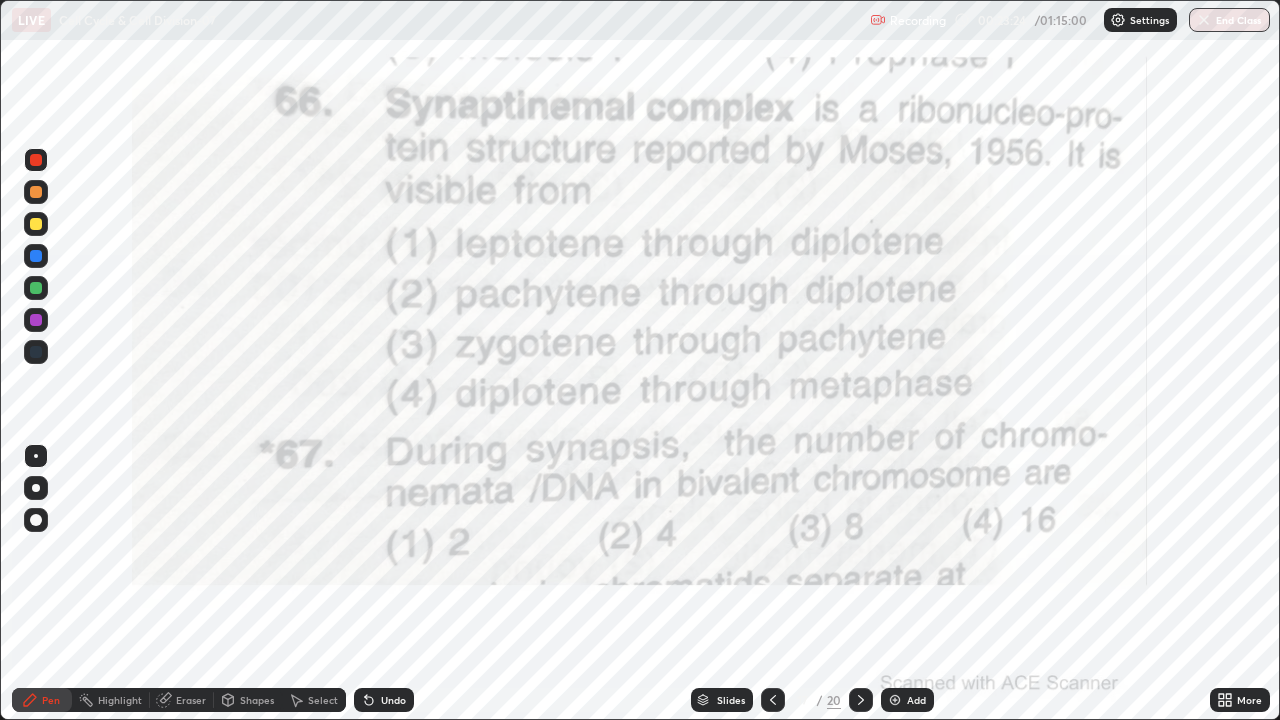 click at bounding box center [861, 700] 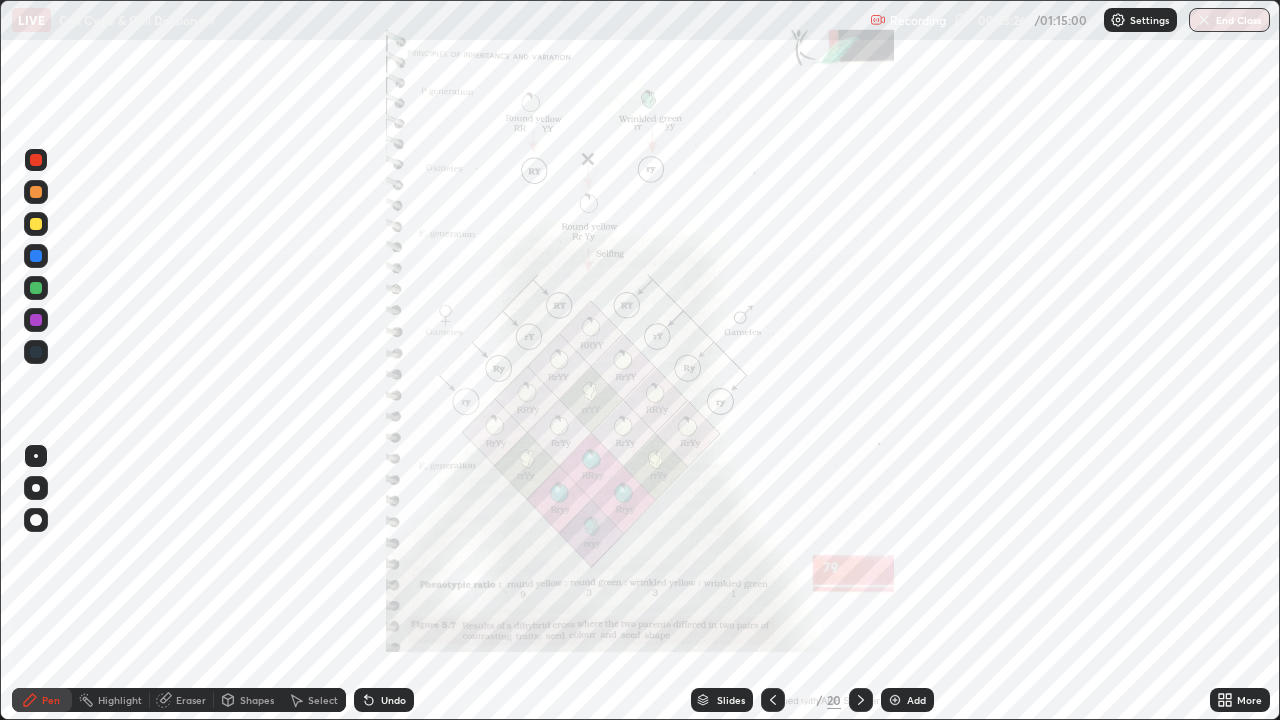 click 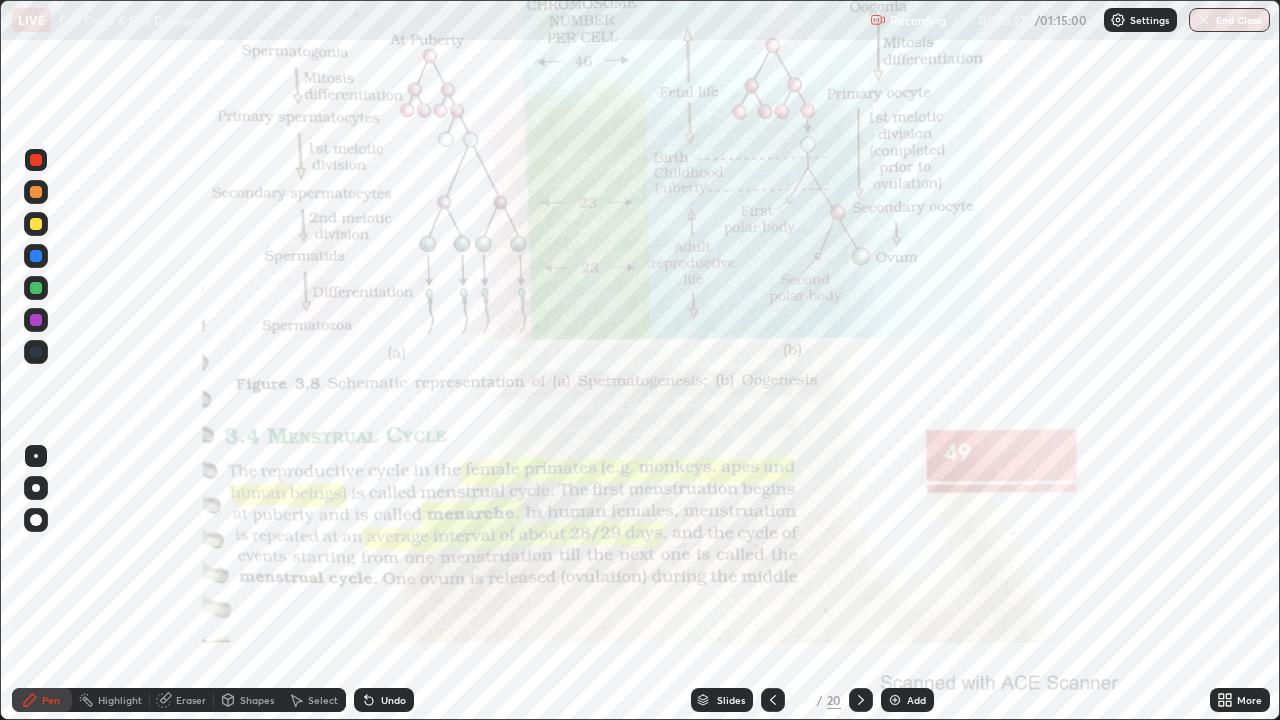 click 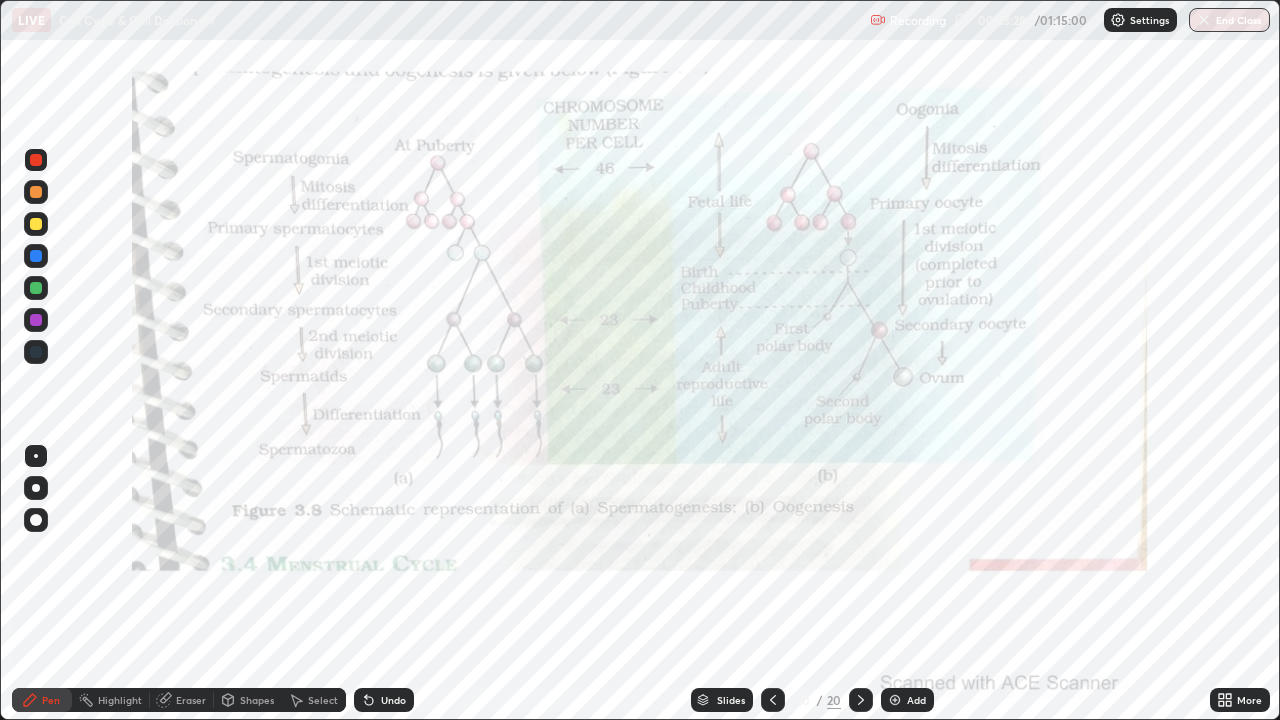 click on "Slides" at bounding box center (731, 700) 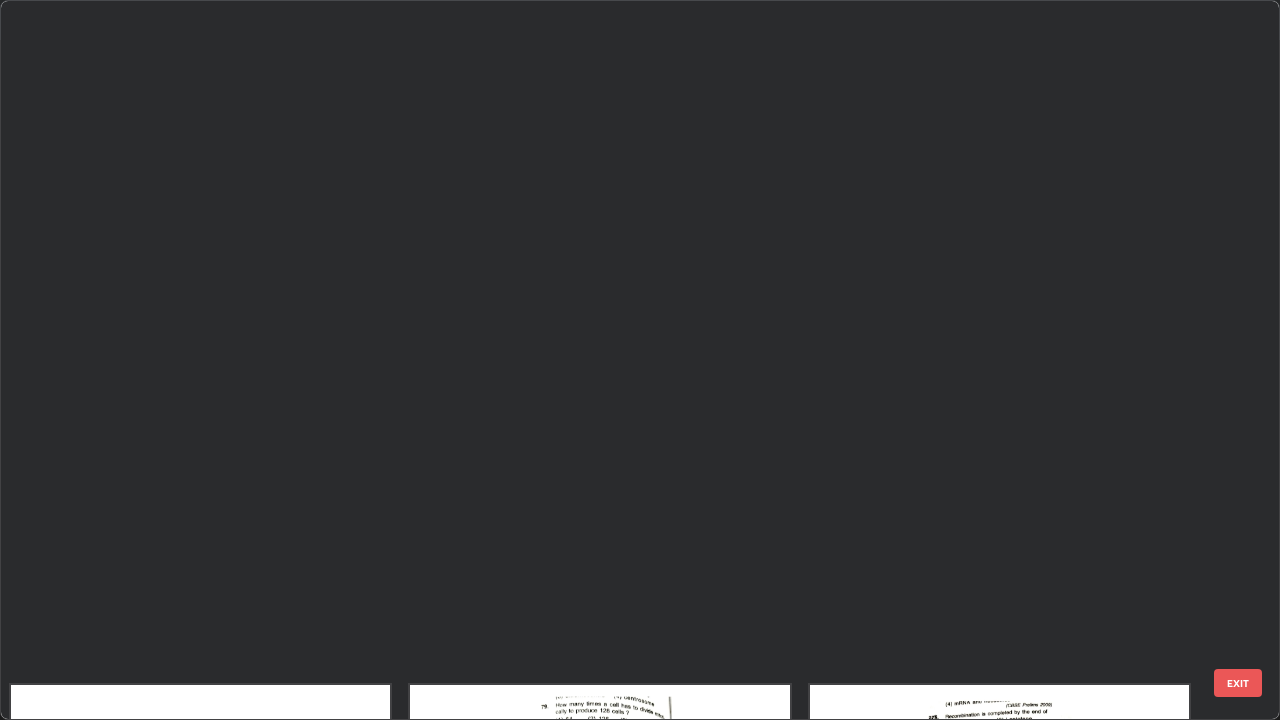 scroll, scrollTop: 712, scrollLeft: 1268, axis: both 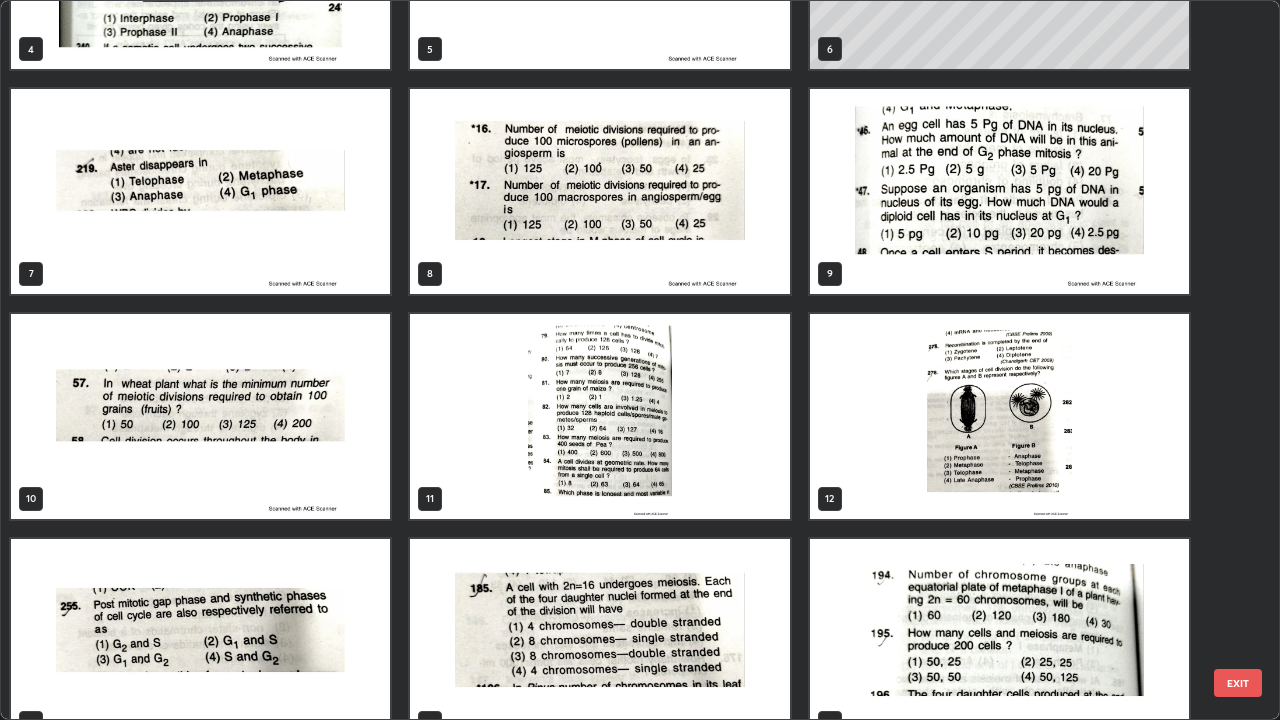 click on "EXIT" at bounding box center [1238, 683] 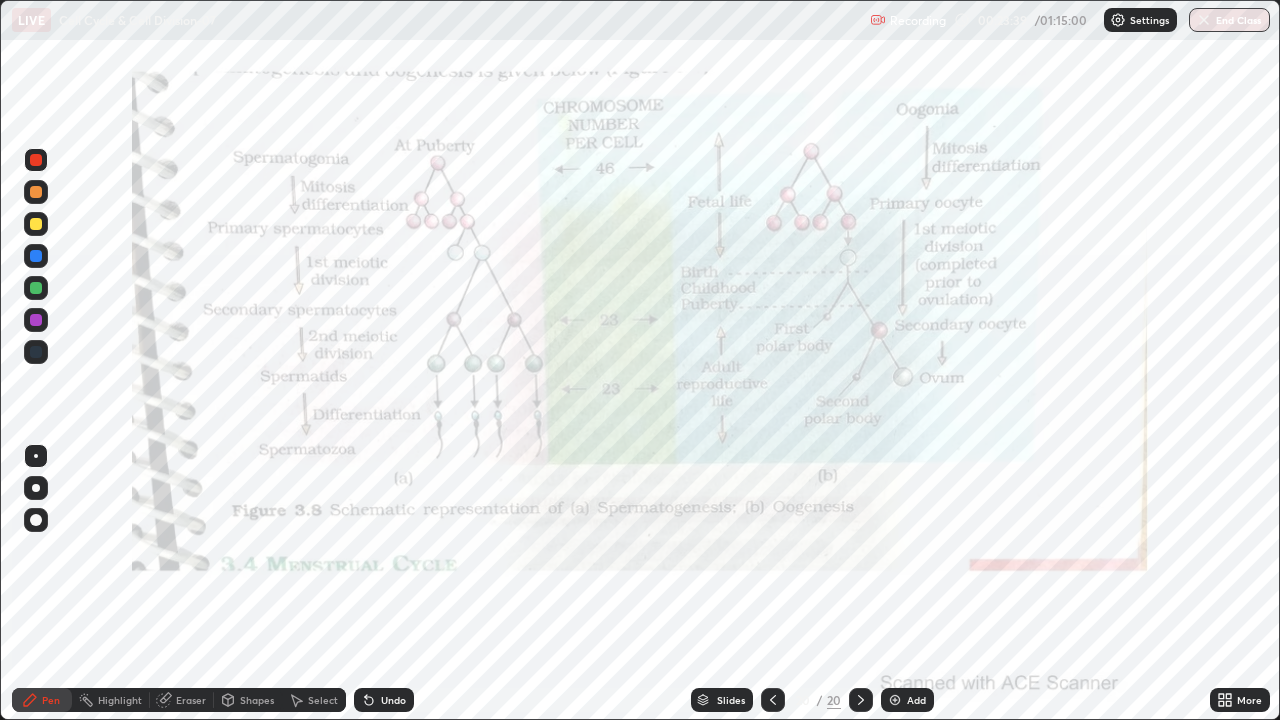 click 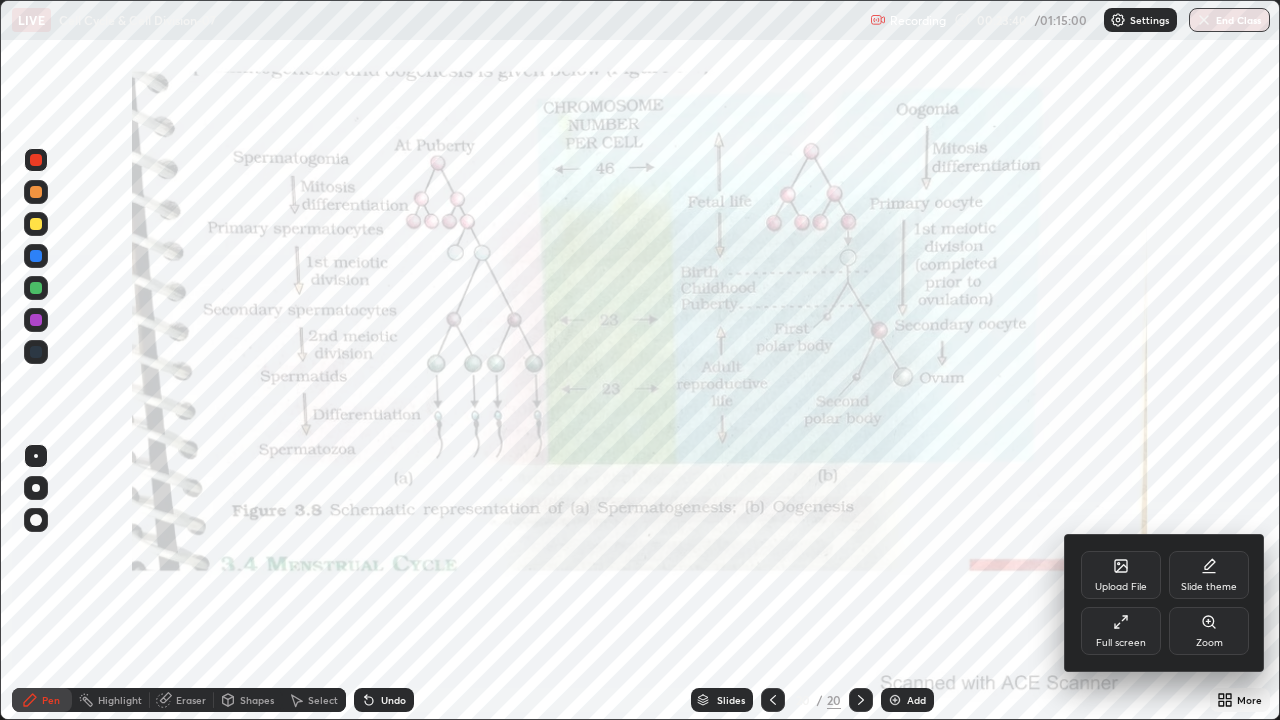 click on "Upload File" at bounding box center [1121, 575] 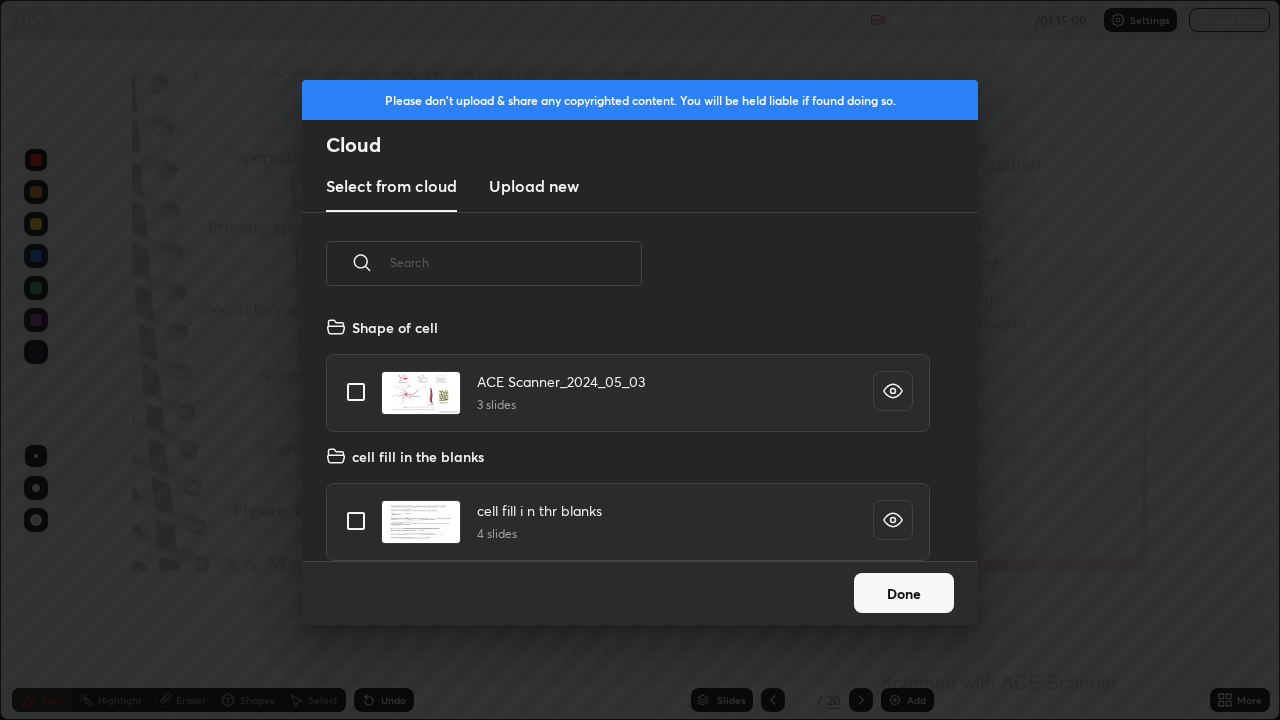 scroll, scrollTop: 7, scrollLeft: 11, axis: both 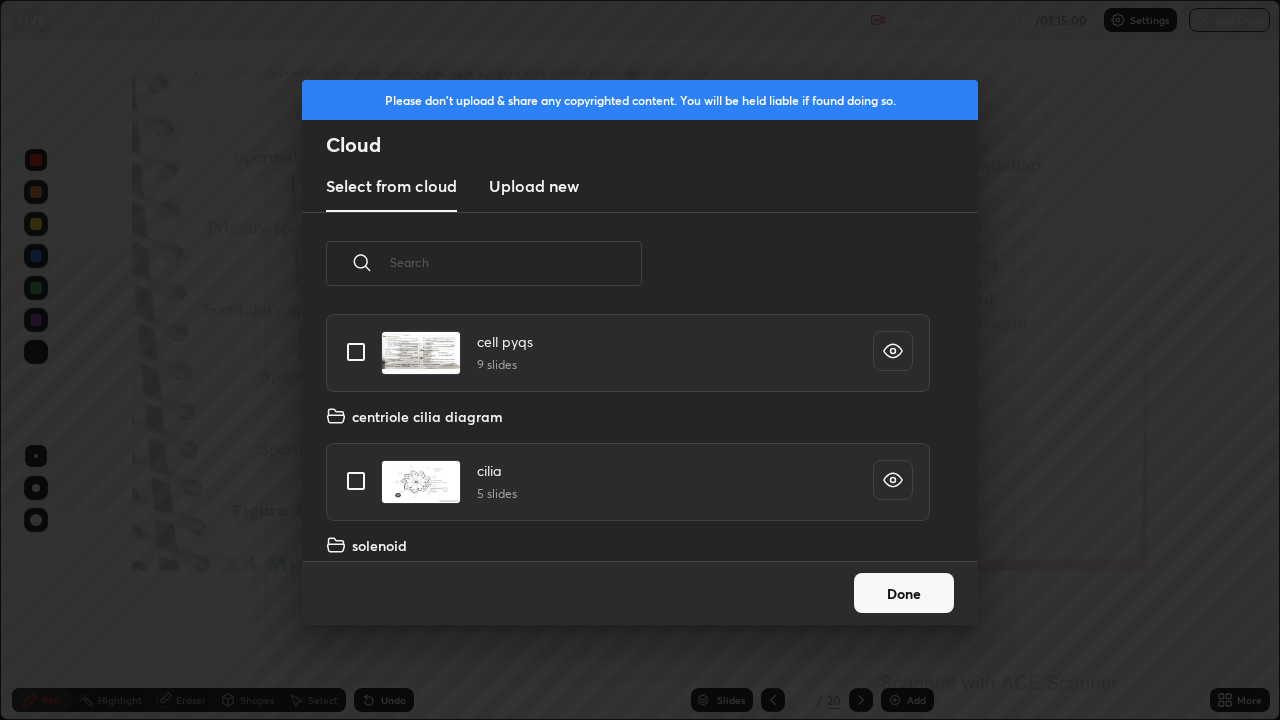 click at bounding box center (356, 352) 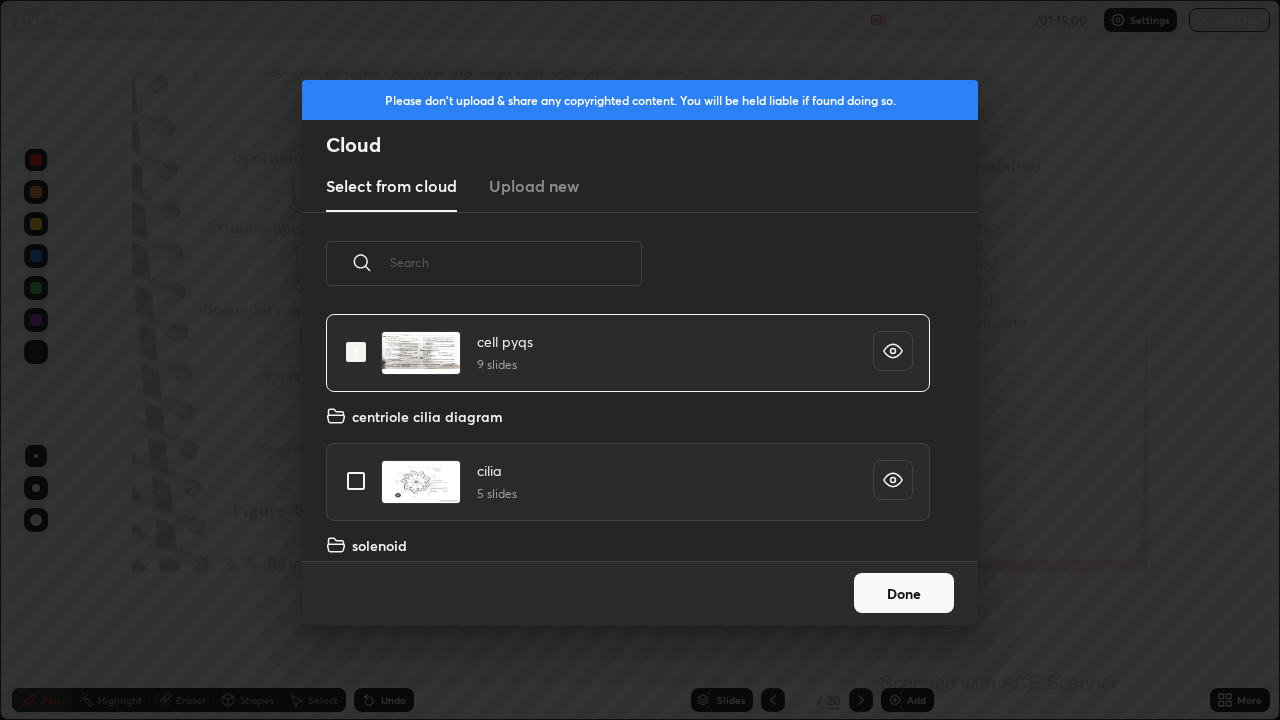 click at bounding box center [356, 352] 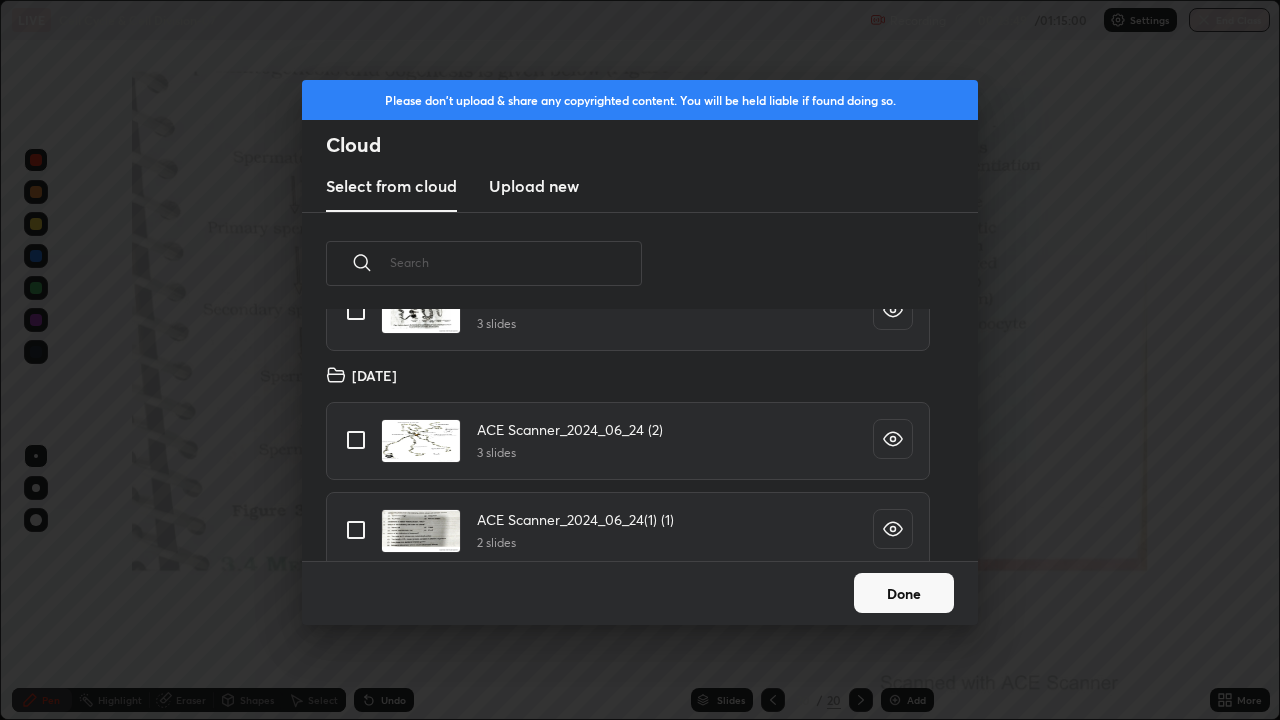 scroll, scrollTop: 1644, scrollLeft: 0, axis: vertical 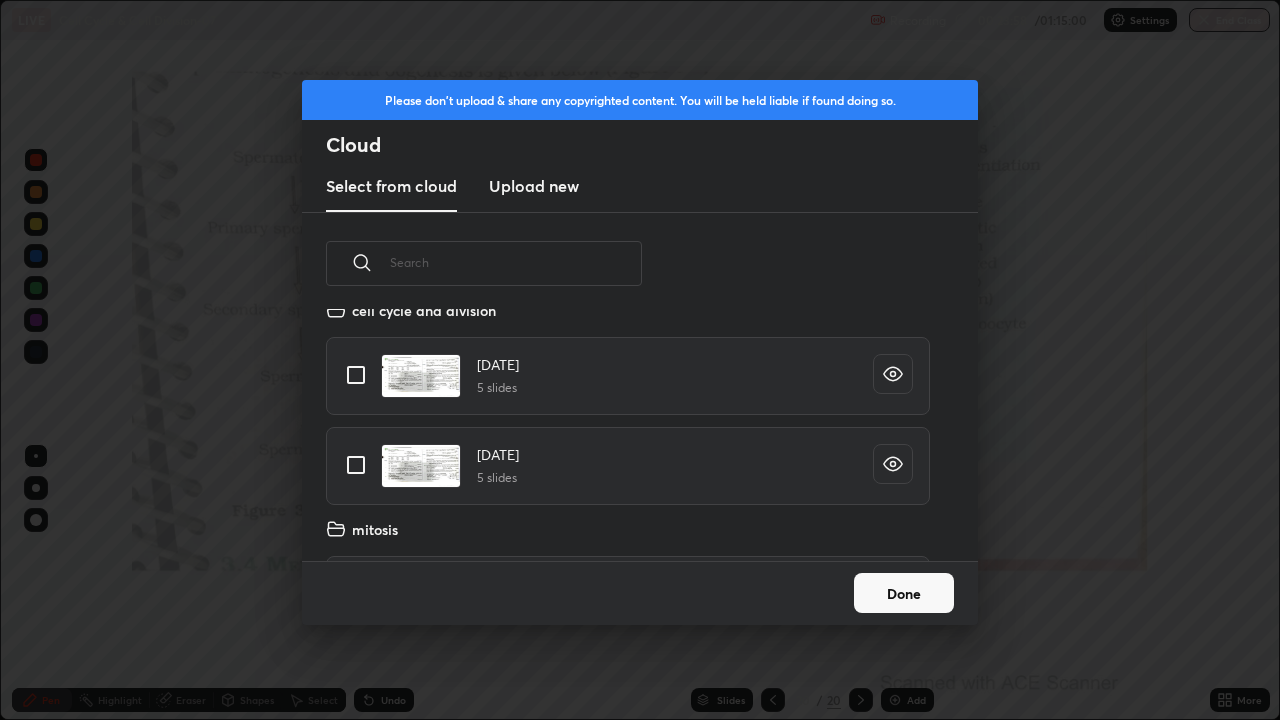 click at bounding box center [356, 465] 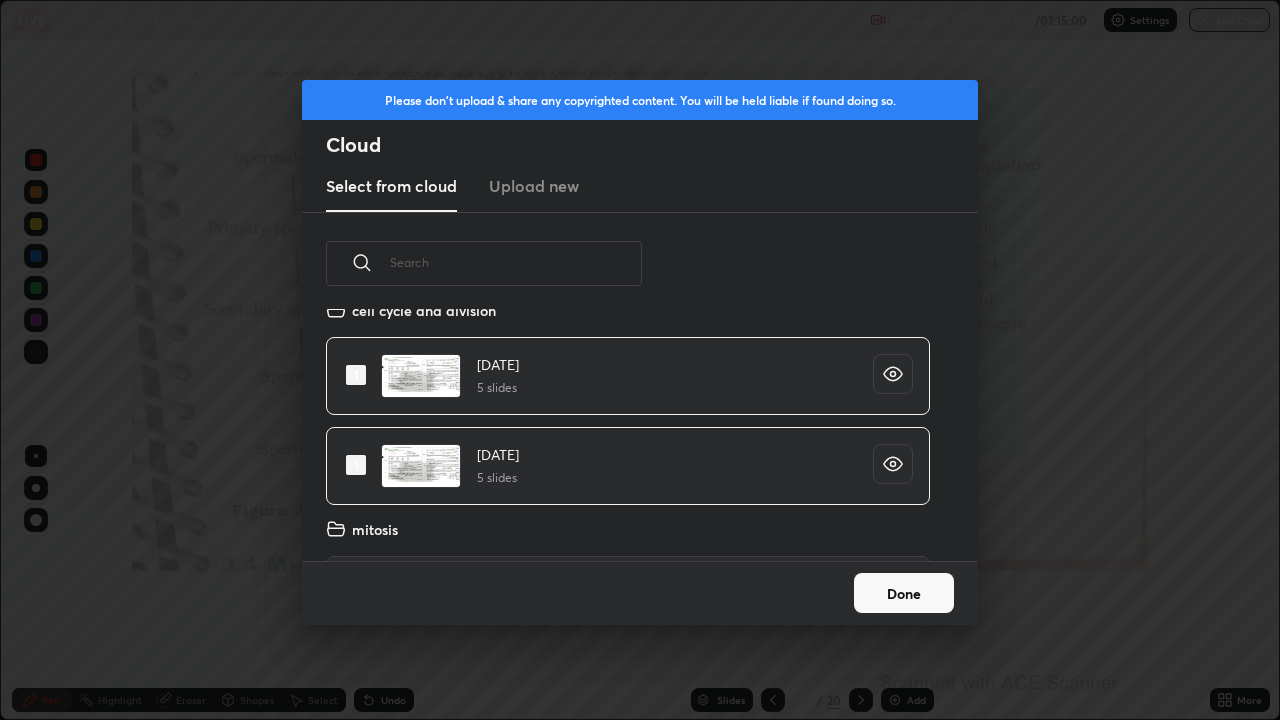 click on "Done" at bounding box center [904, 593] 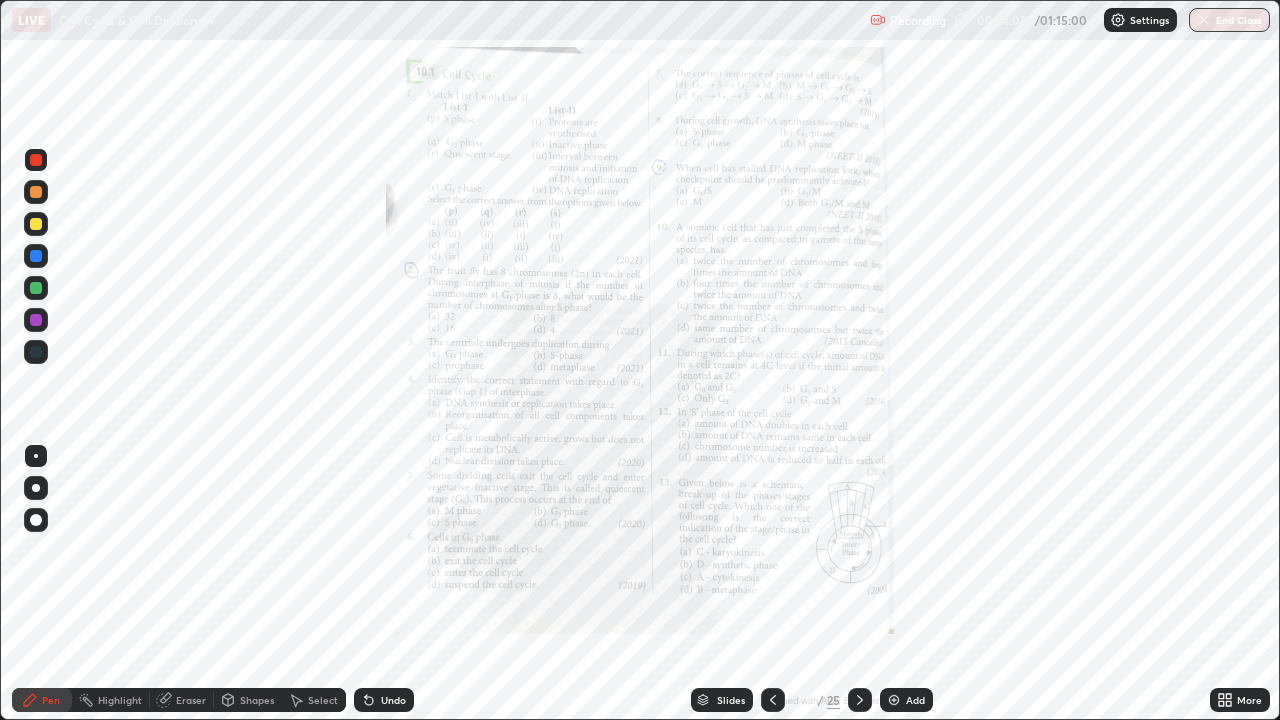 click 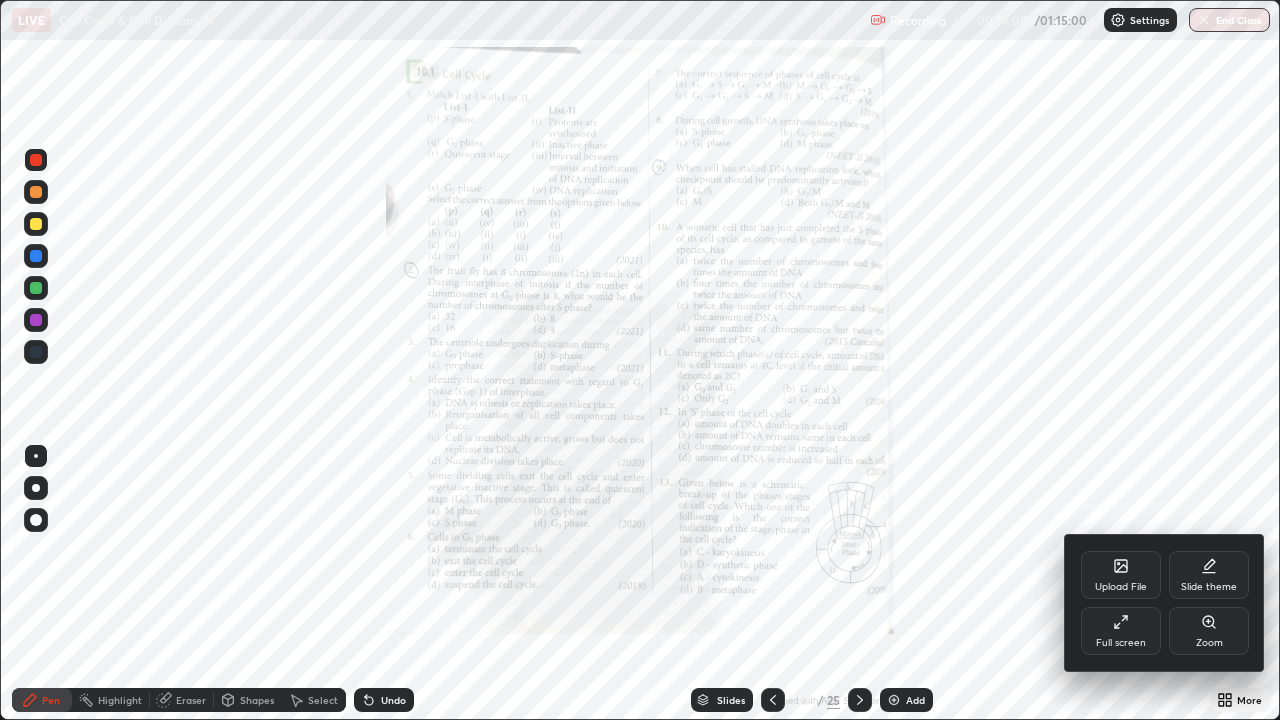 click 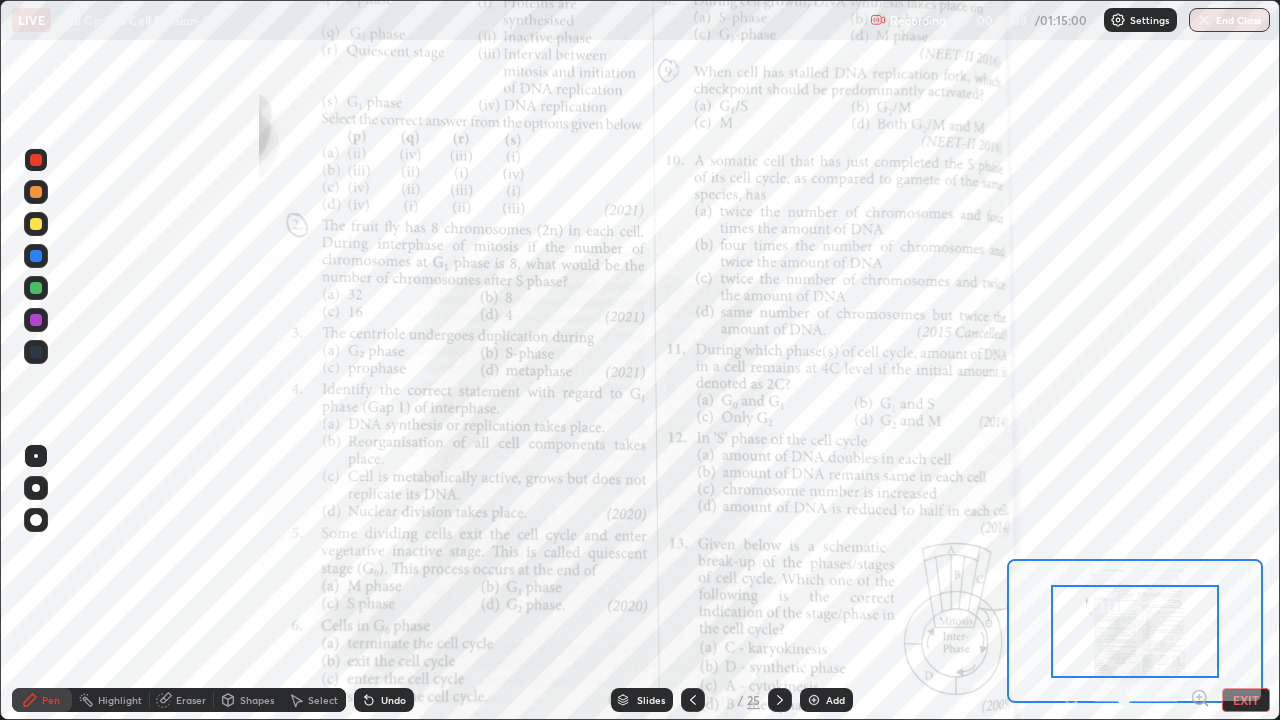 click 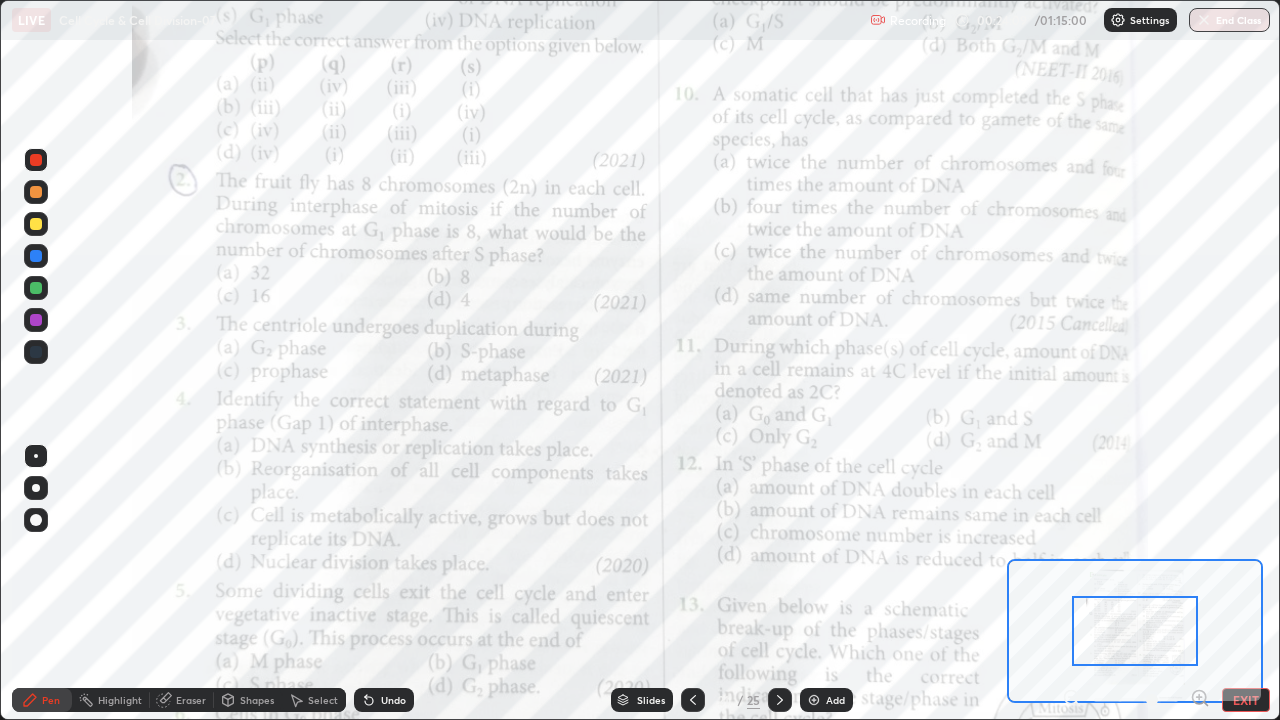 click 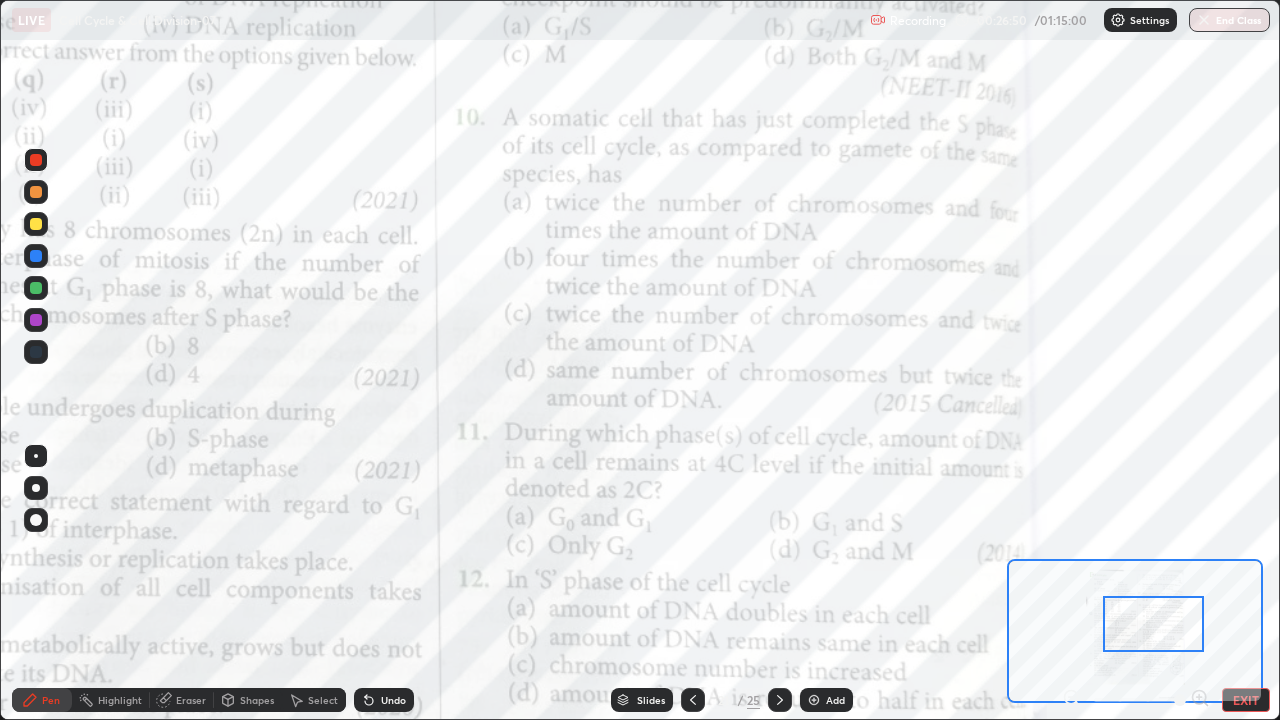 click on "EXIT" at bounding box center (1246, 700) 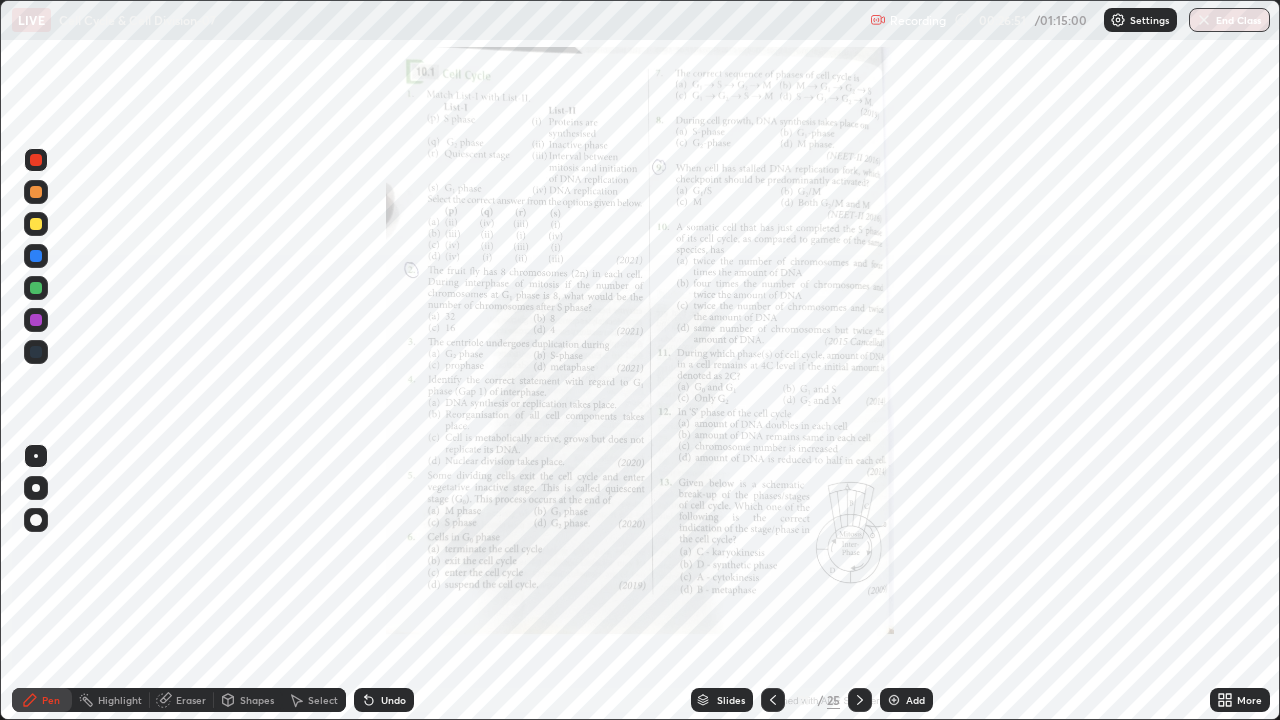 click 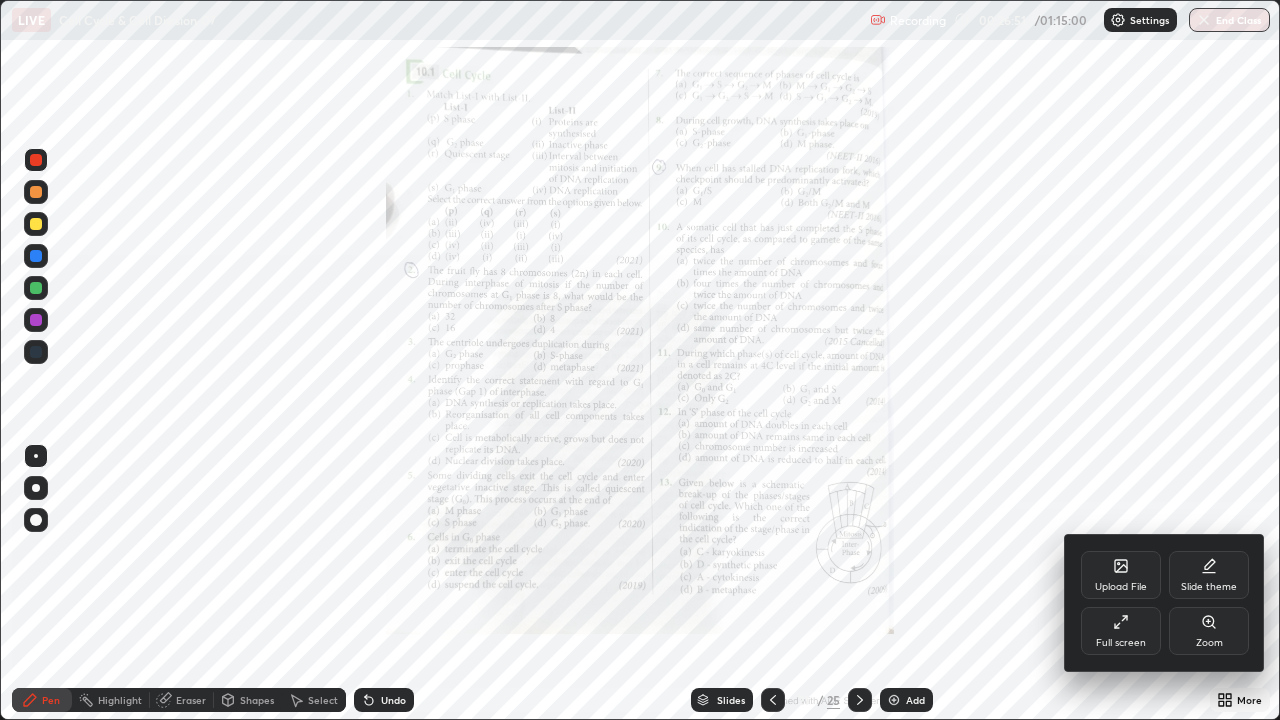 click on "Upload File" at bounding box center [1121, 575] 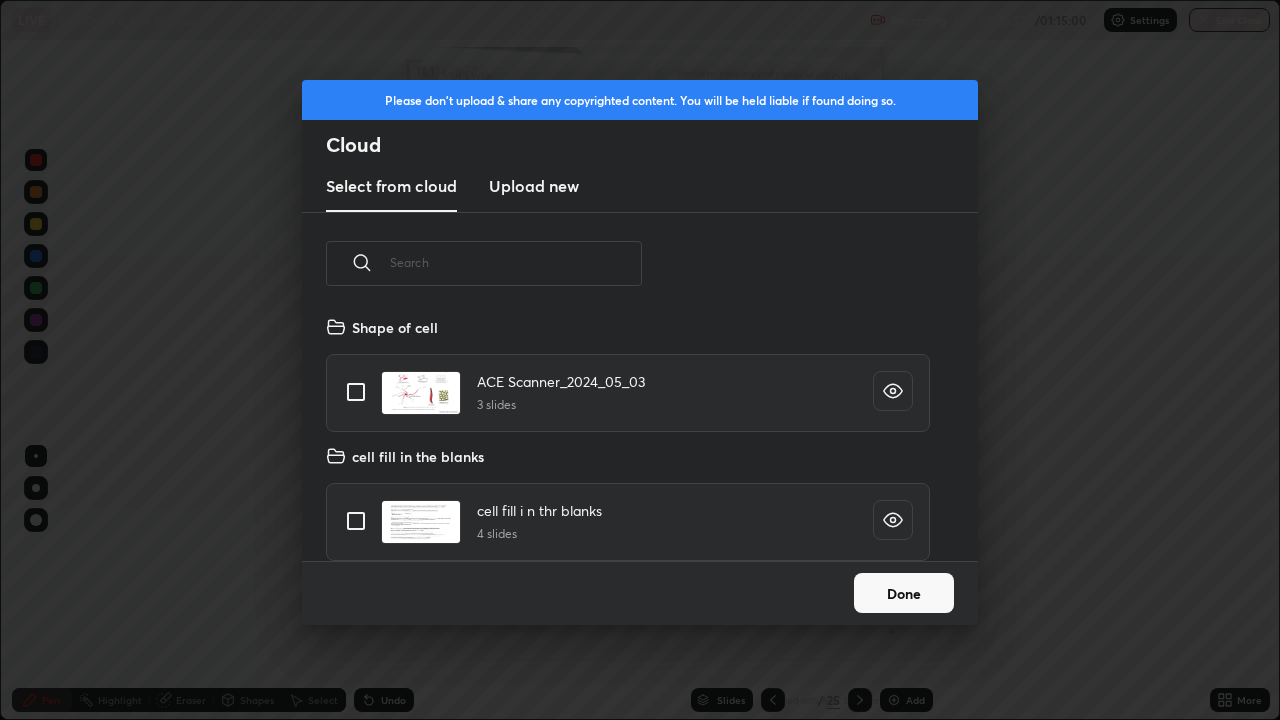 scroll, scrollTop: 7, scrollLeft: 11, axis: both 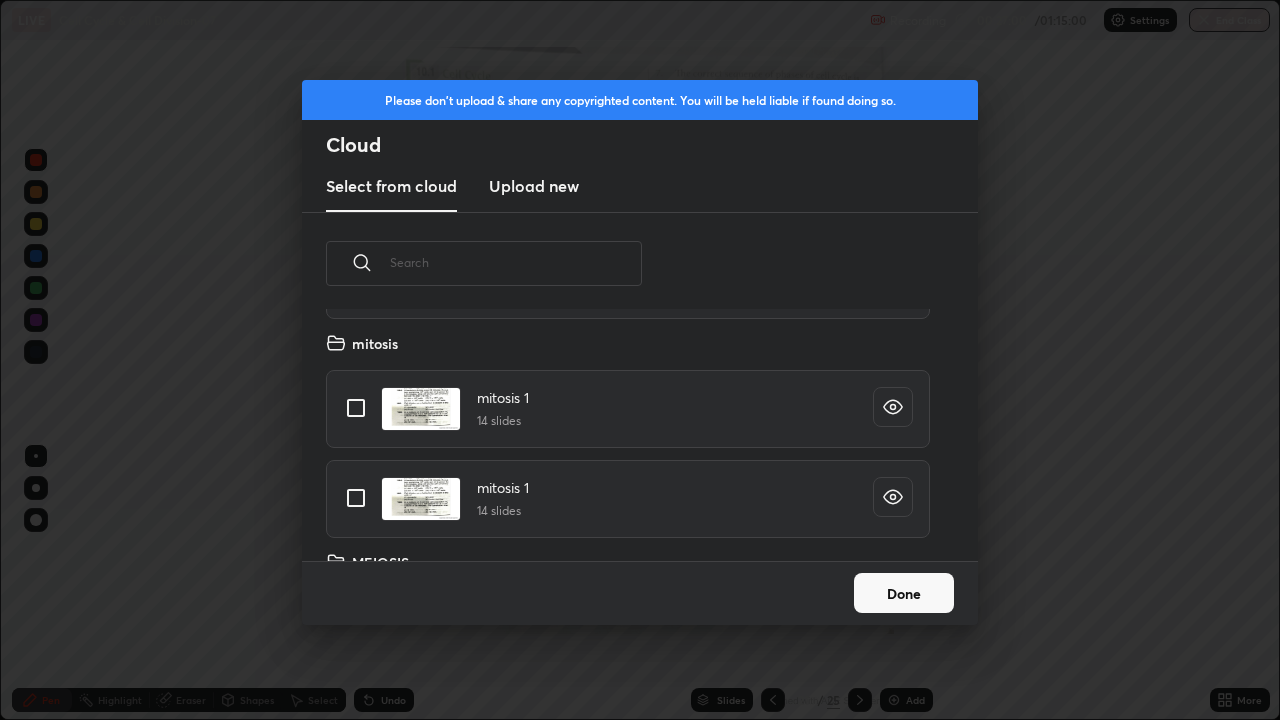 click at bounding box center (356, 408) 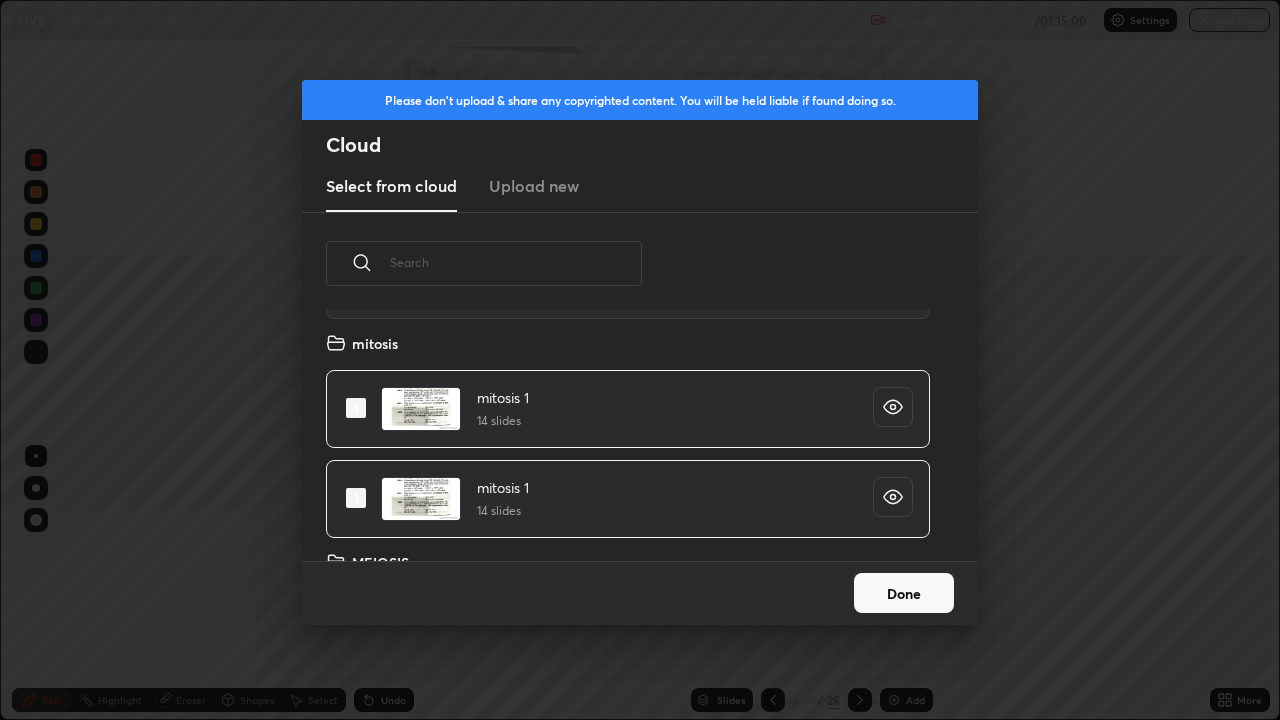 click on "Done" at bounding box center (904, 593) 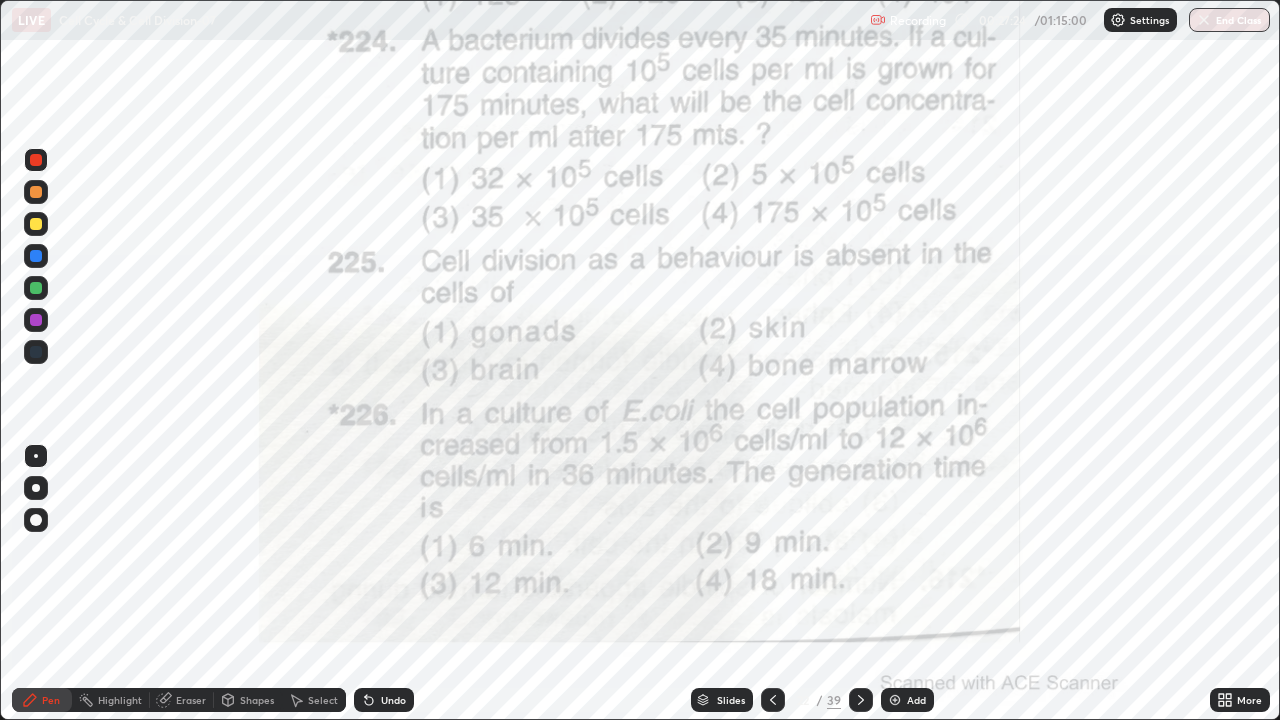 click 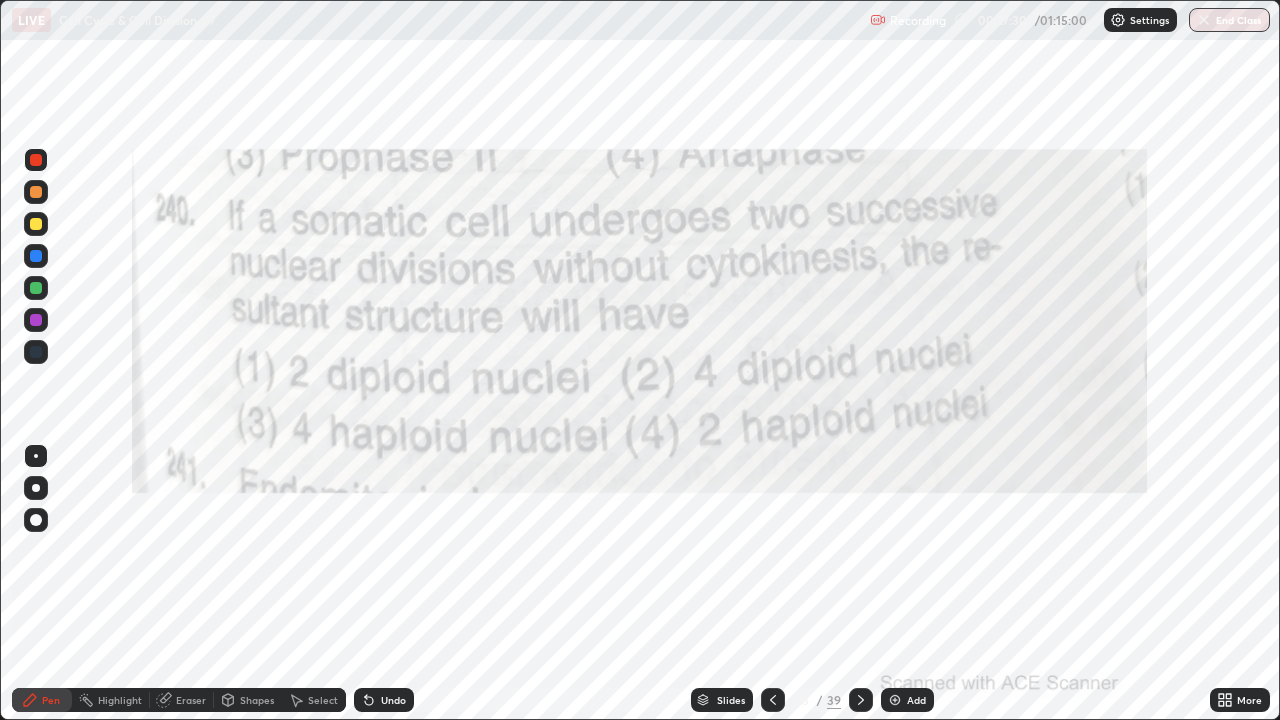 click at bounding box center [861, 700] 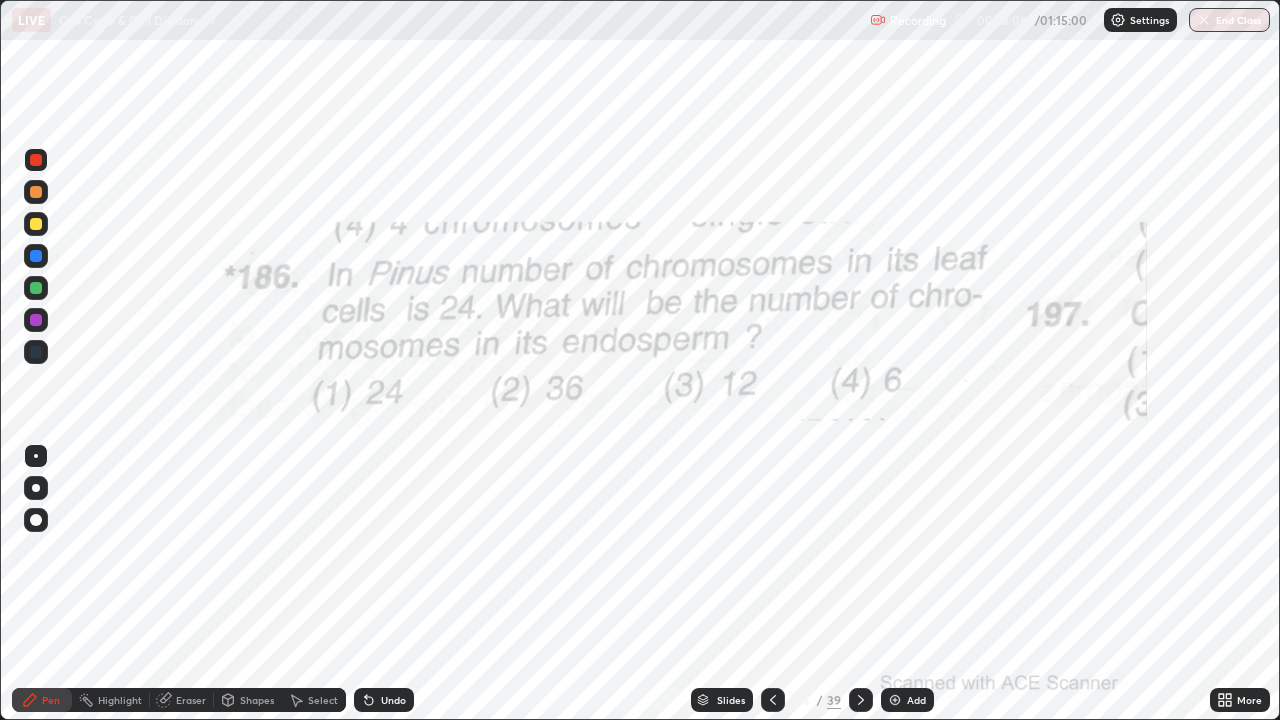 click 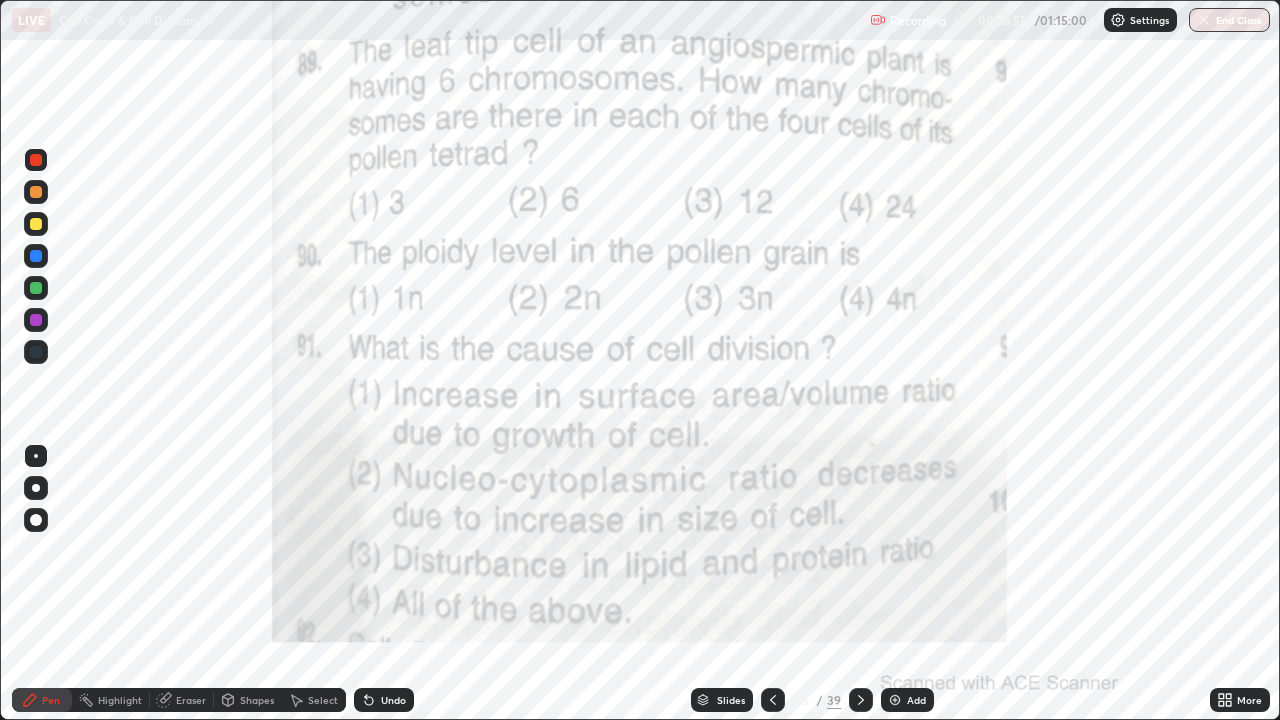 click 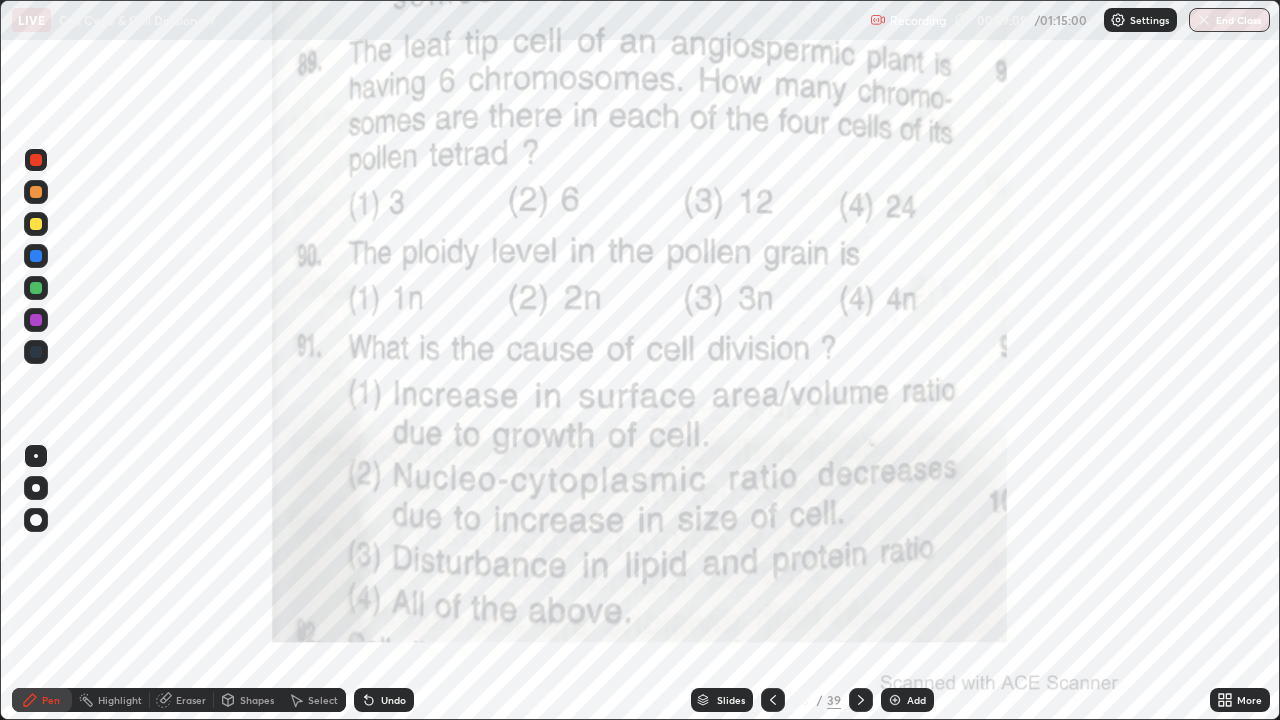 click 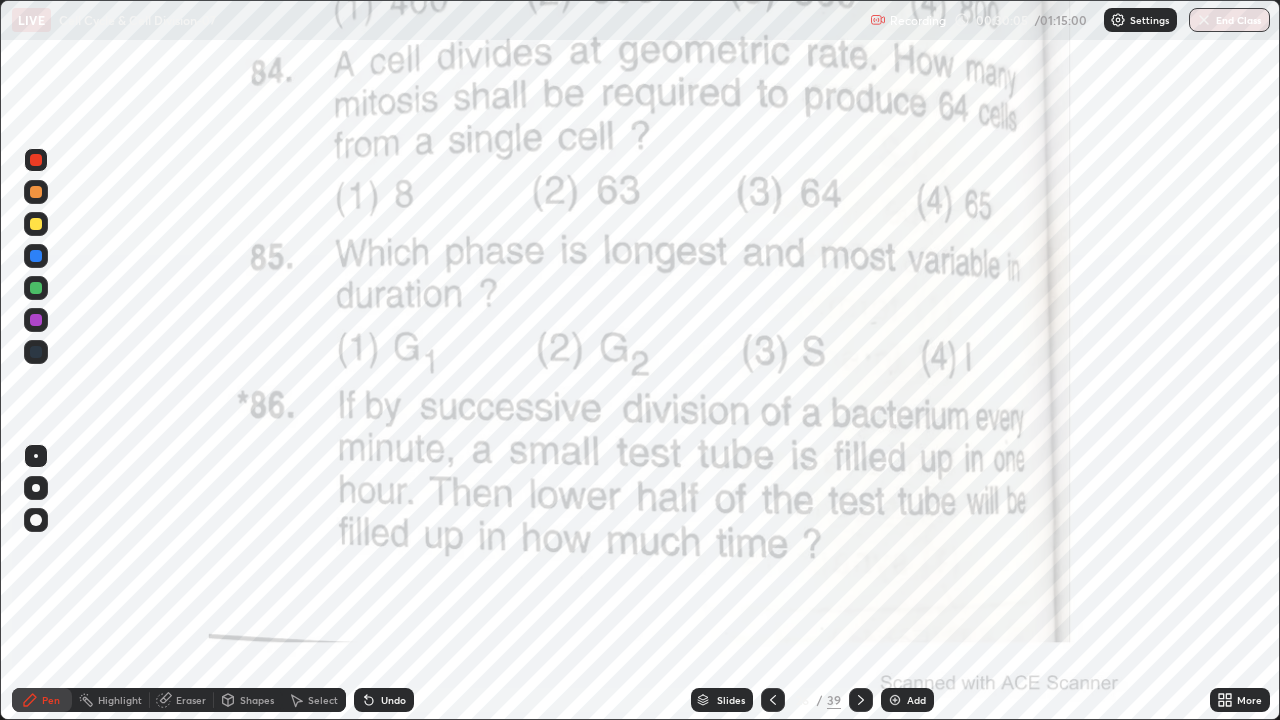 click 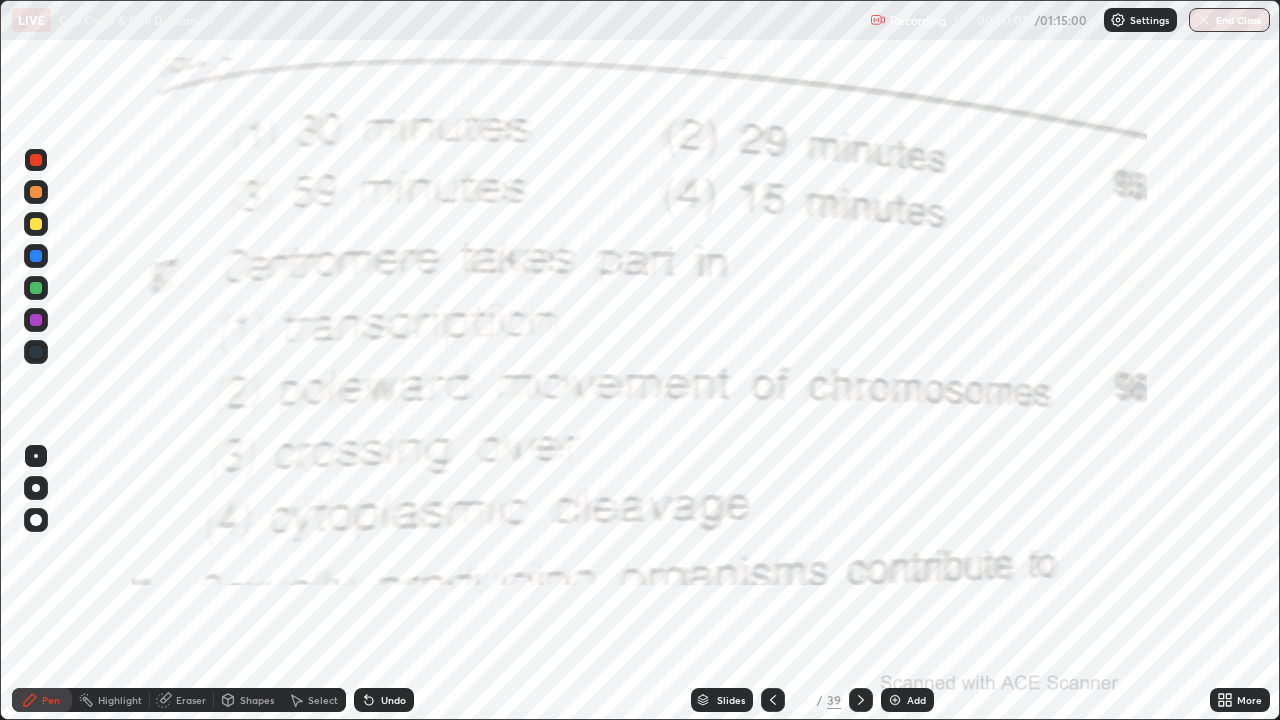 click 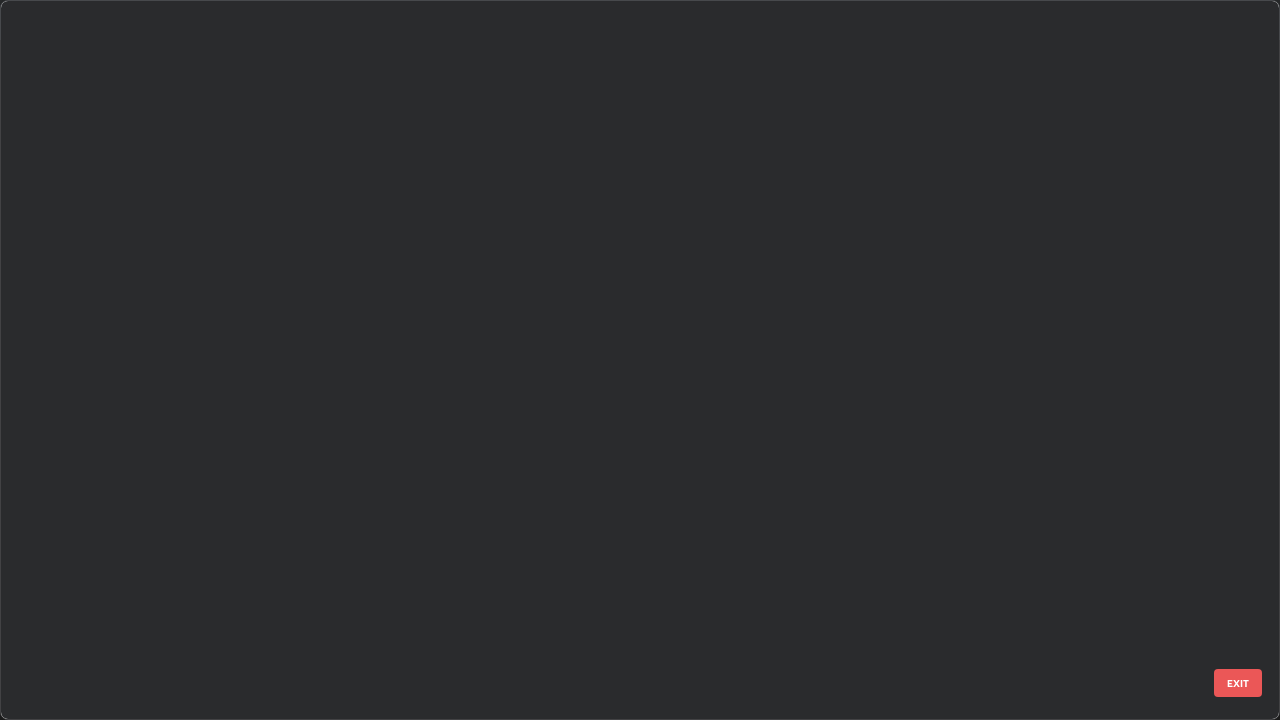 scroll, scrollTop: 1303, scrollLeft: 0, axis: vertical 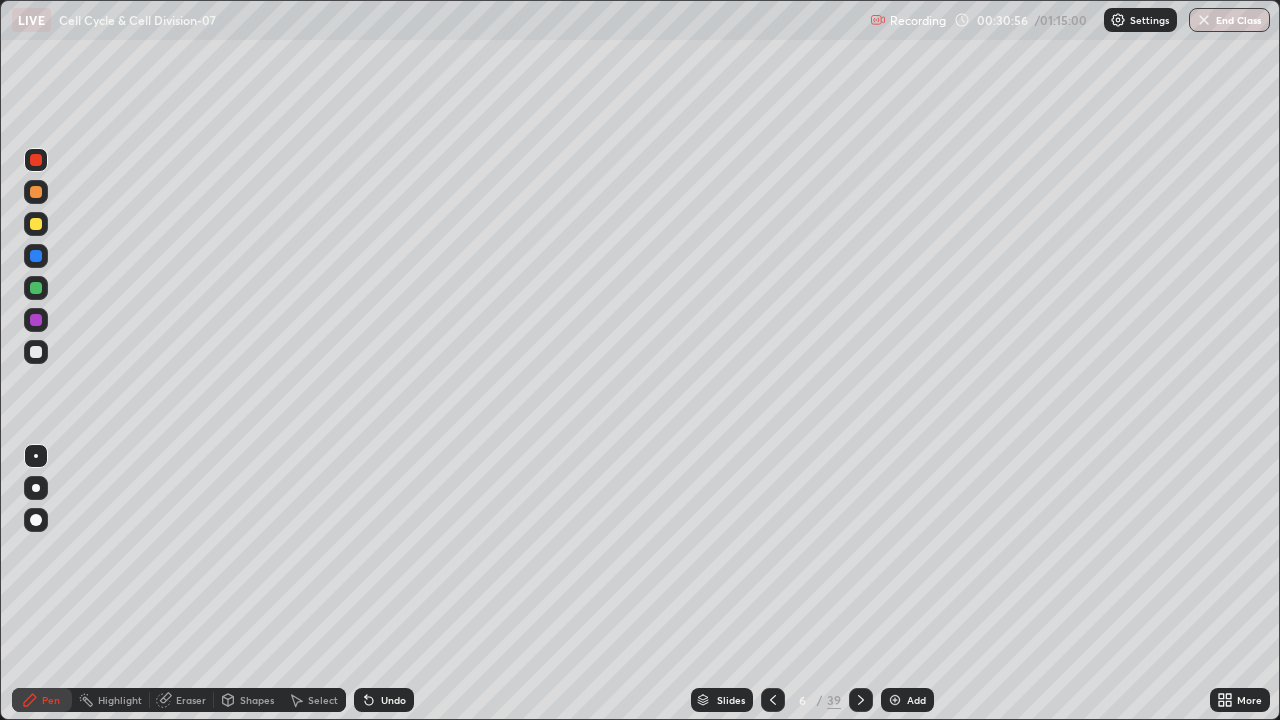 click at bounding box center (895, 700) 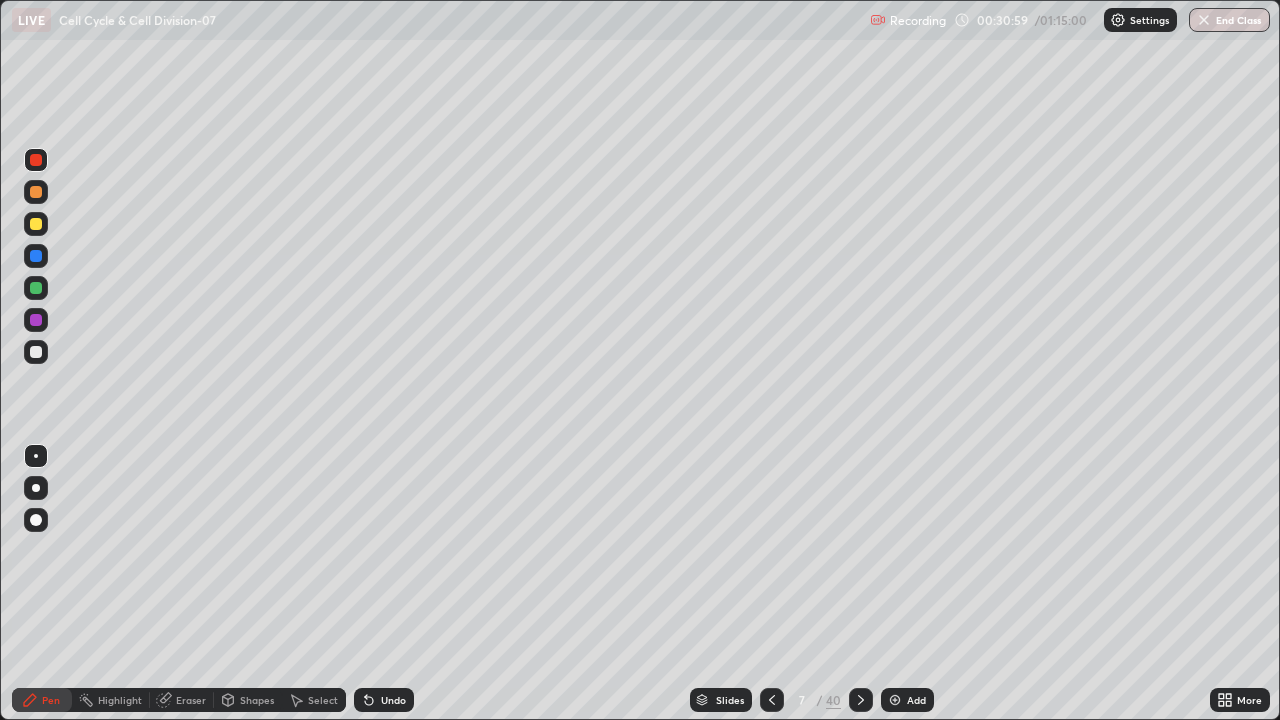 click at bounding box center [36, 288] 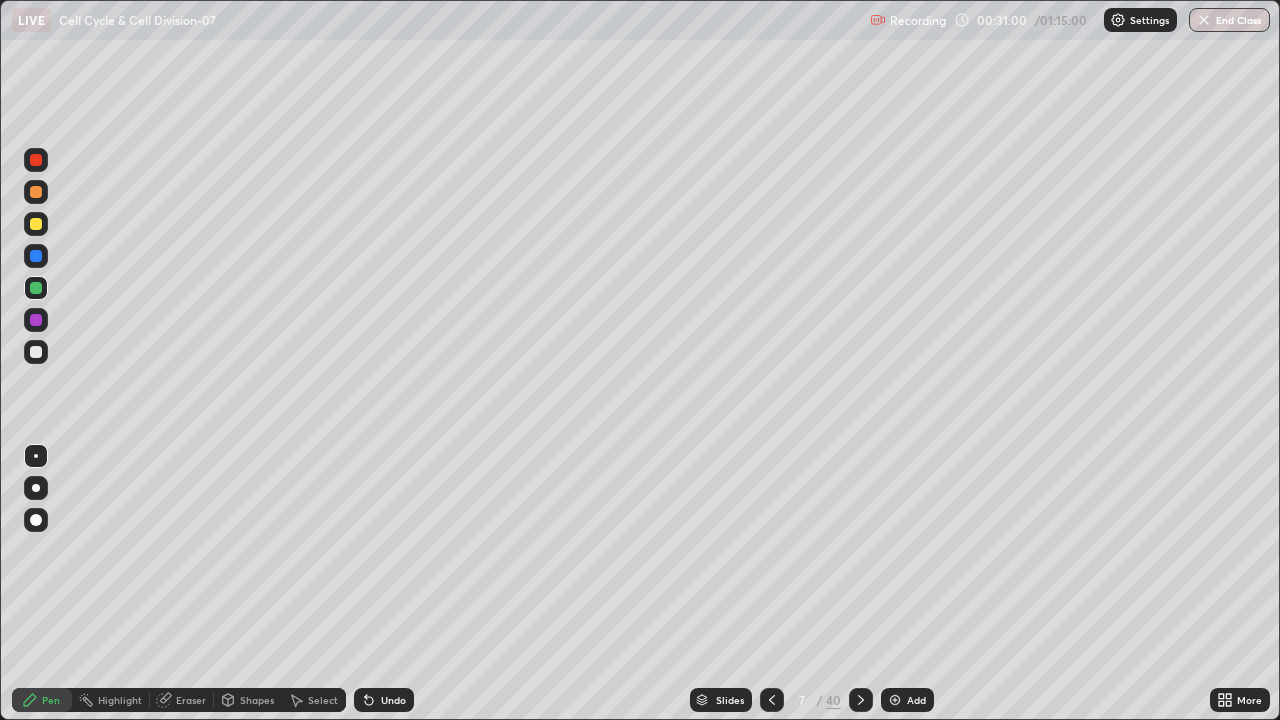 click at bounding box center [36, 488] 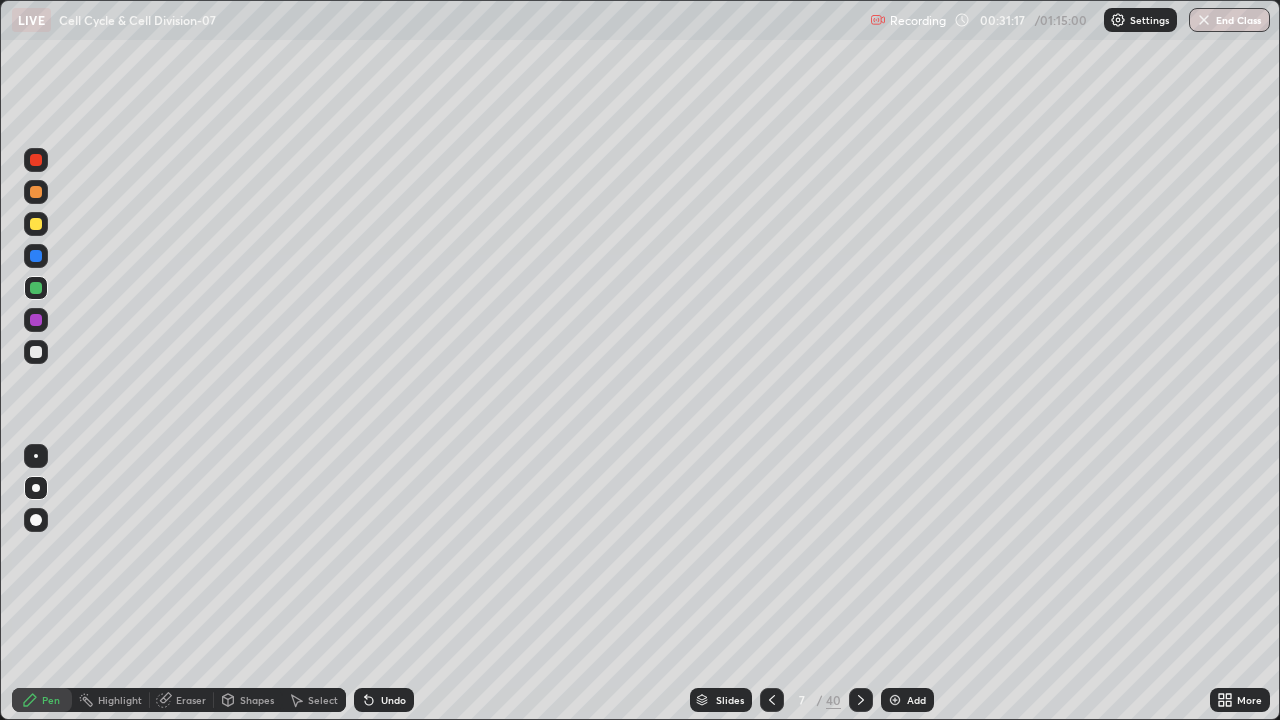click 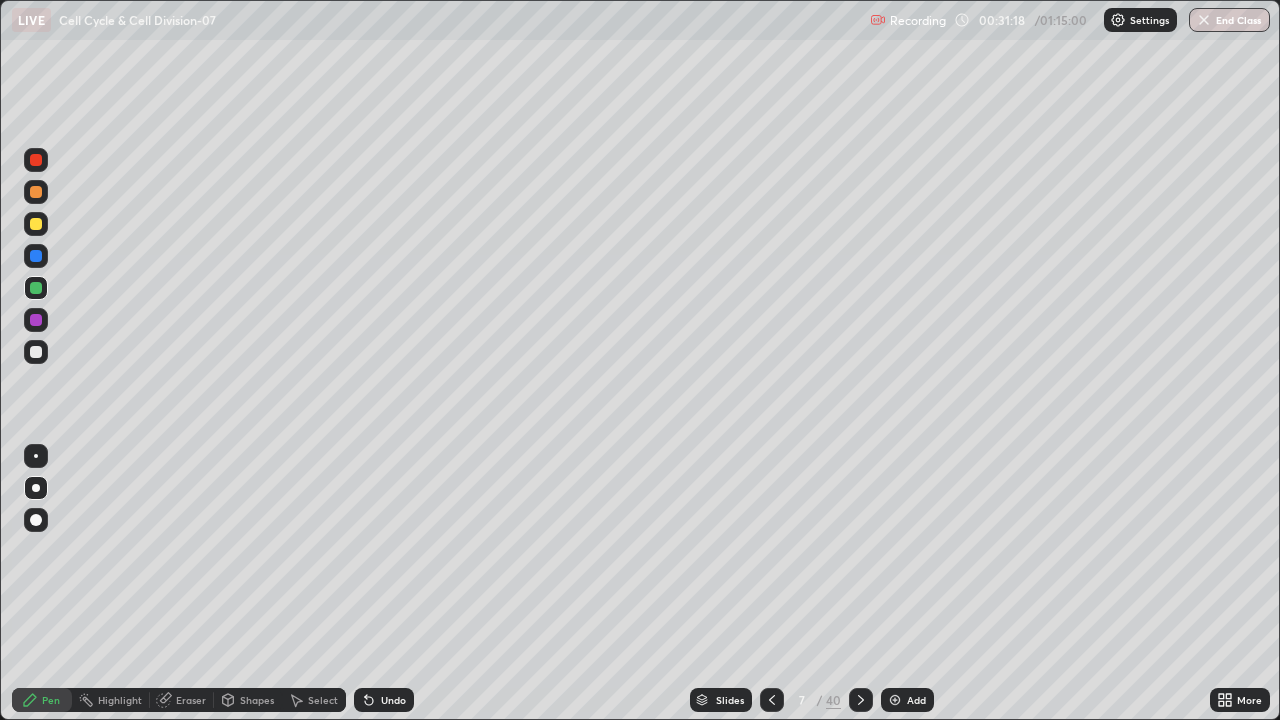 click on "Undo" at bounding box center (384, 700) 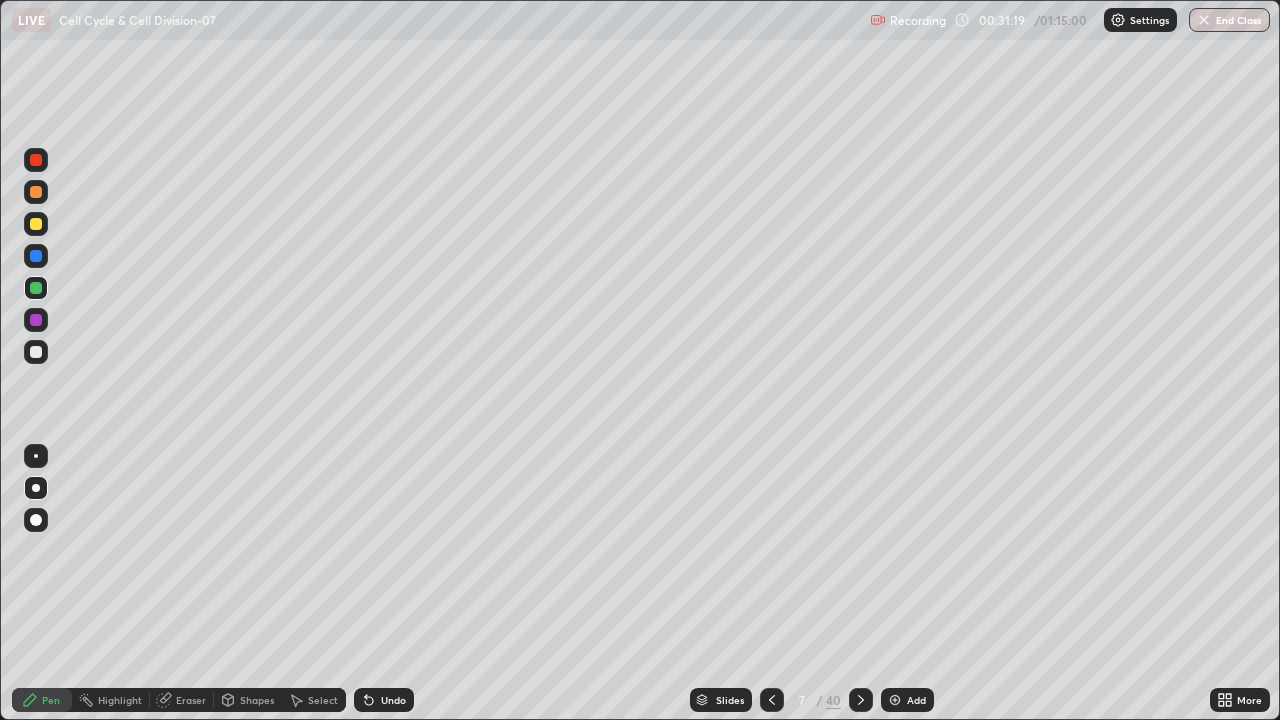 click 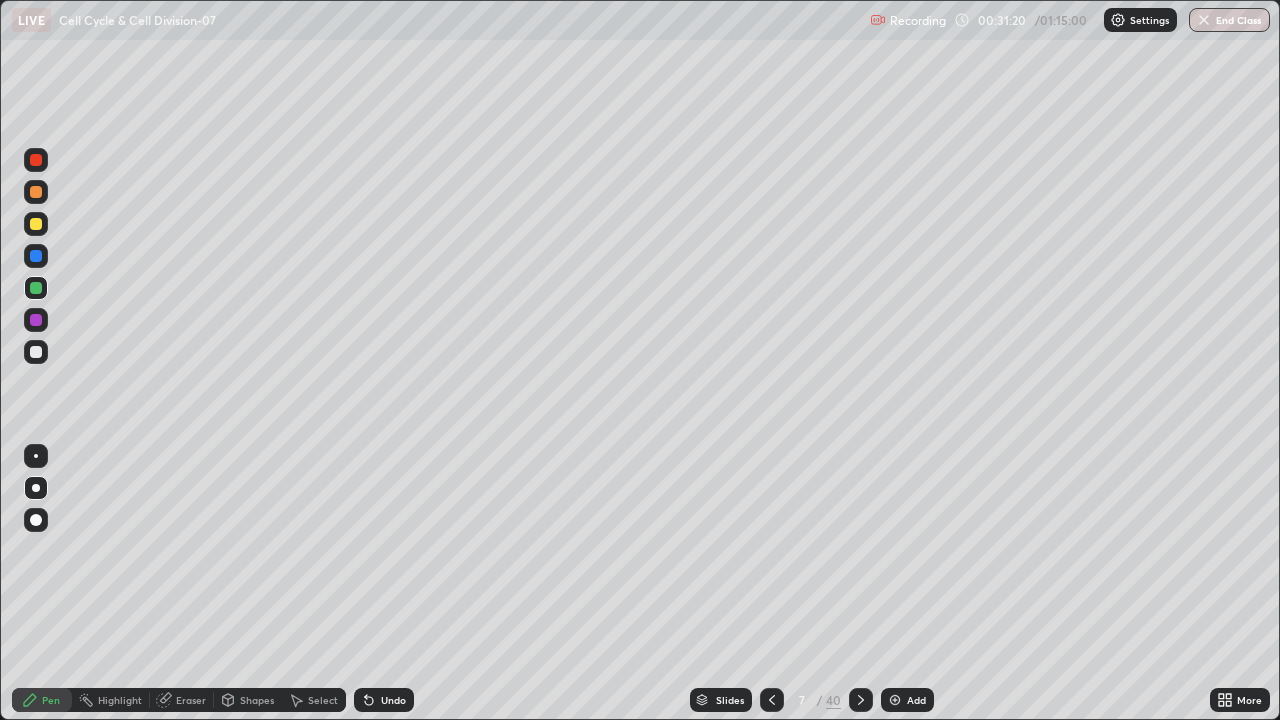 click on "Undo" at bounding box center (384, 700) 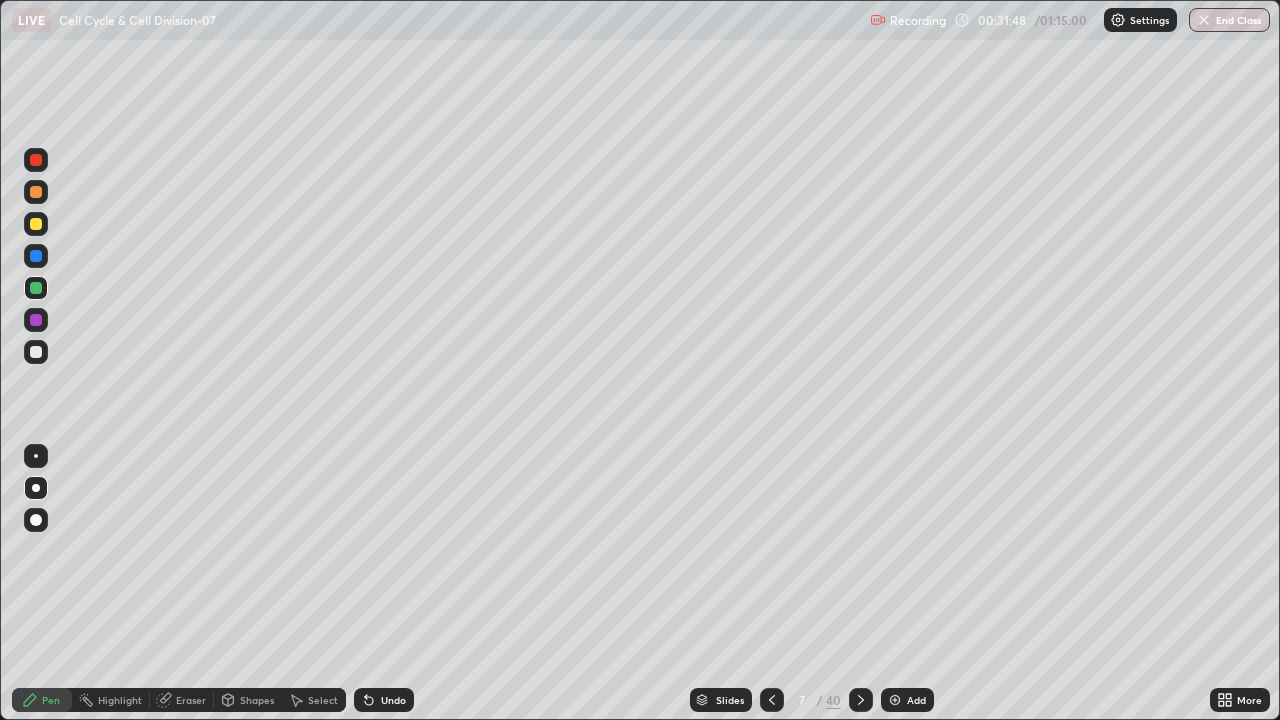 click on "Eraser" at bounding box center (191, 700) 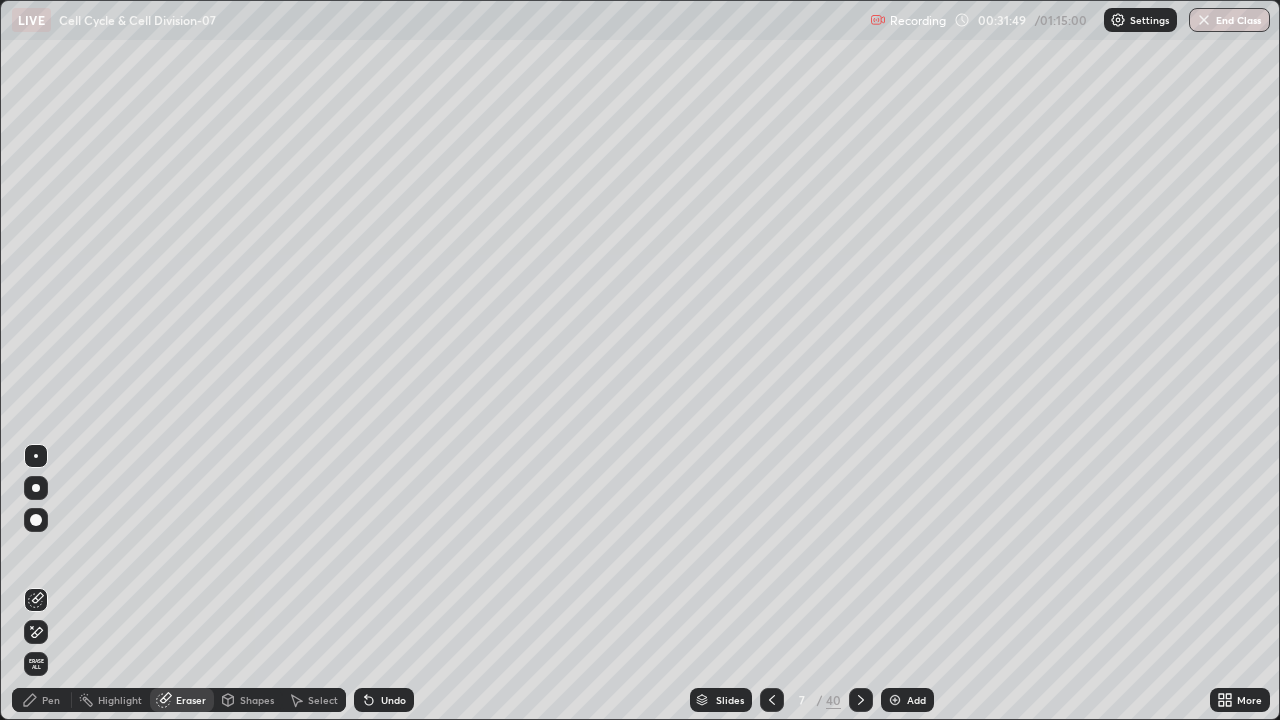 click 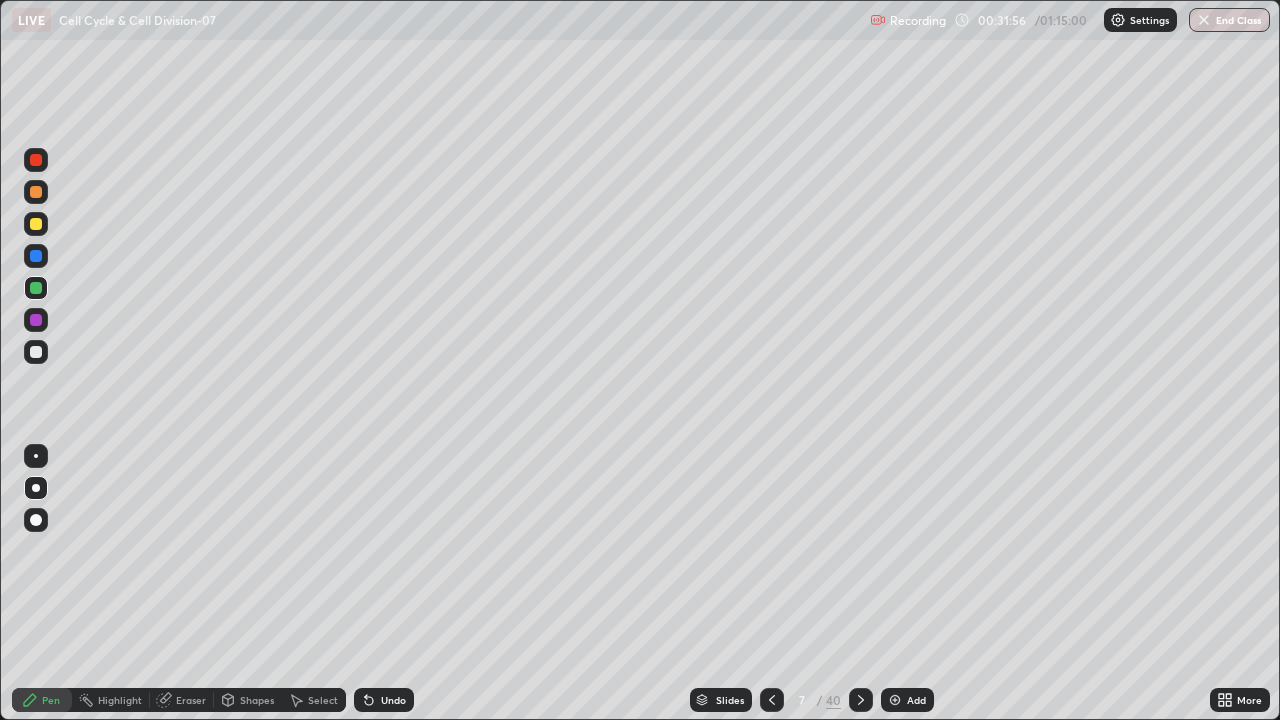 click on "Undo" at bounding box center [393, 700] 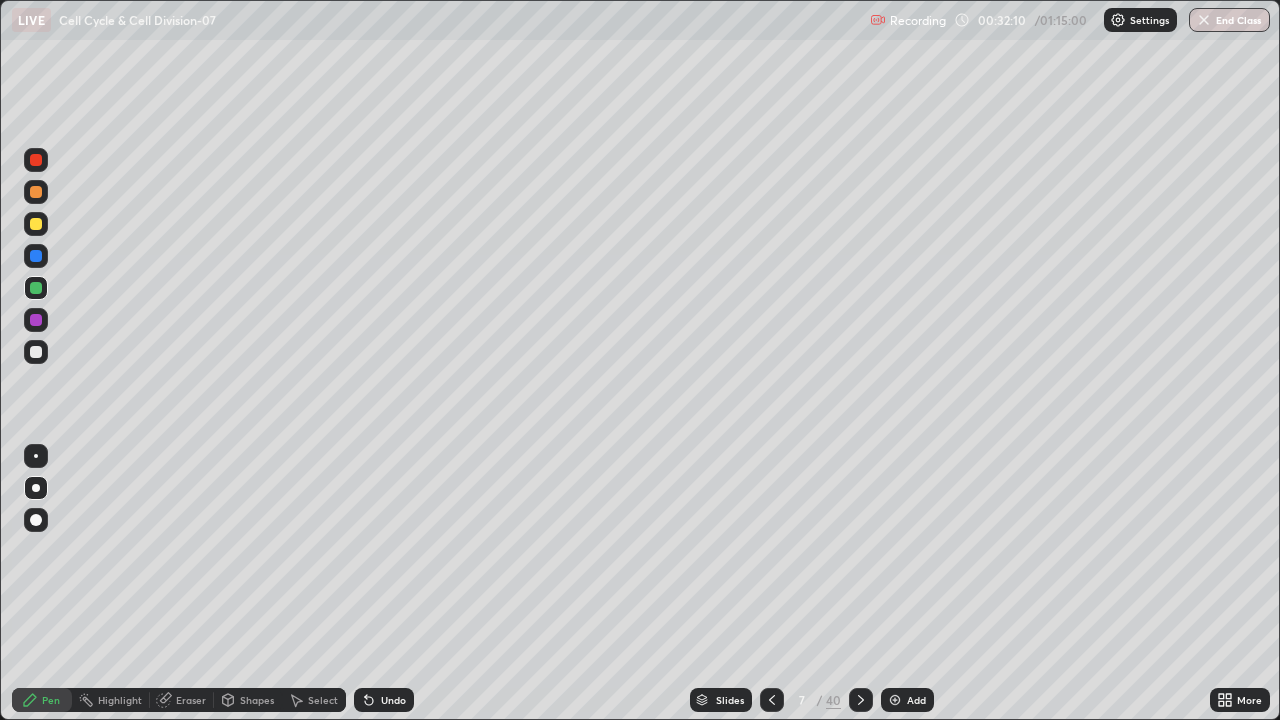 click on "Undo" at bounding box center [384, 700] 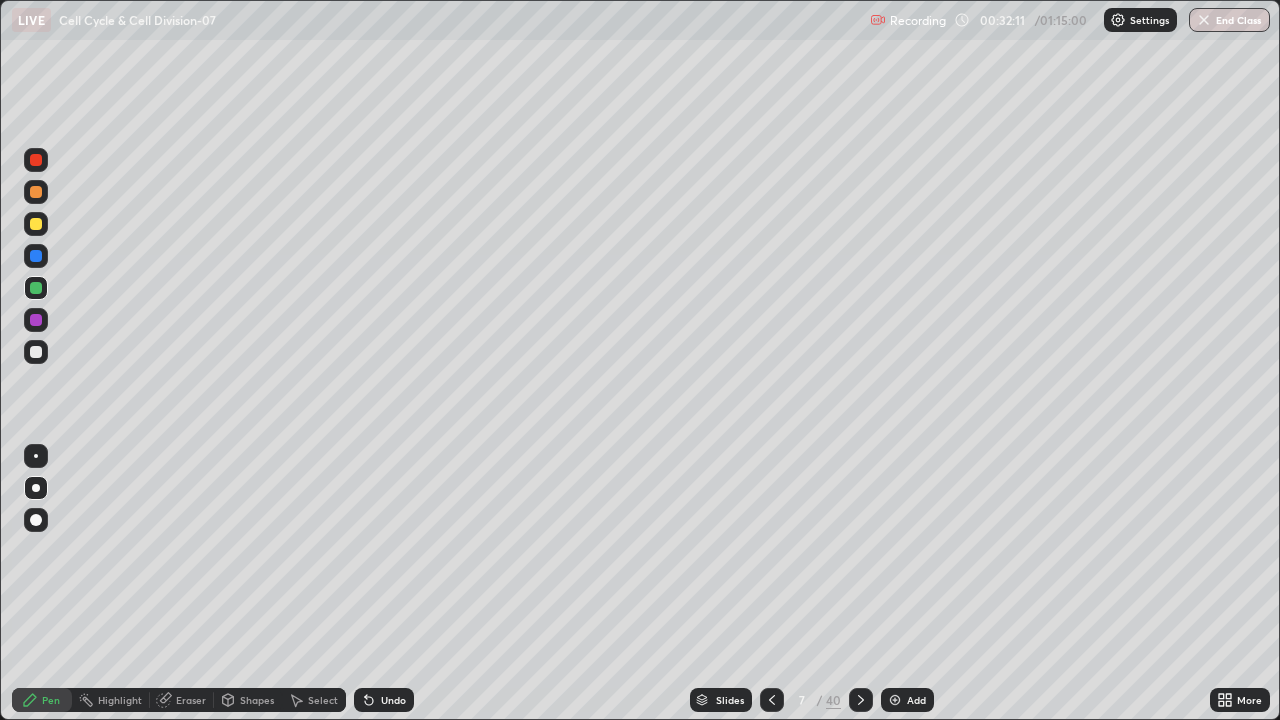 click 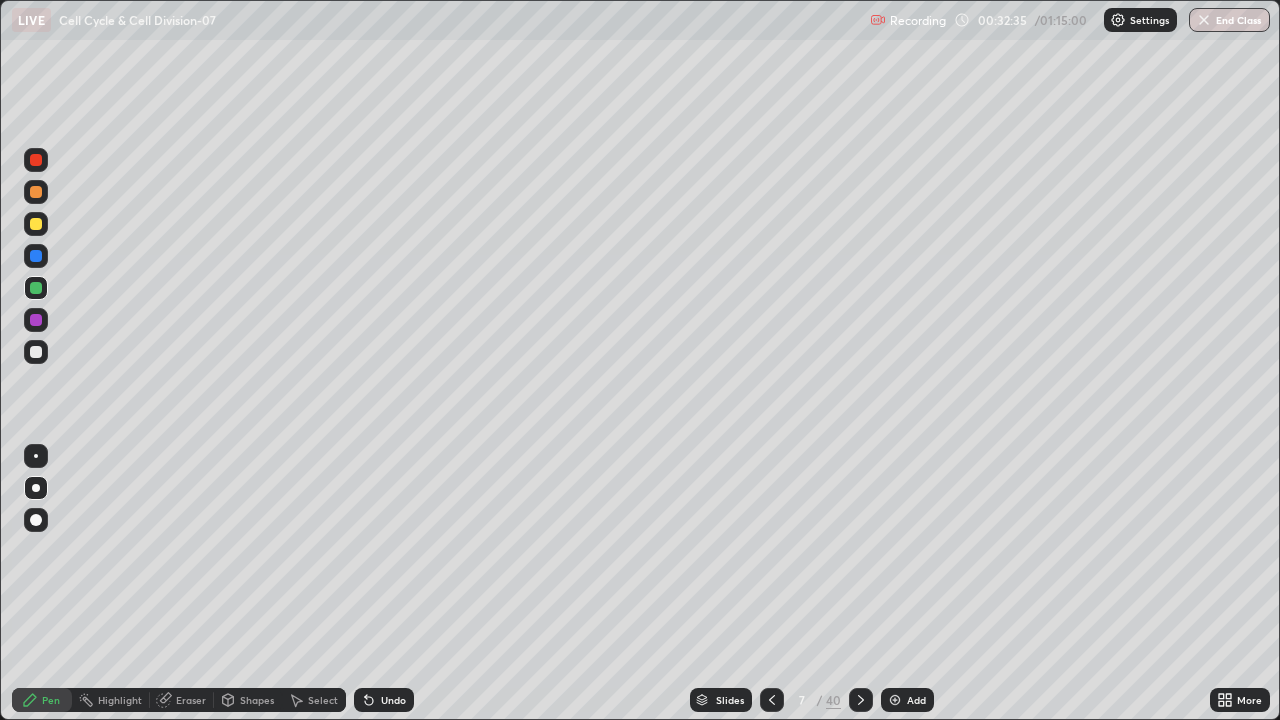 click on "Eraser" at bounding box center [191, 700] 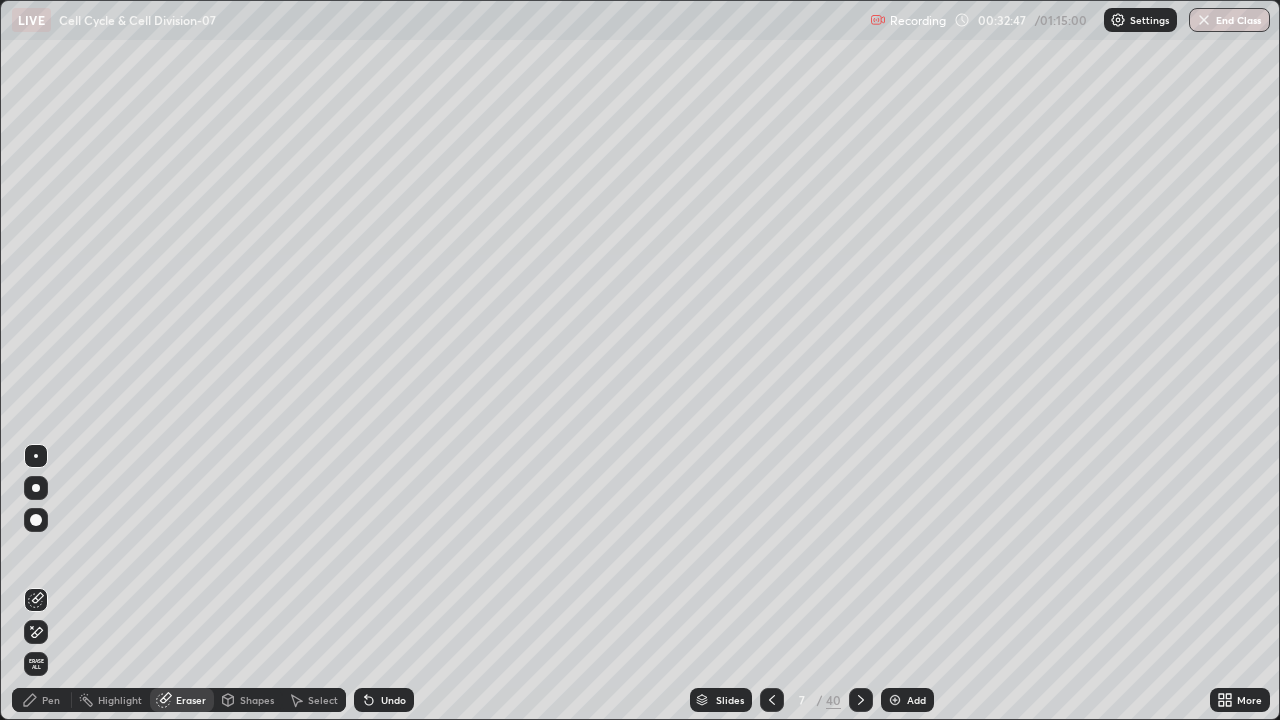 click on "Pen" at bounding box center (51, 700) 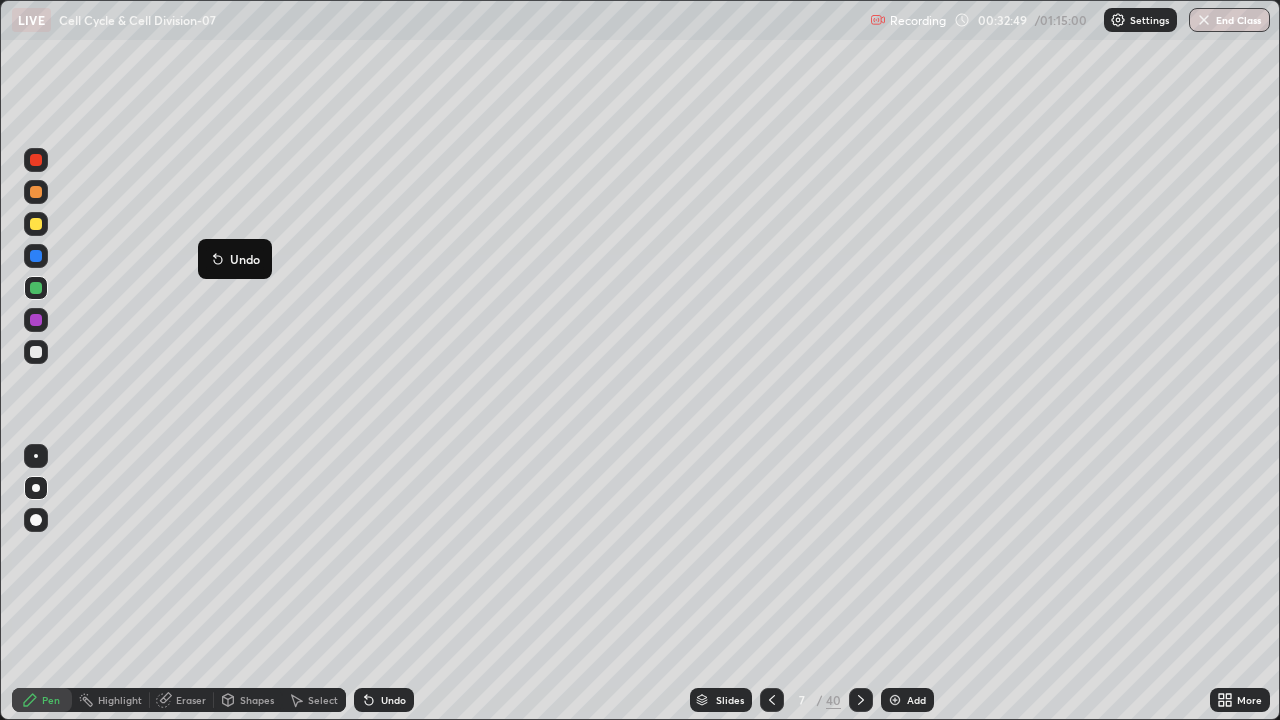 click at bounding box center (36, 352) 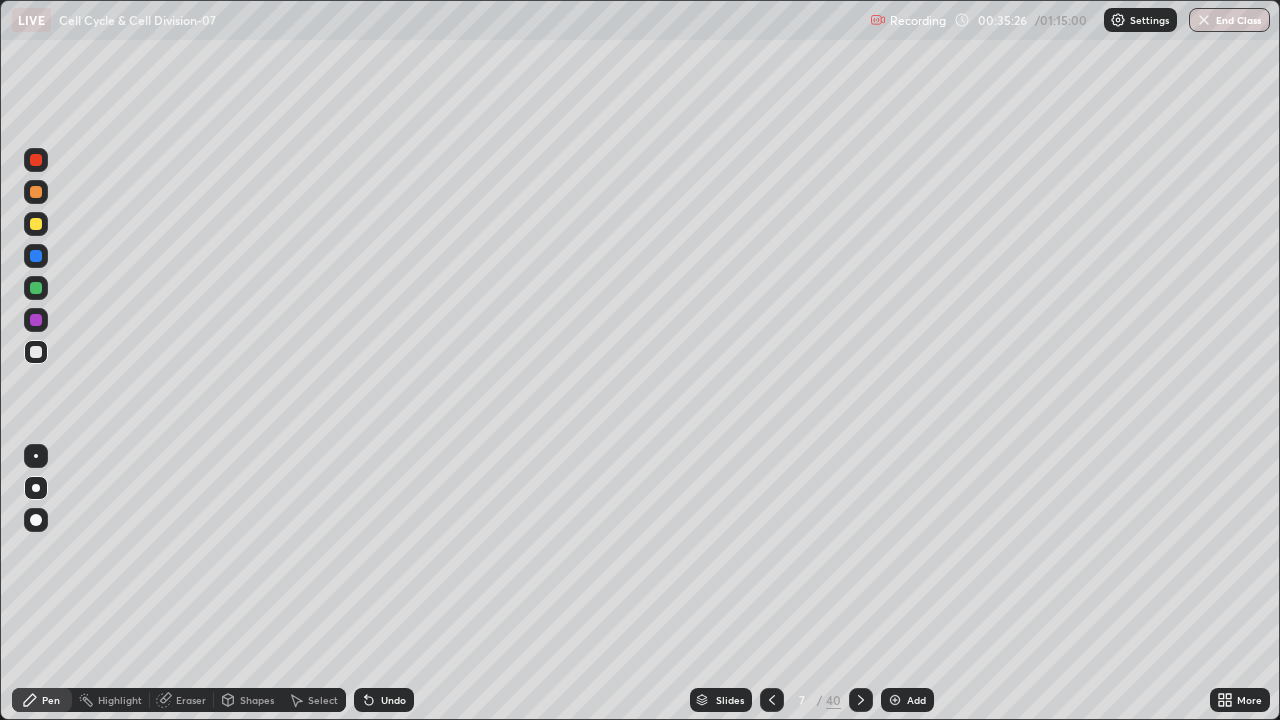 click at bounding box center [36, 288] 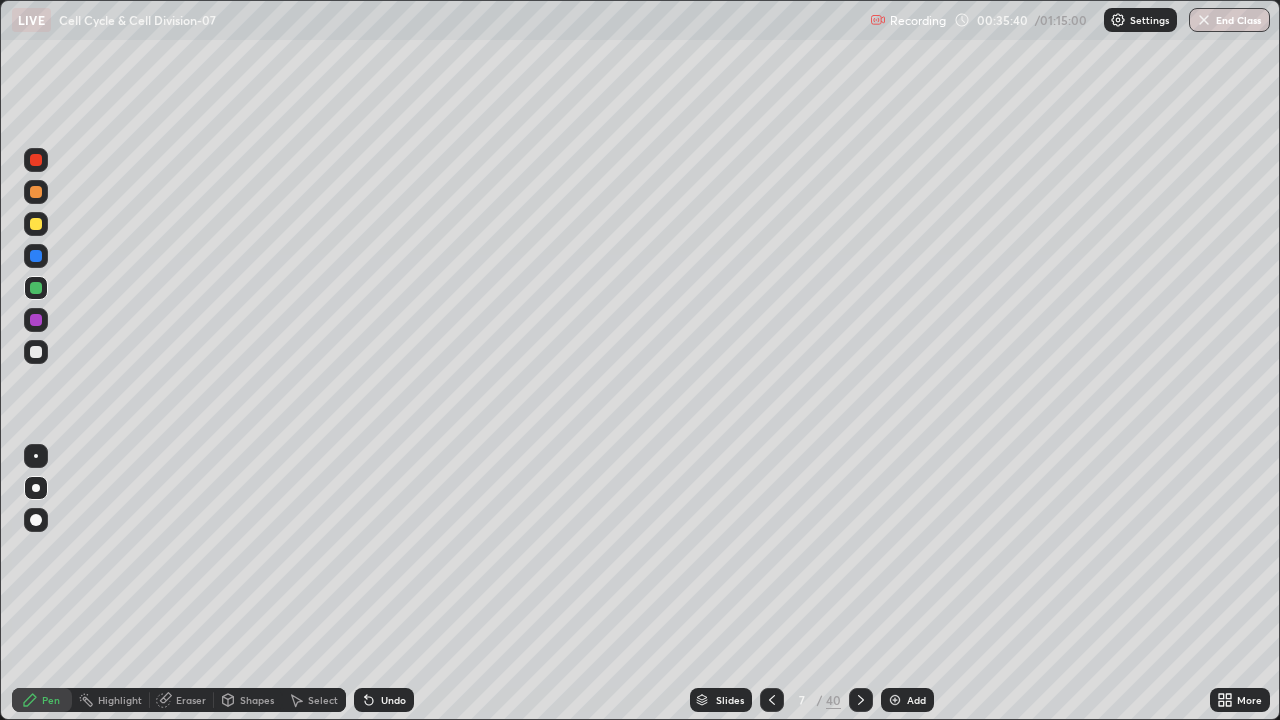 click at bounding box center (36, 352) 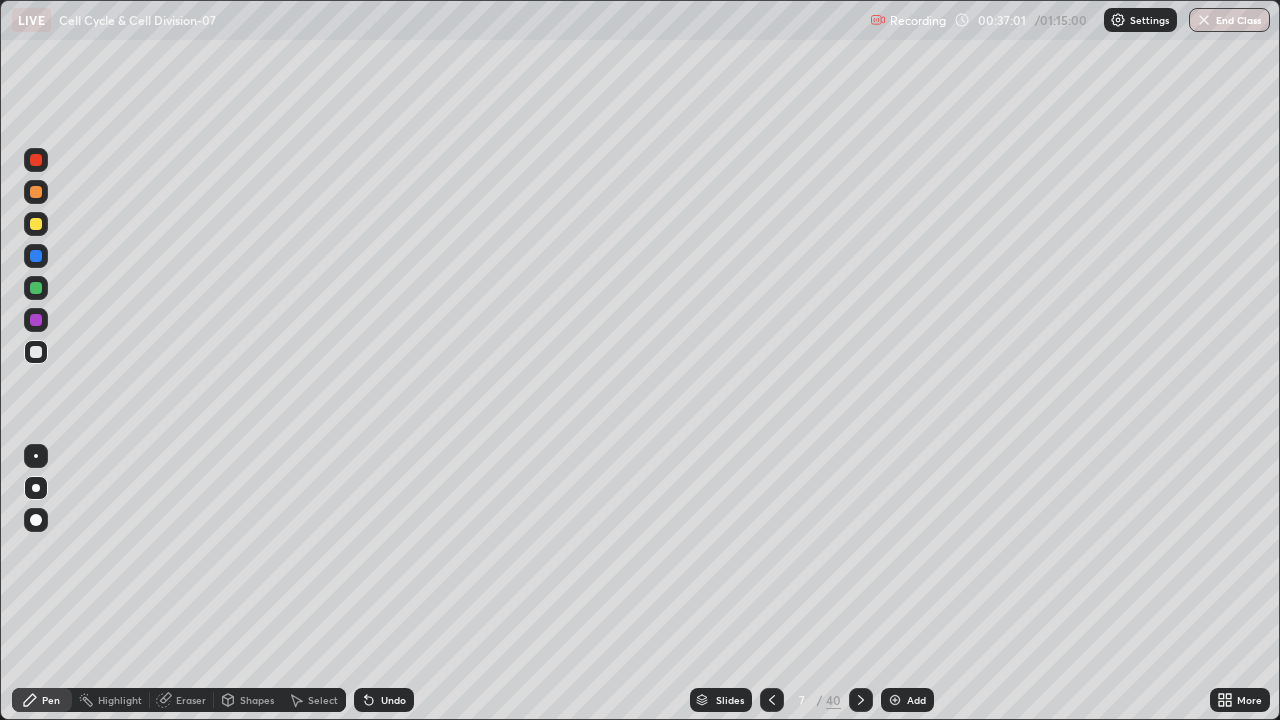 click on "Add" at bounding box center (907, 700) 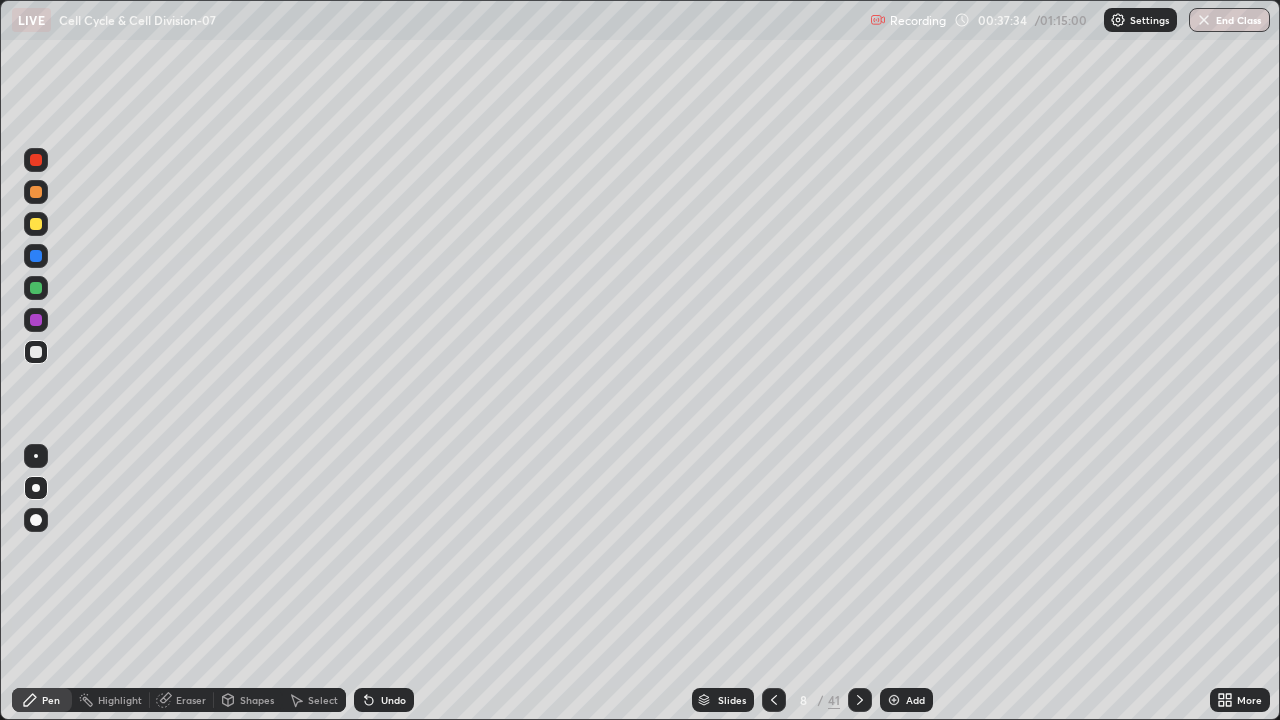 click on "Undo" at bounding box center [384, 700] 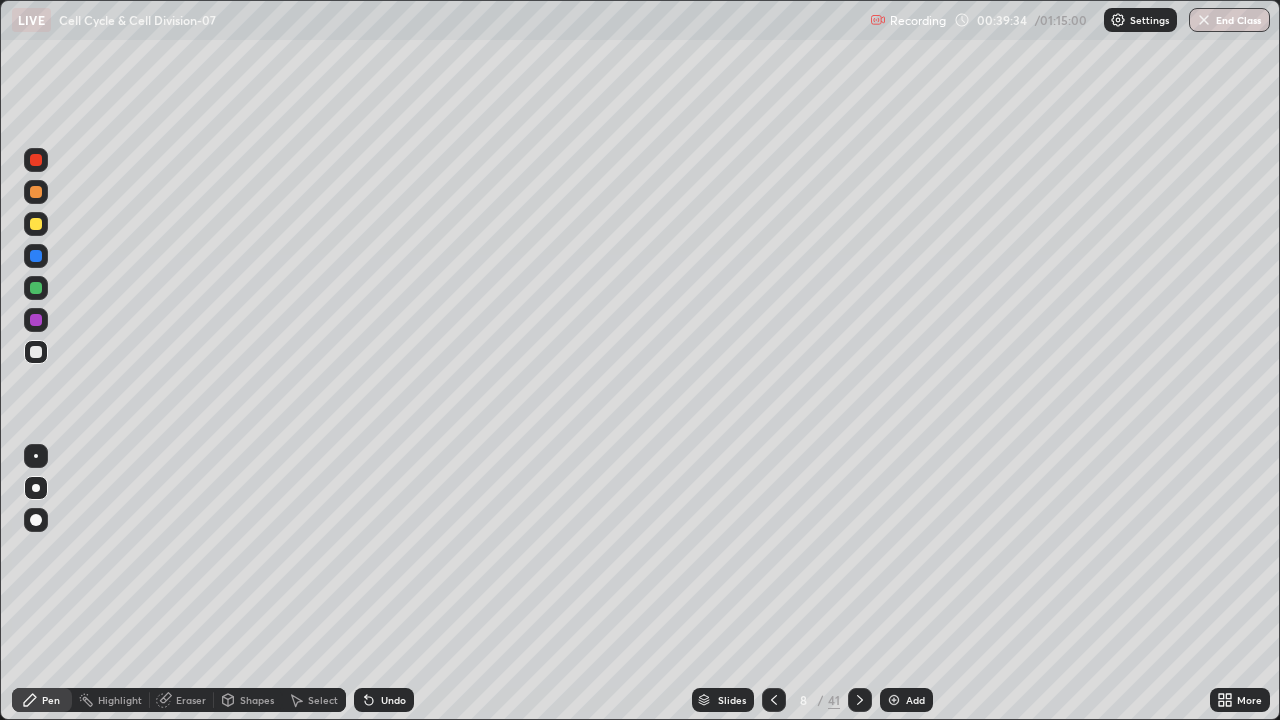 click at bounding box center (894, 700) 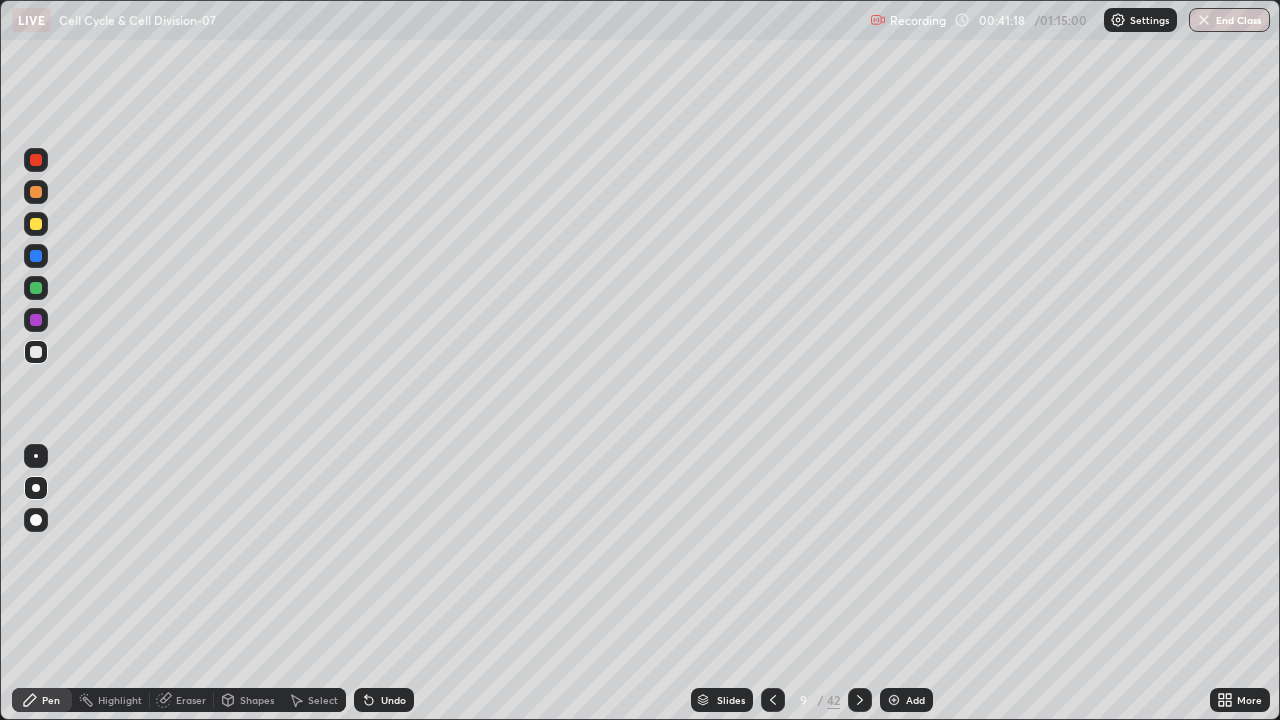 click on "Undo" at bounding box center (384, 700) 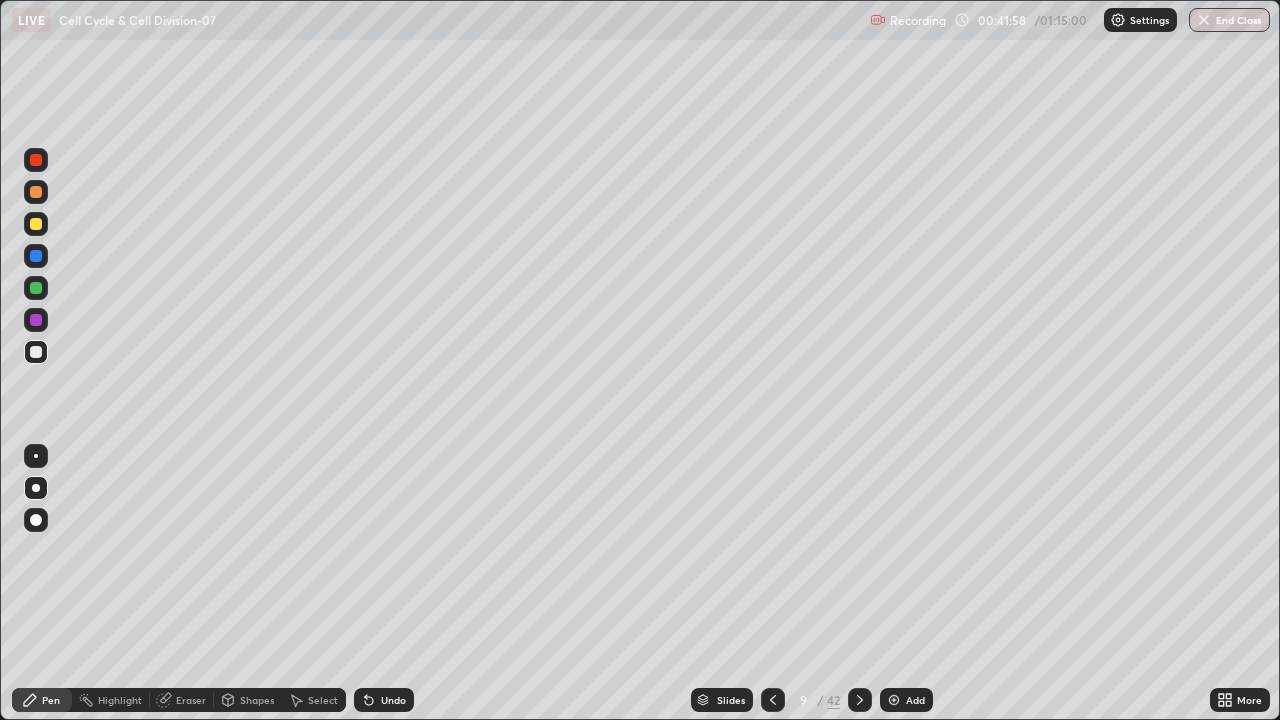click at bounding box center [36, 288] 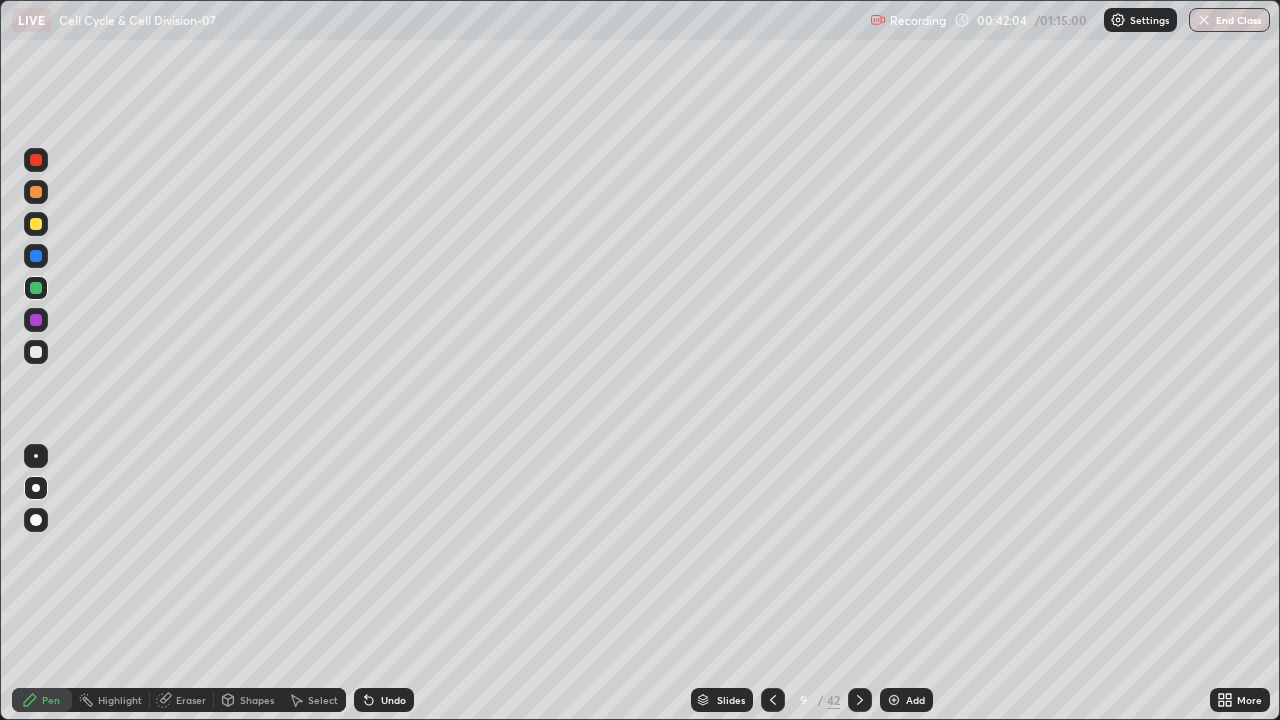 click at bounding box center (36, 352) 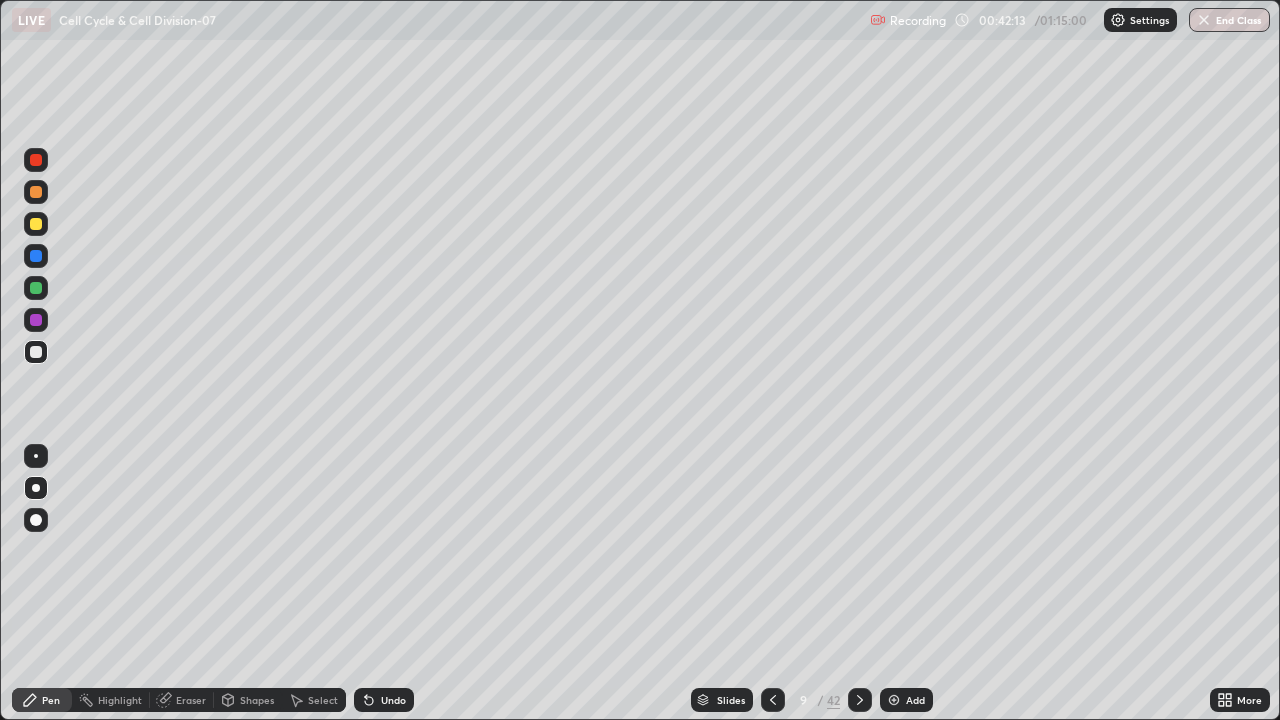 click at bounding box center [36, 288] 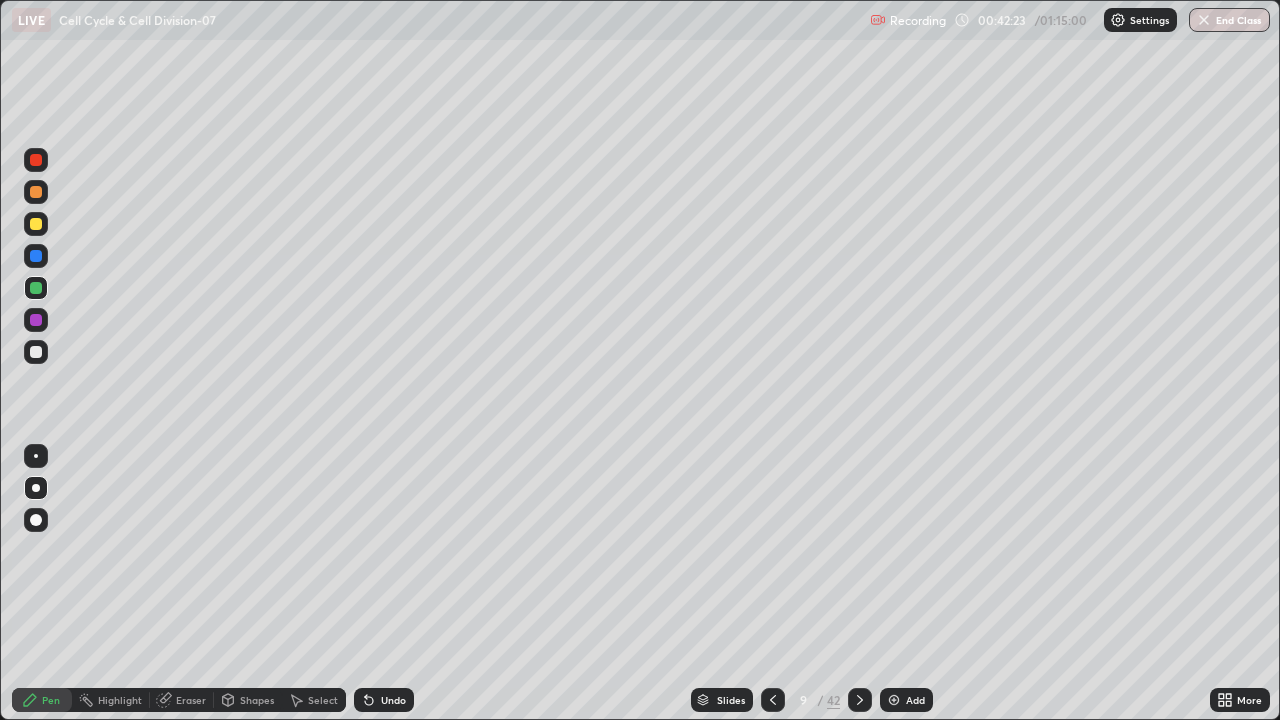 click at bounding box center (36, 352) 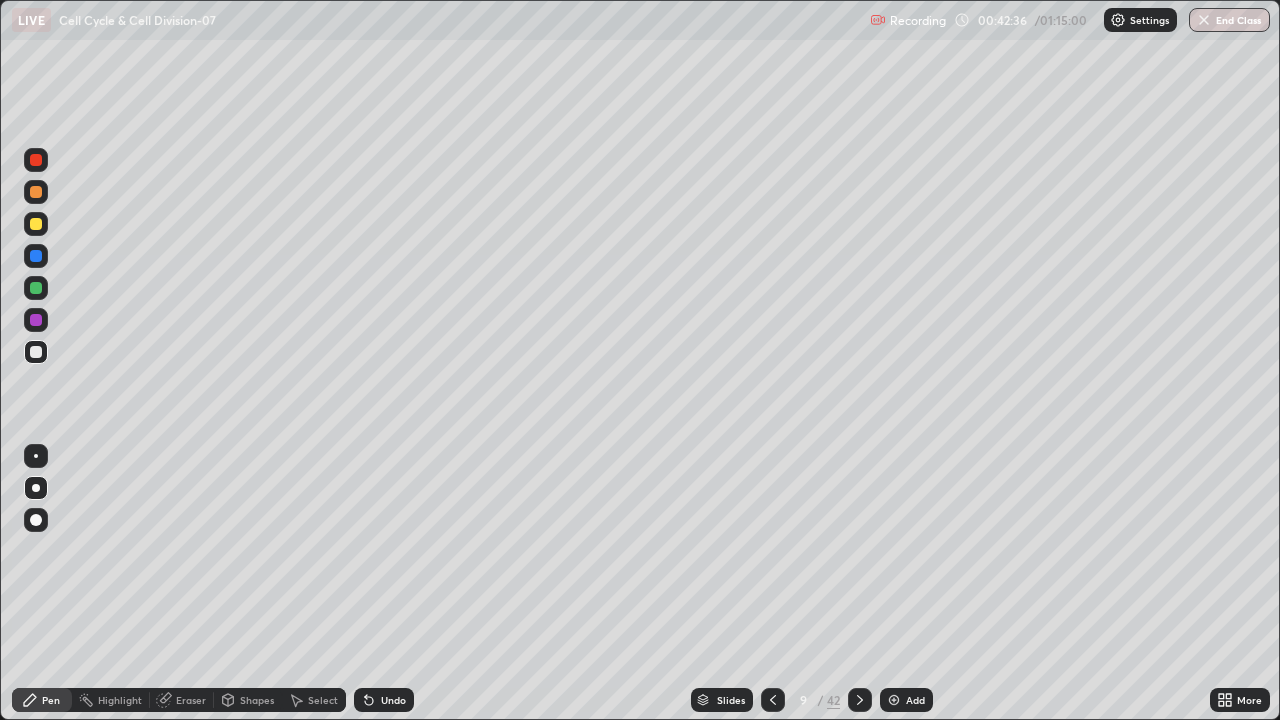 click at bounding box center [36, 288] 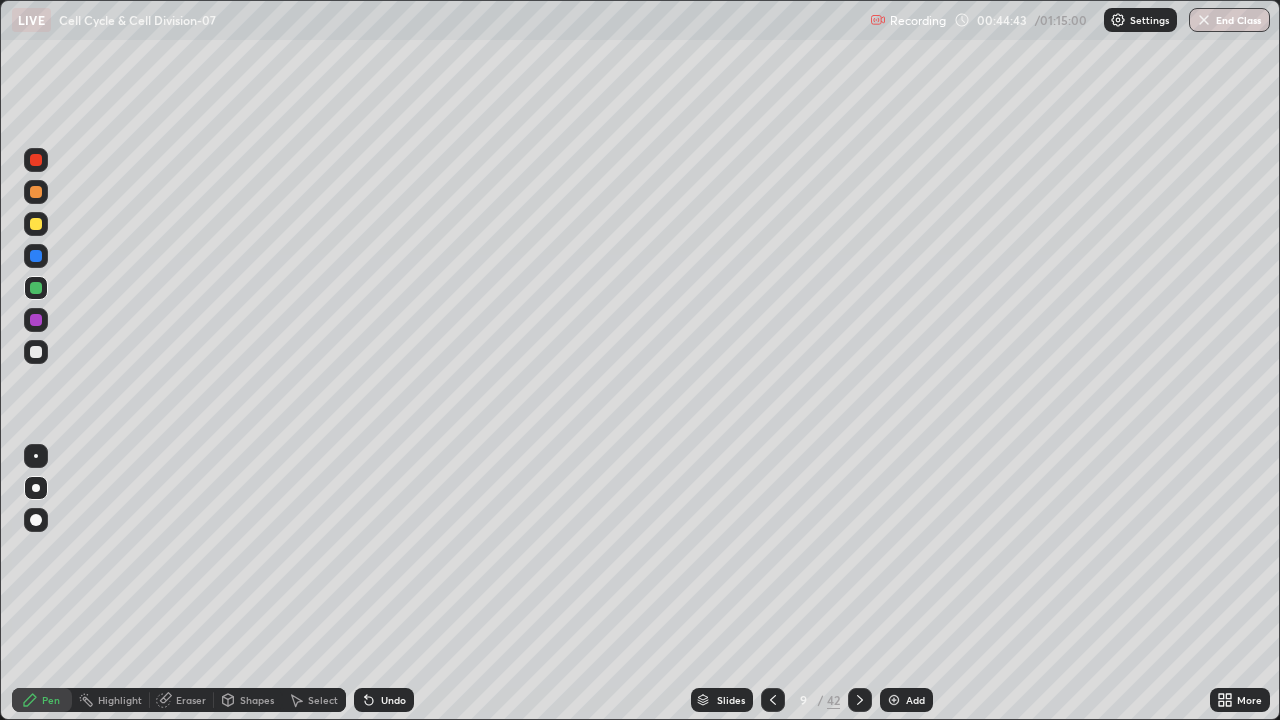 click on "Add" at bounding box center (906, 700) 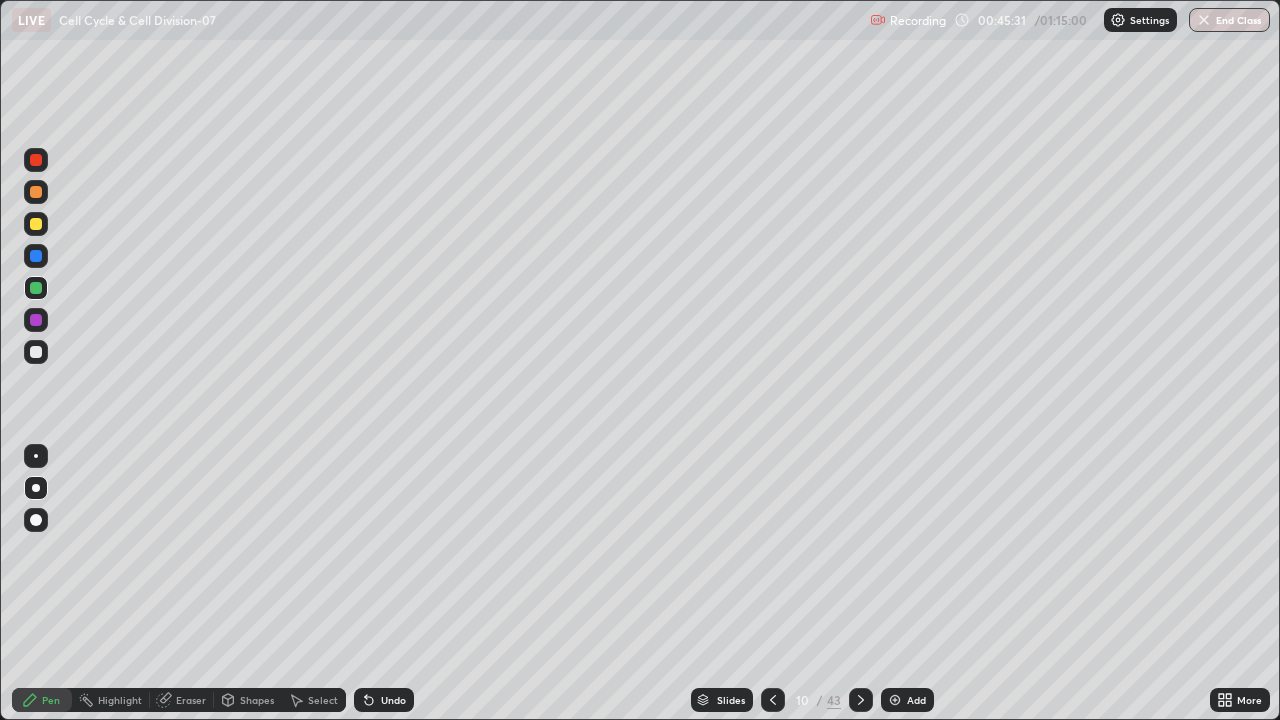 click on "Pen" at bounding box center (42, 700) 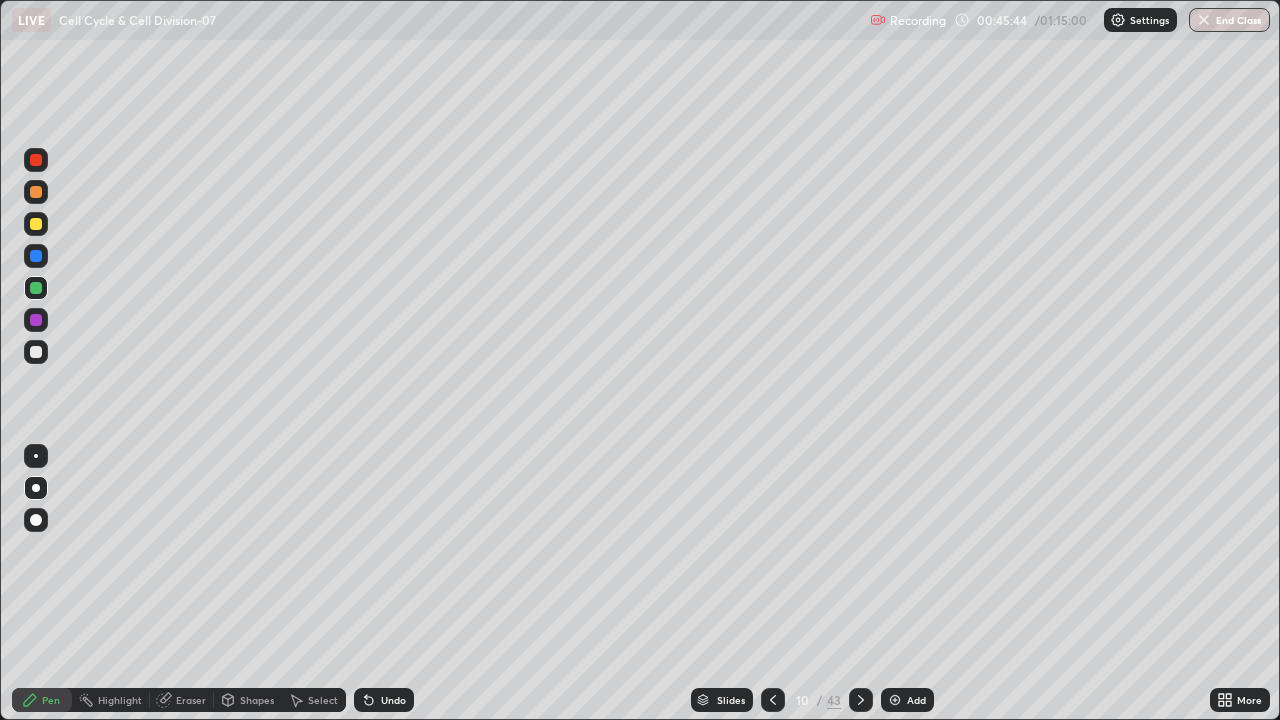 click on "Slides" at bounding box center (722, 700) 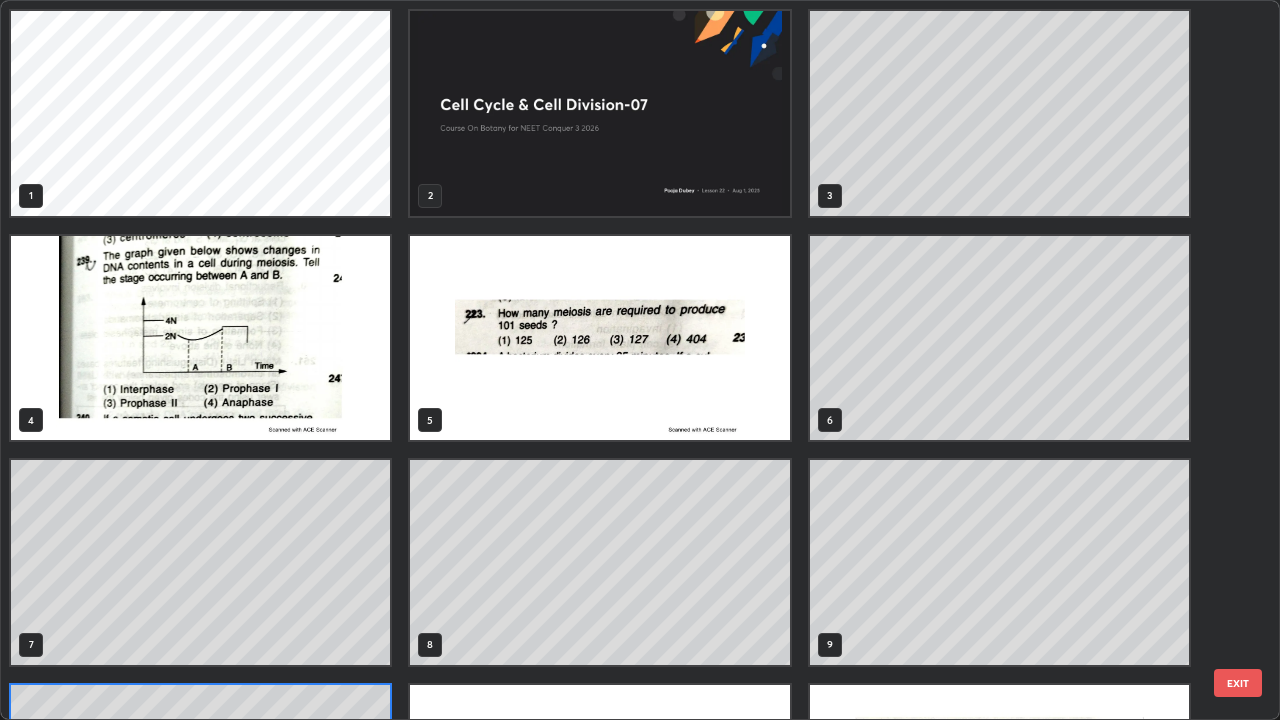 scroll, scrollTop: 180, scrollLeft: 0, axis: vertical 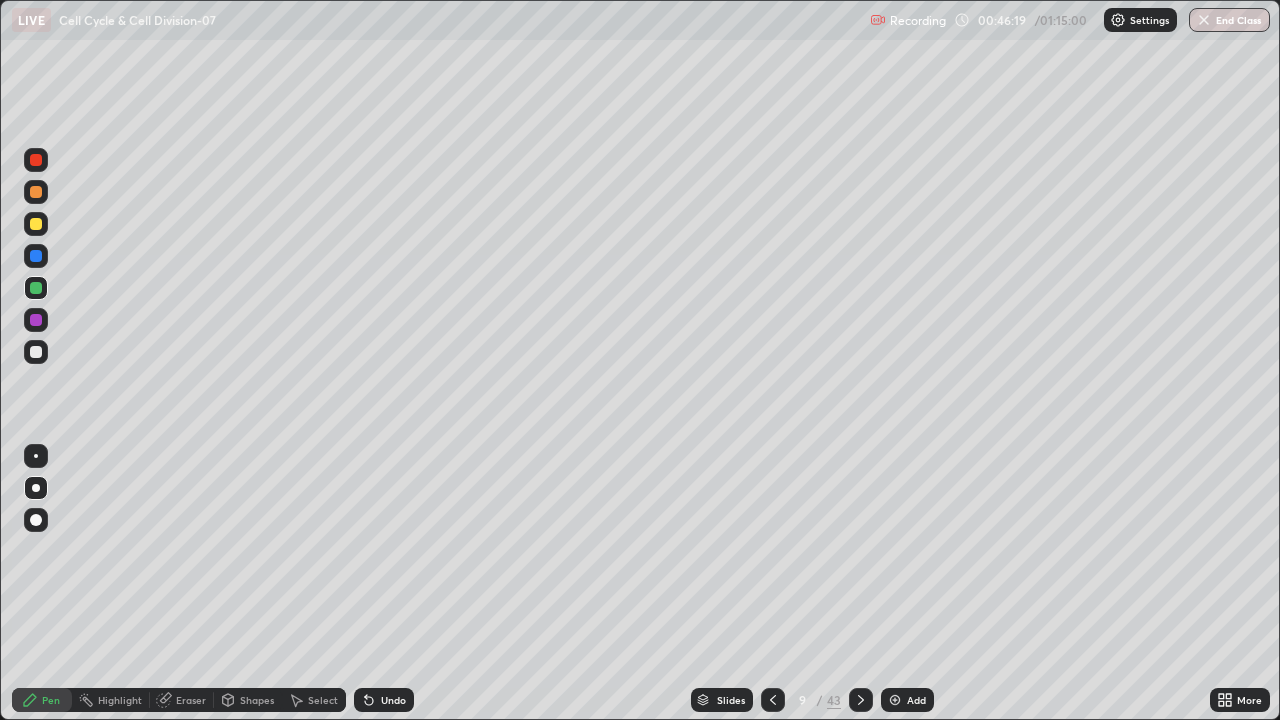 click 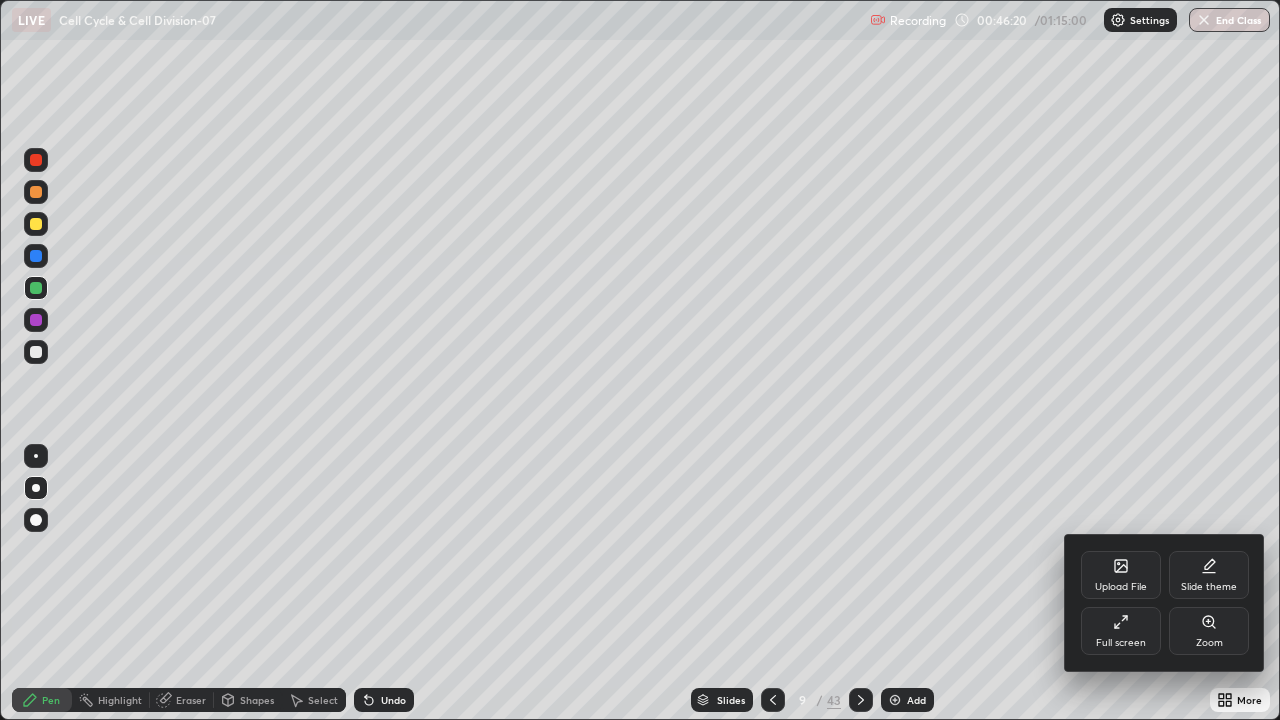 click on "Upload File" at bounding box center (1121, 575) 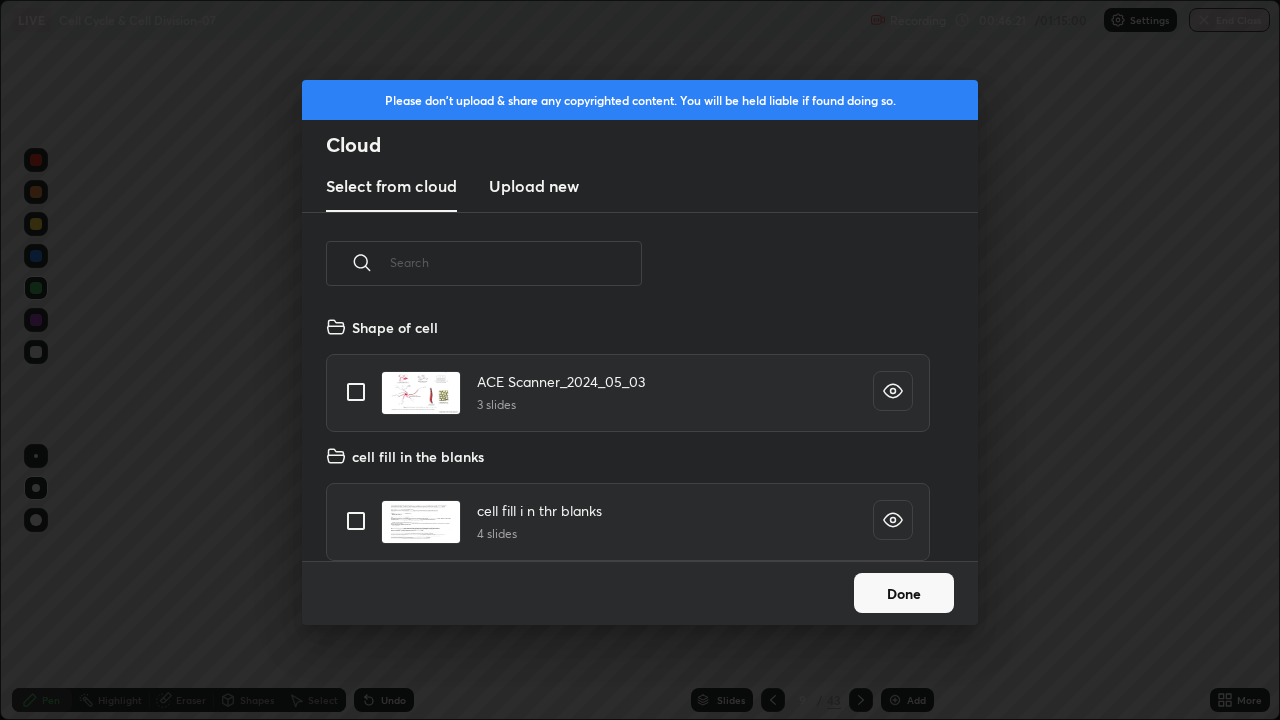 scroll, scrollTop: 7, scrollLeft: 11, axis: both 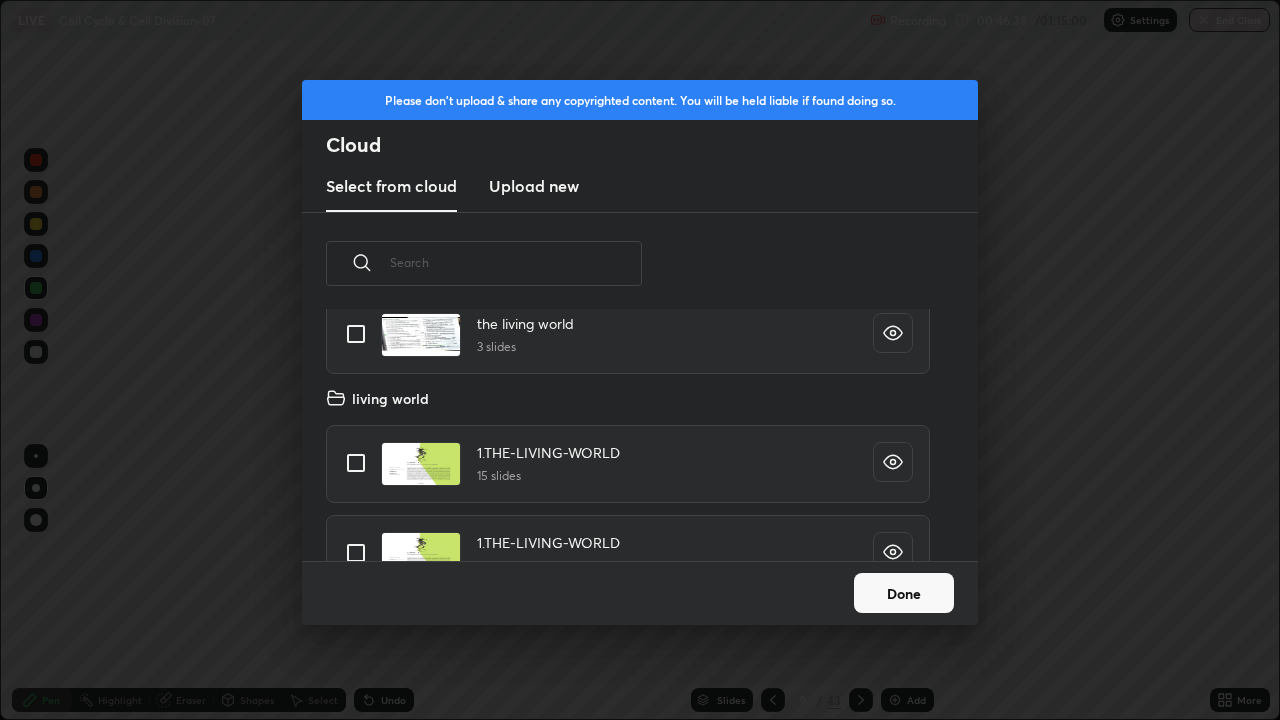 click at bounding box center [356, 463] 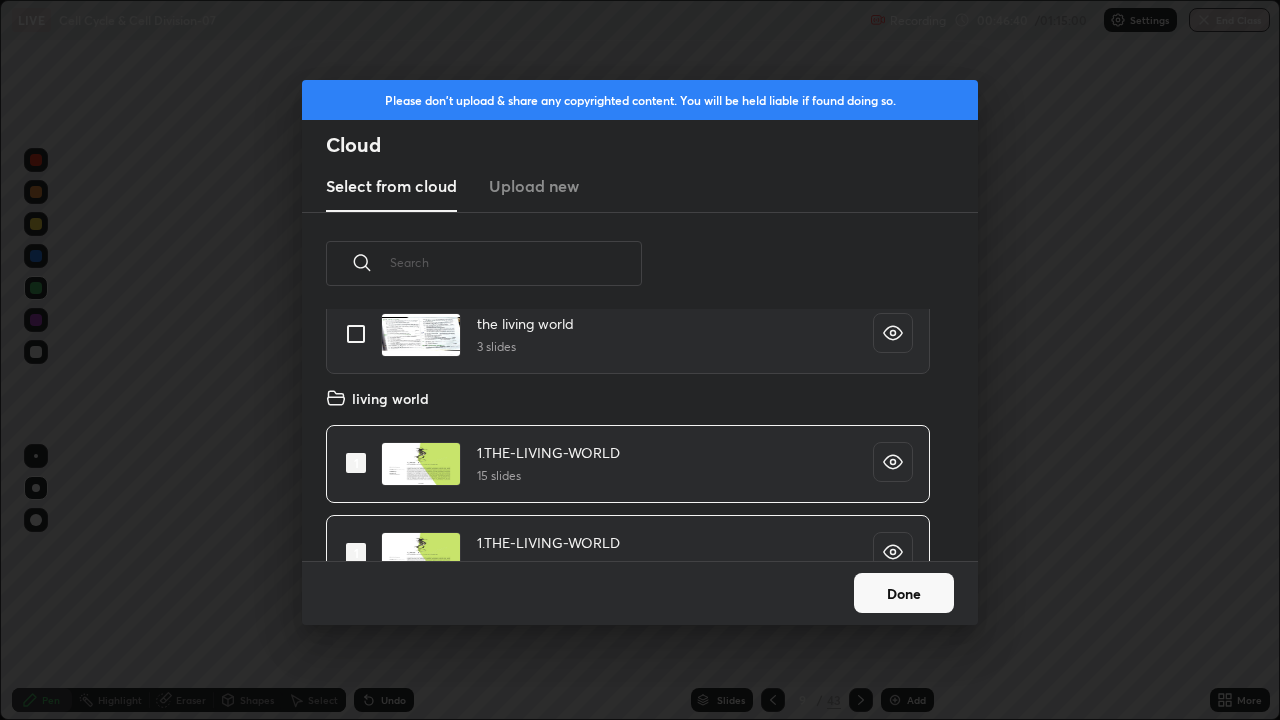 click on "Done" at bounding box center (904, 593) 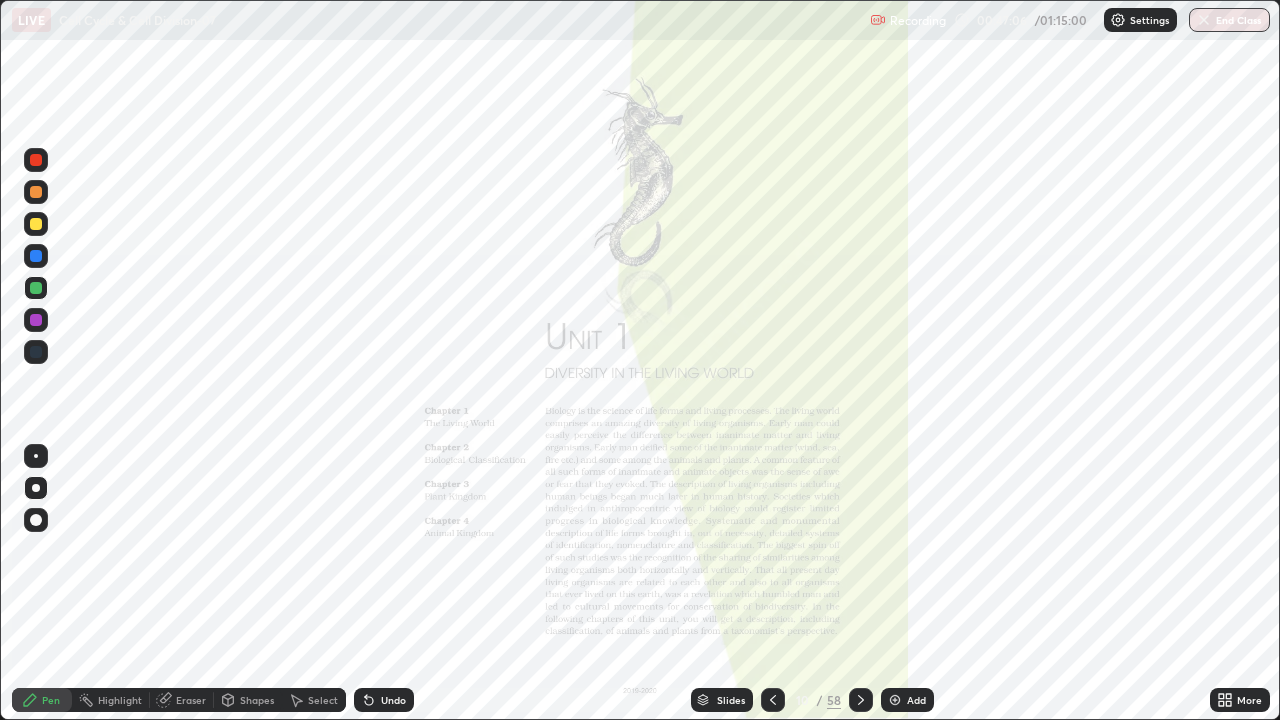 click 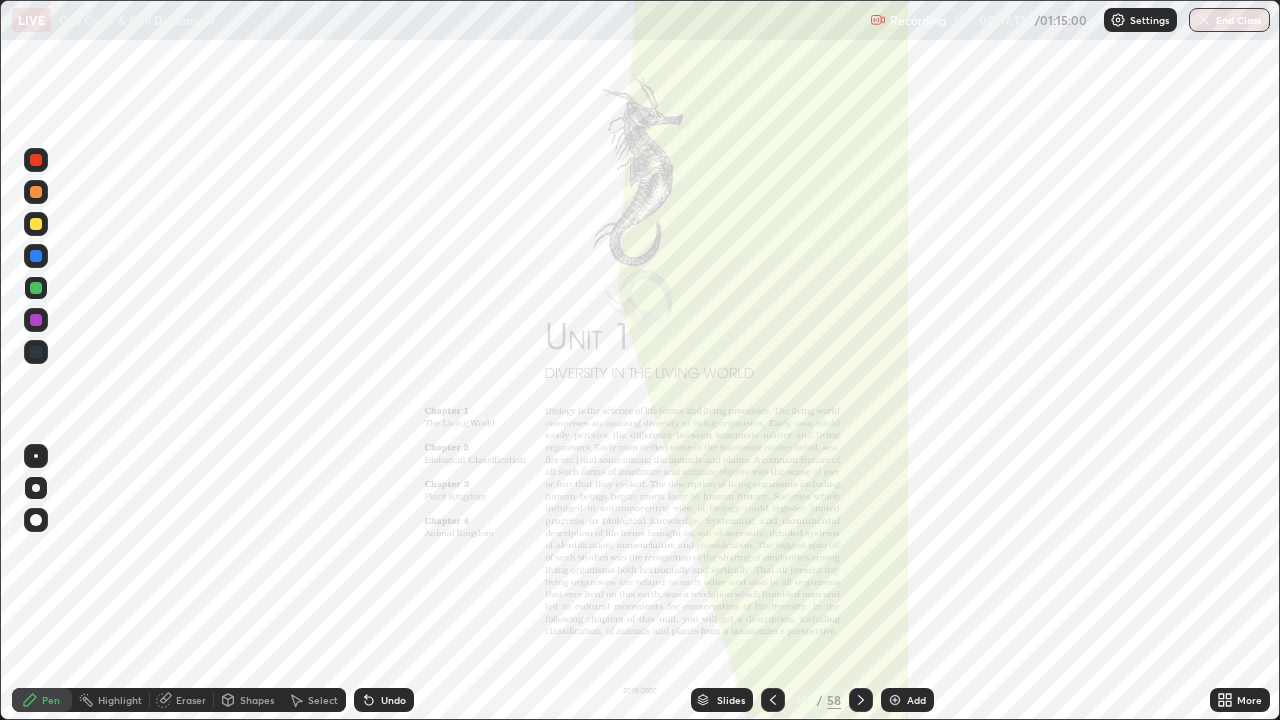 click at bounding box center [861, 700] 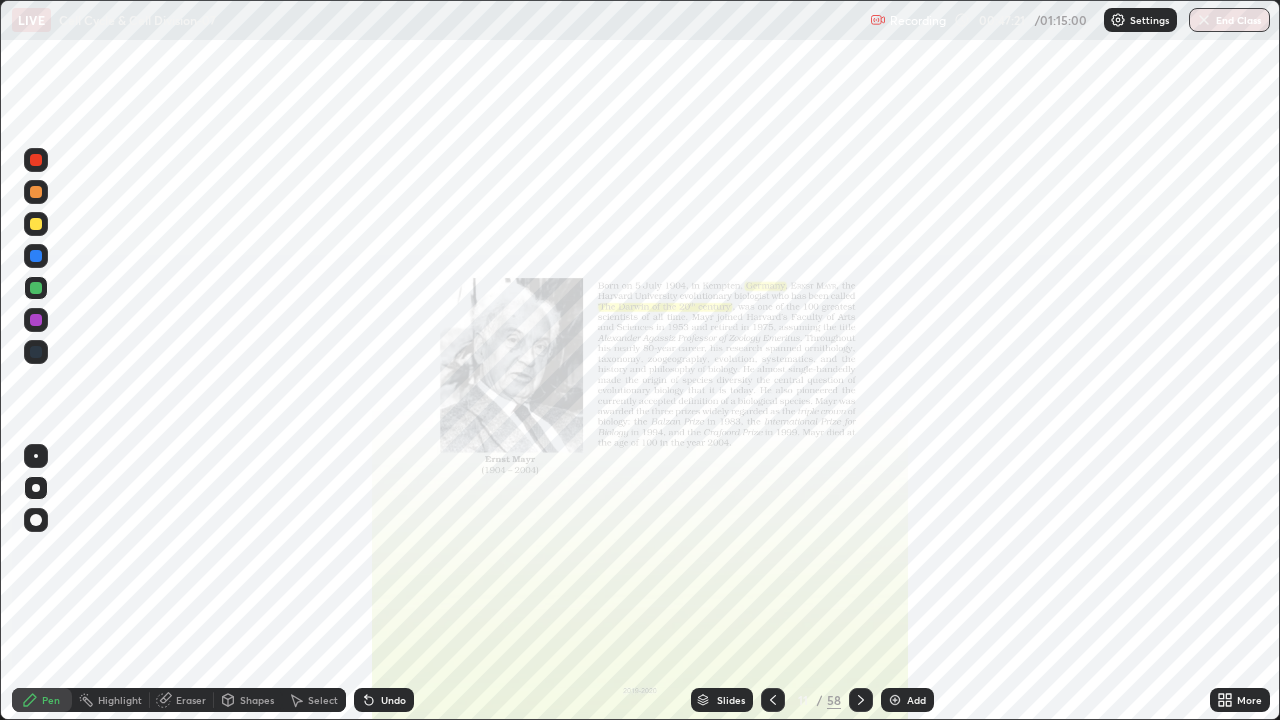 click 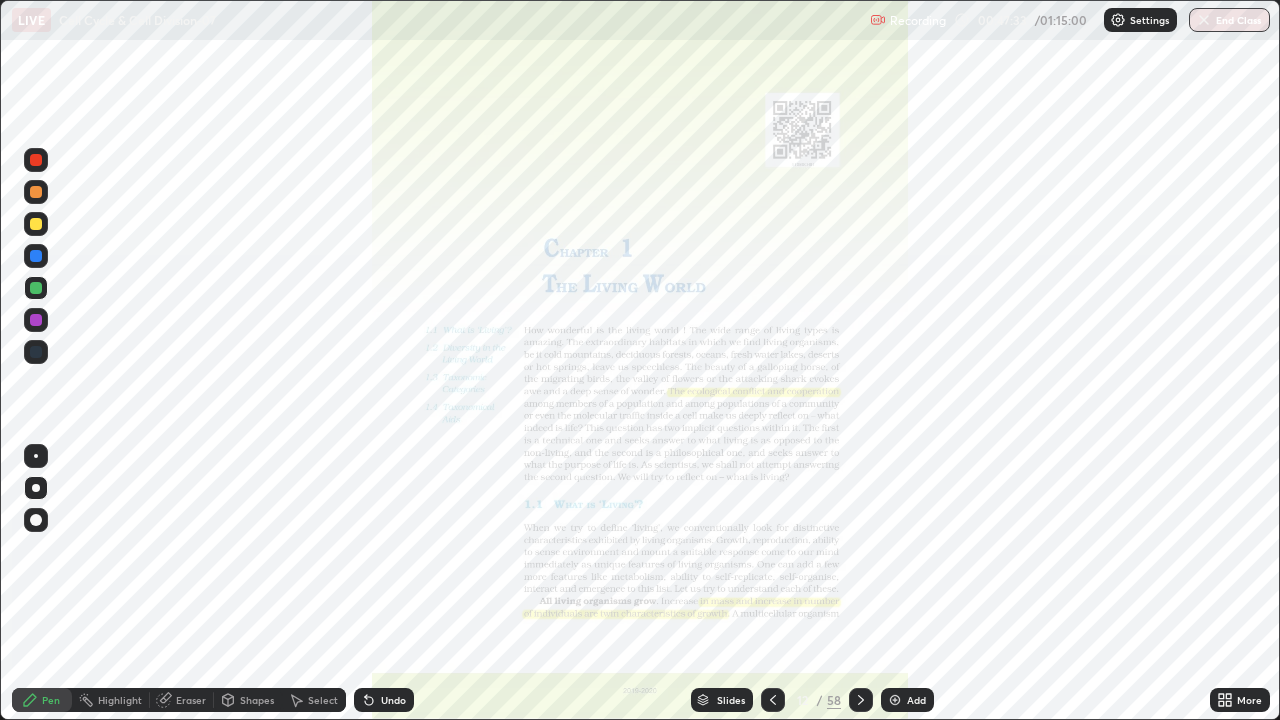 click at bounding box center [861, 700] 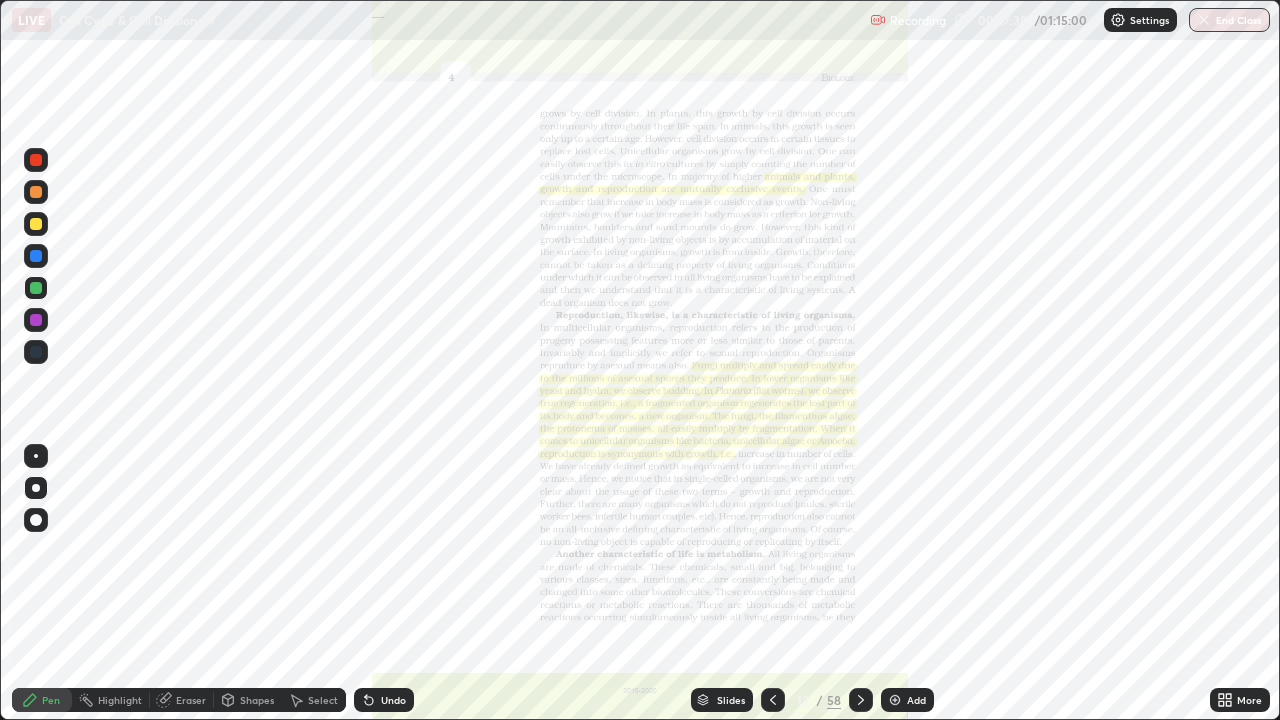 click 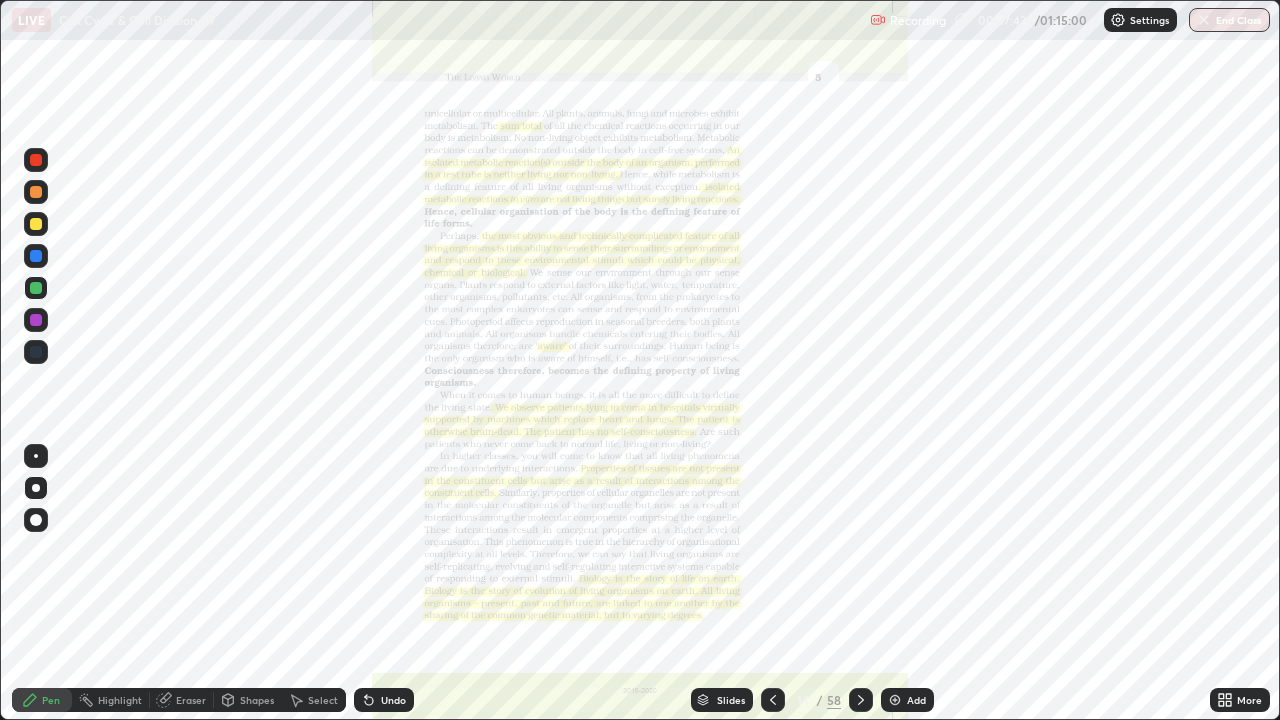 click 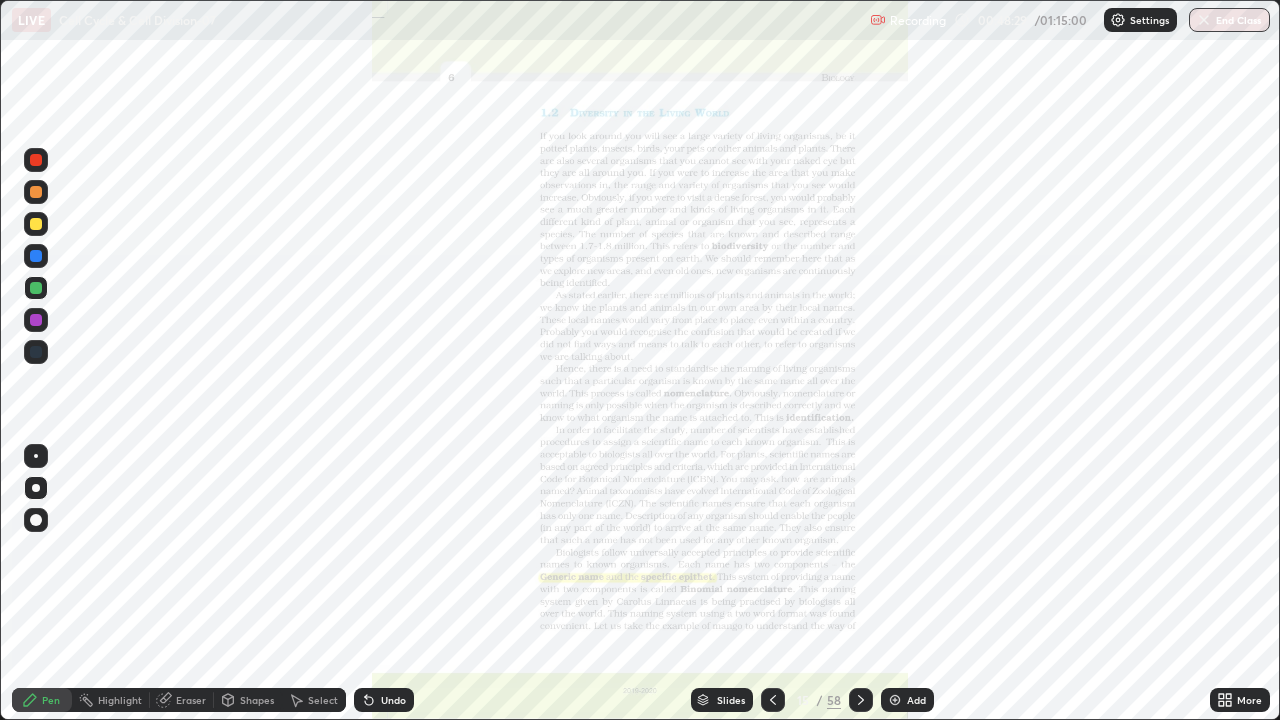 click 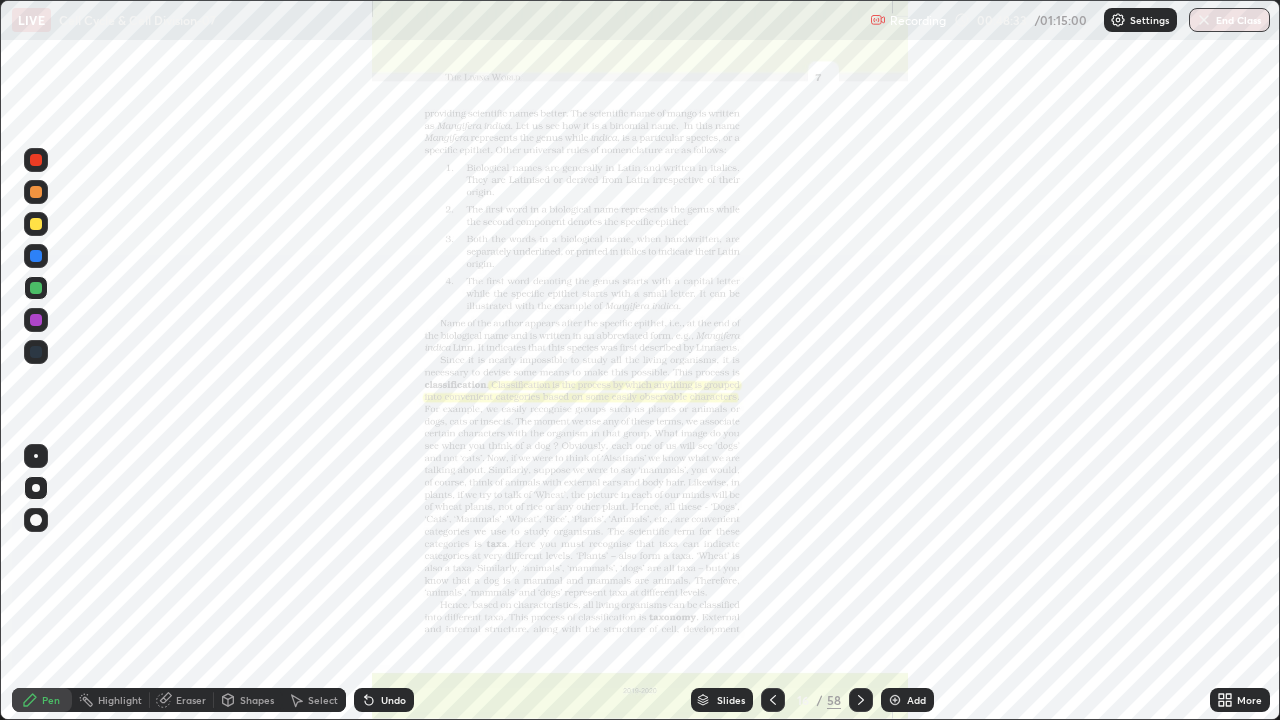 click at bounding box center (861, 700) 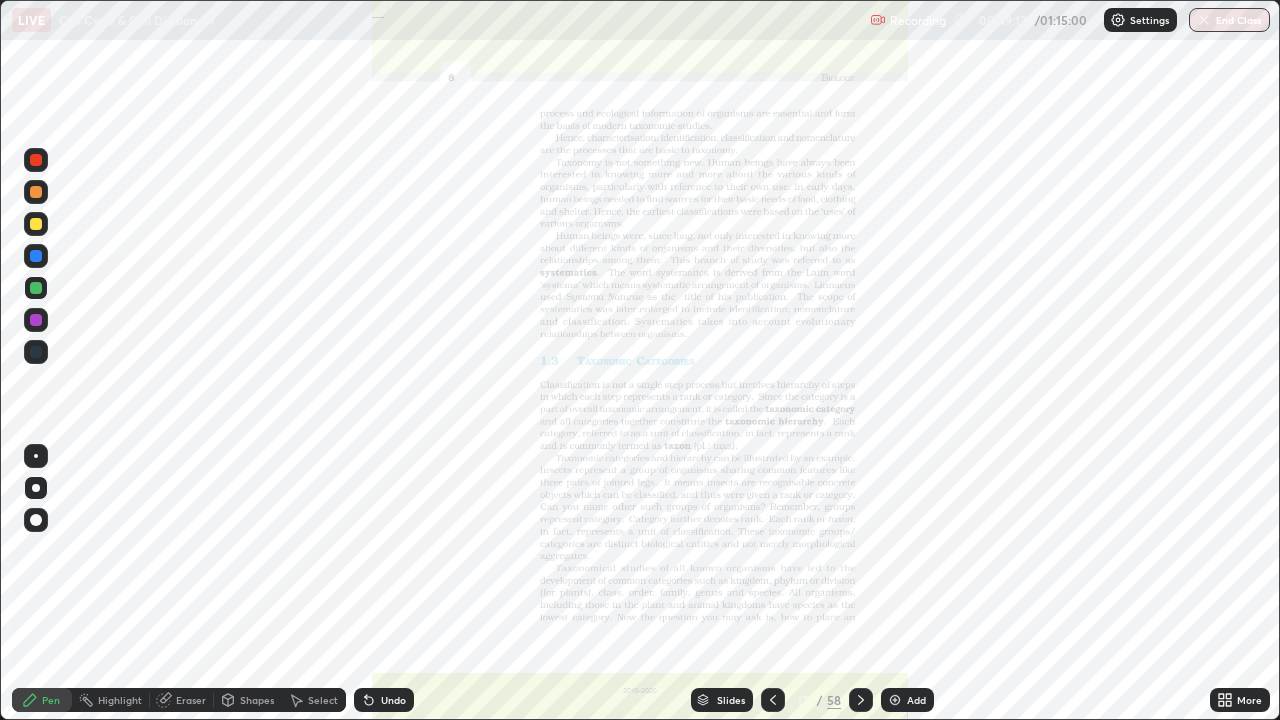 click 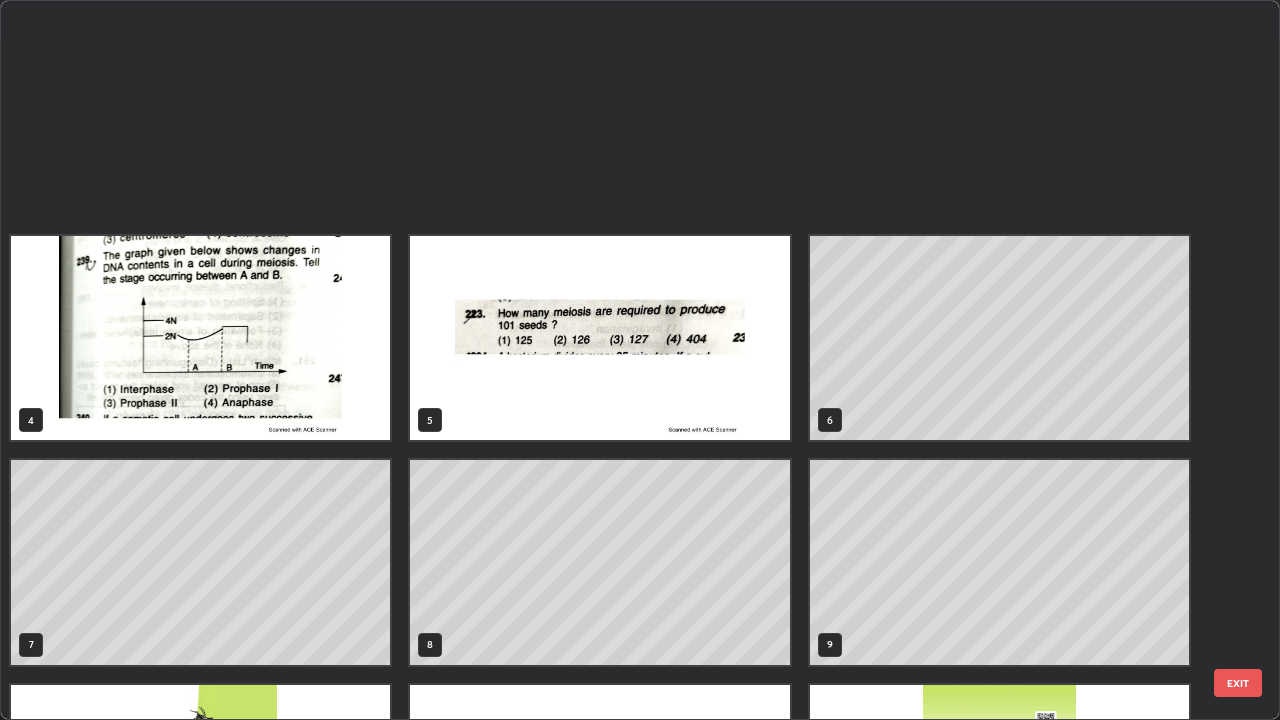 scroll, scrollTop: 629, scrollLeft: 0, axis: vertical 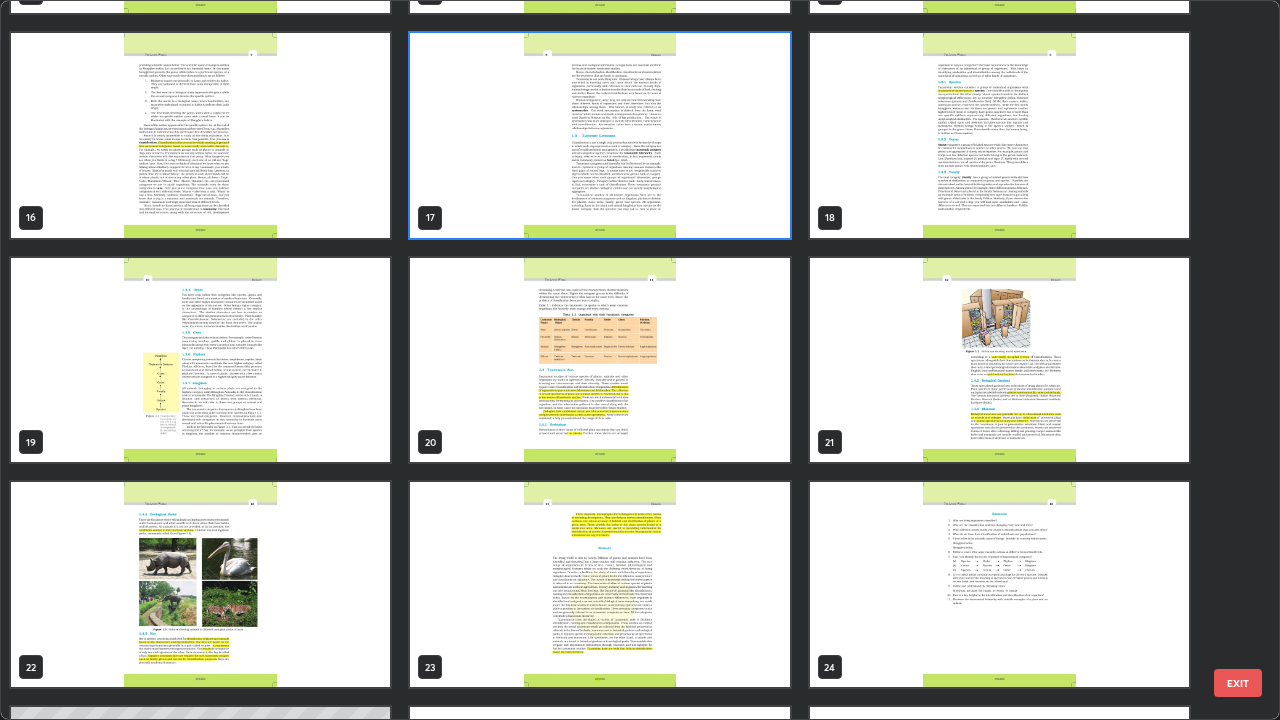 click at bounding box center [599, 360] 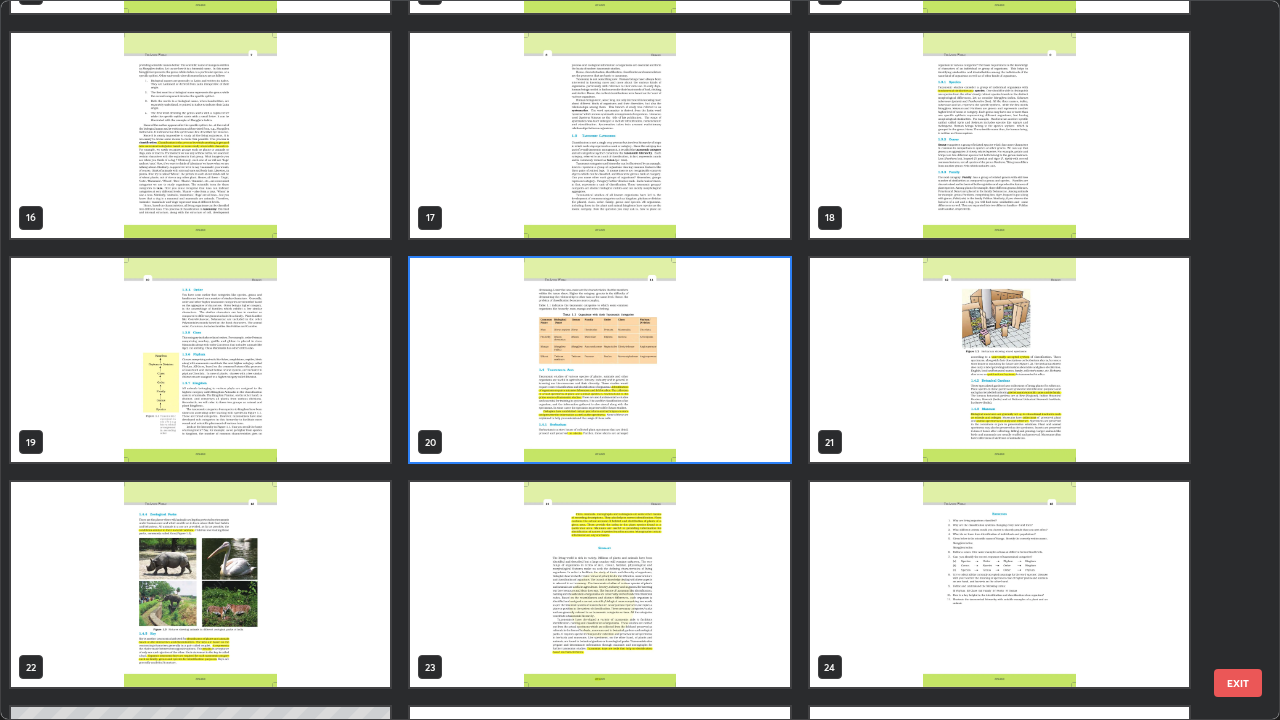 click at bounding box center (599, 360) 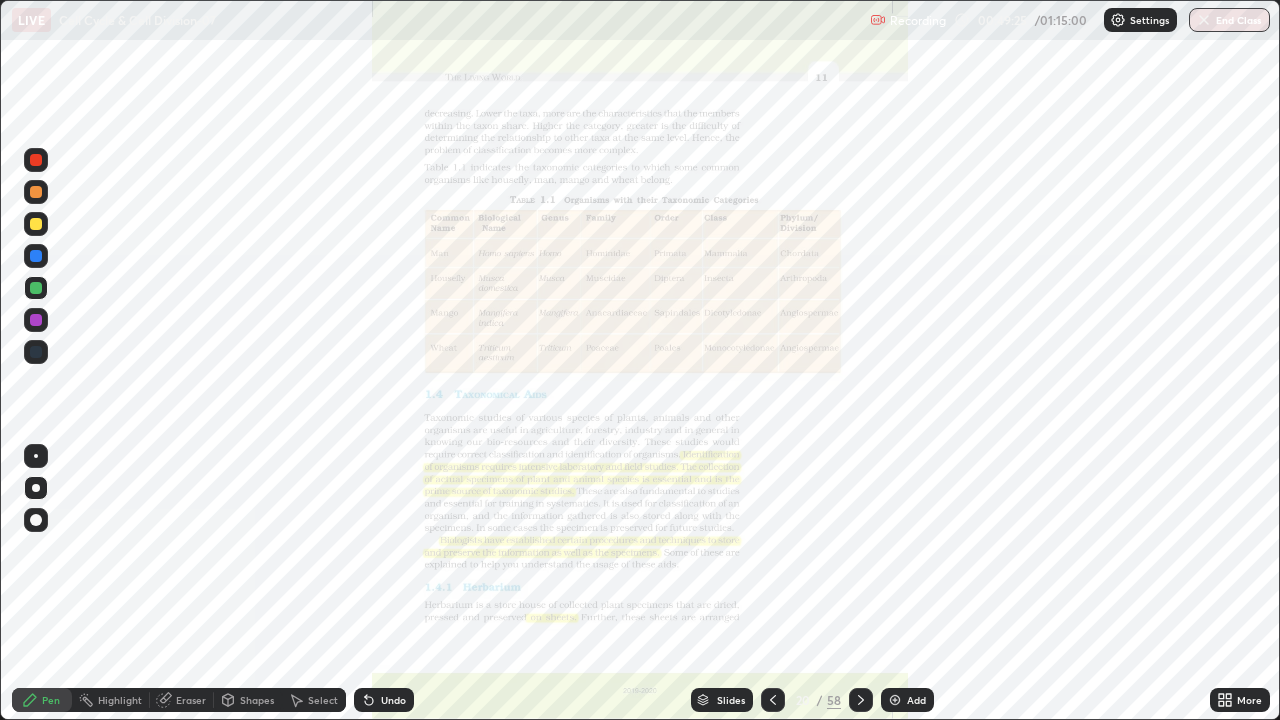 click 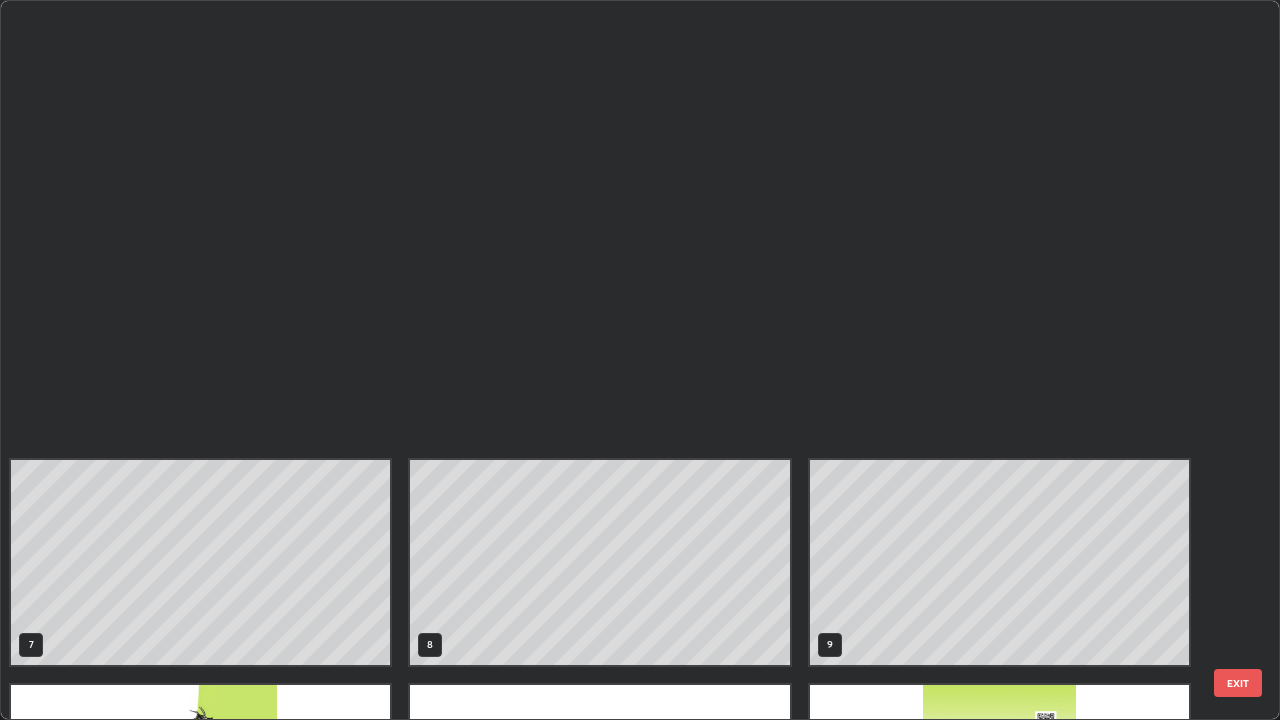 scroll, scrollTop: 854, scrollLeft: 0, axis: vertical 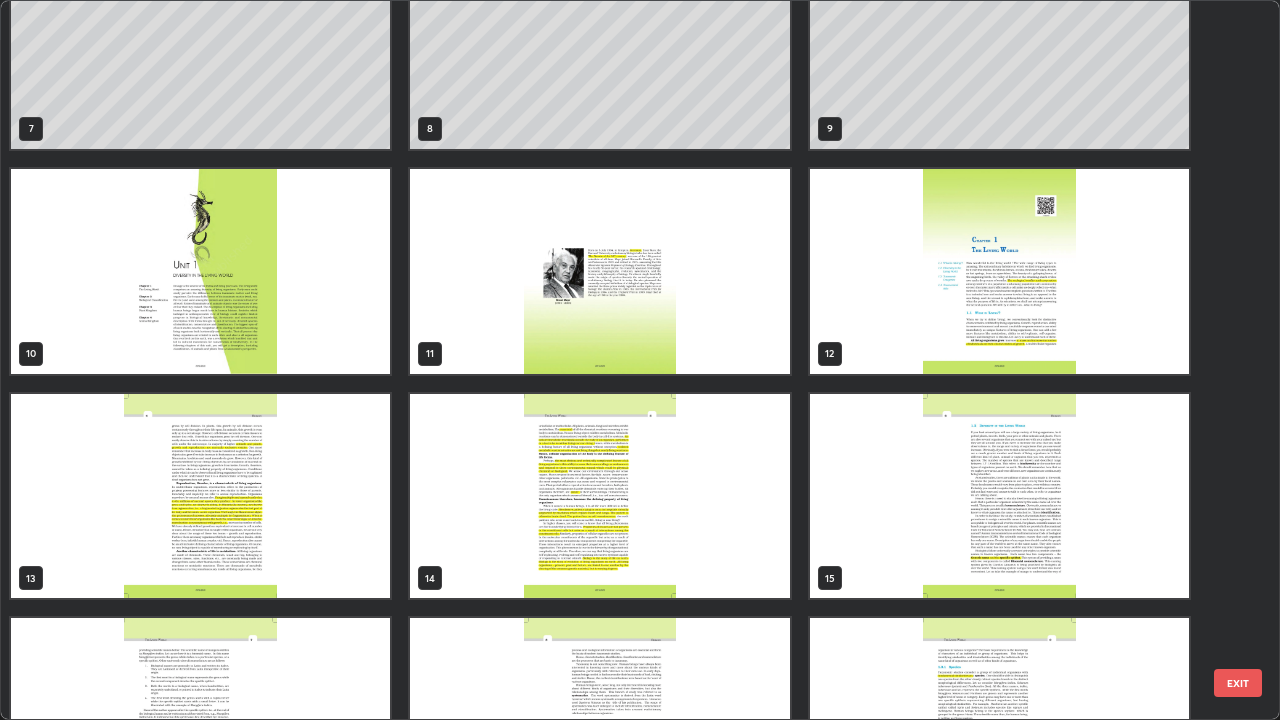 click at bounding box center [200, 496] 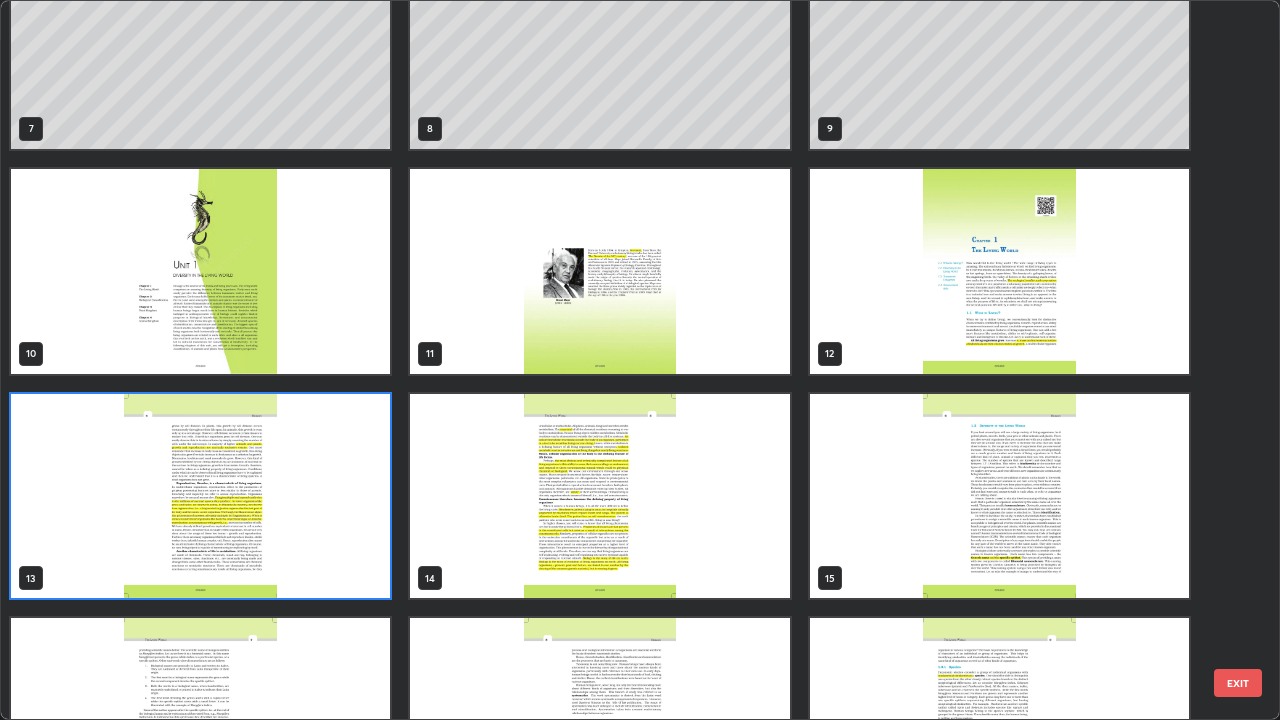 click at bounding box center (200, 496) 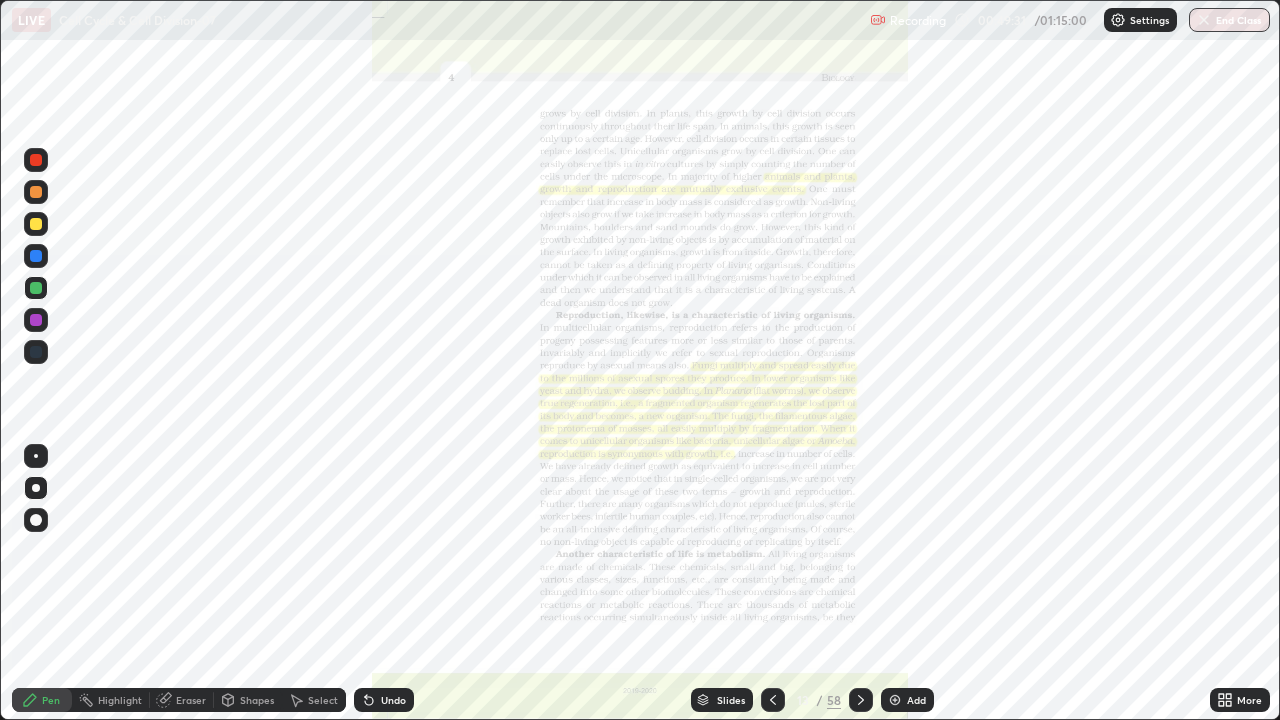 click on "Eraser" at bounding box center (182, 700) 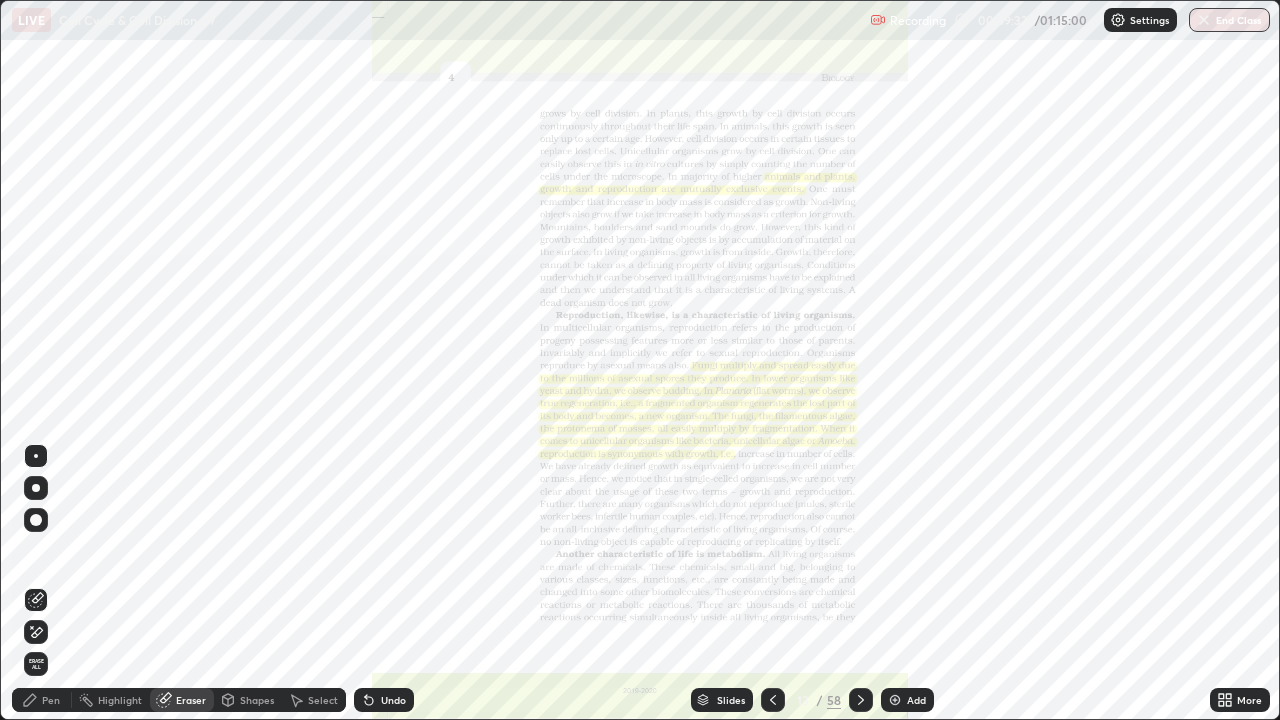 click on "Eraser" at bounding box center [182, 700] 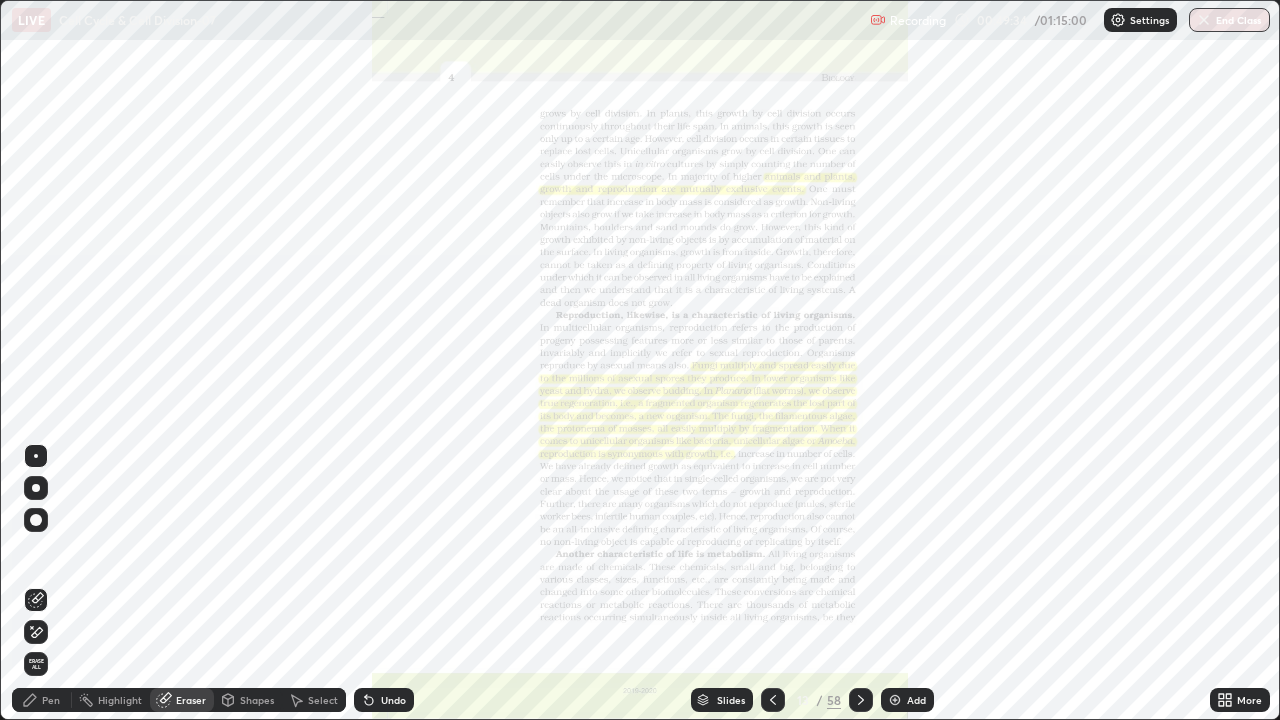 click on "Eraser" at bounding box center (182, 700) 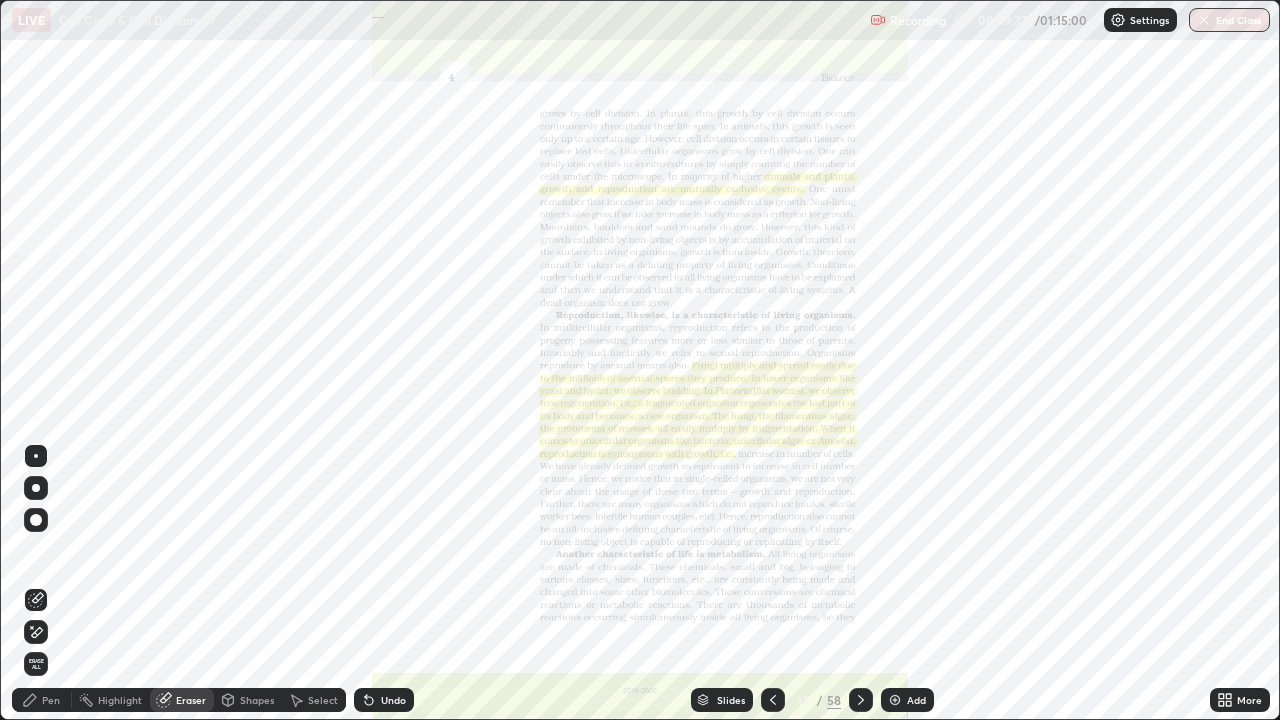click on "Eraser" at bounding box center (182, 700) 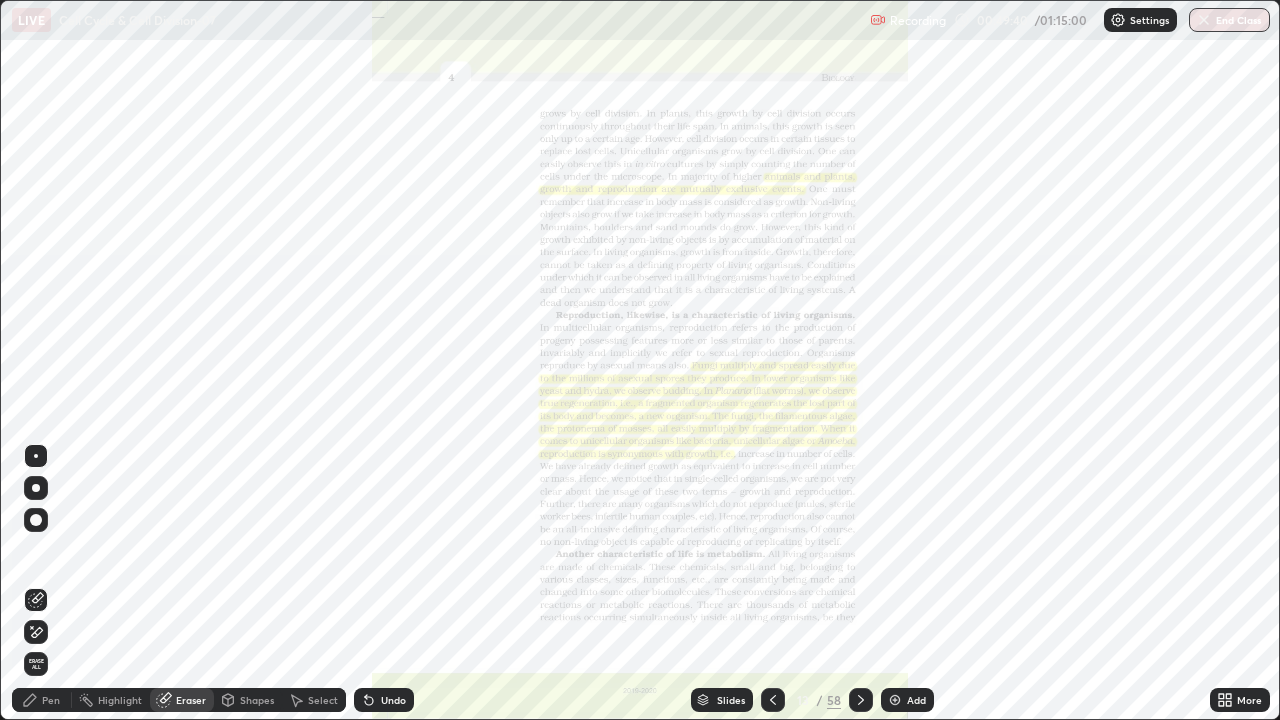 click on "Eraser" at bounding box center [182, 700] 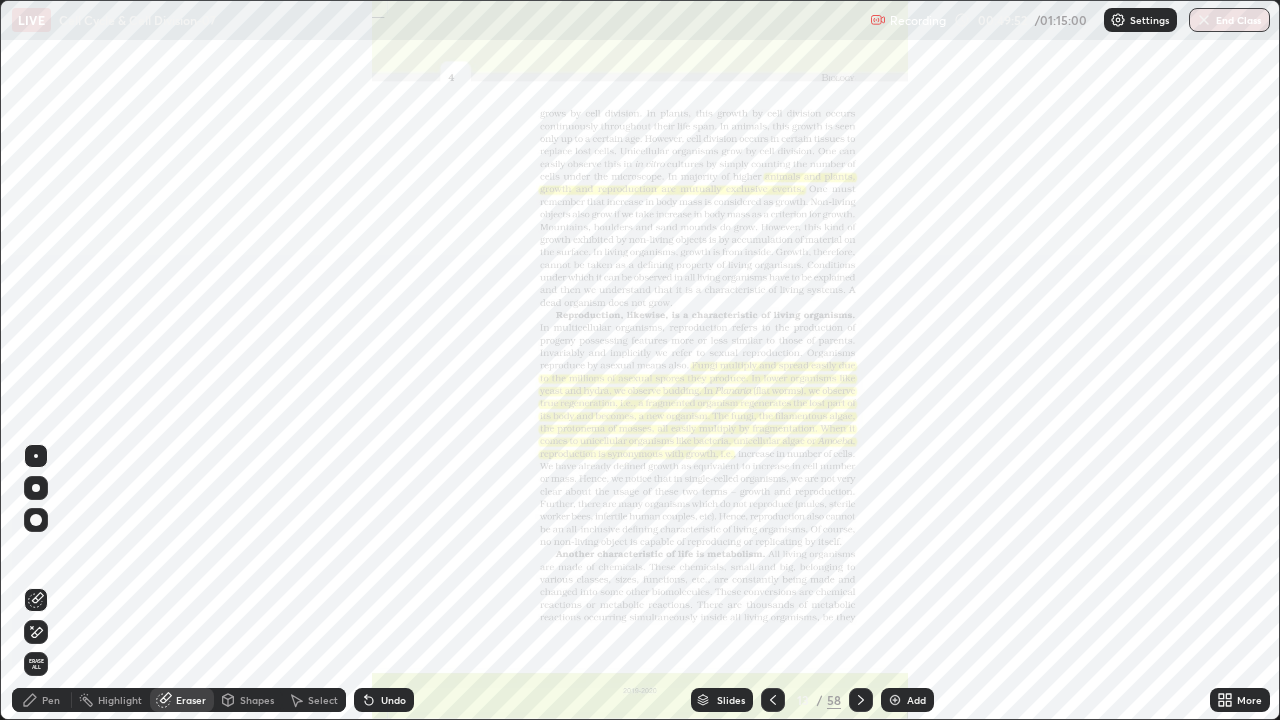 click 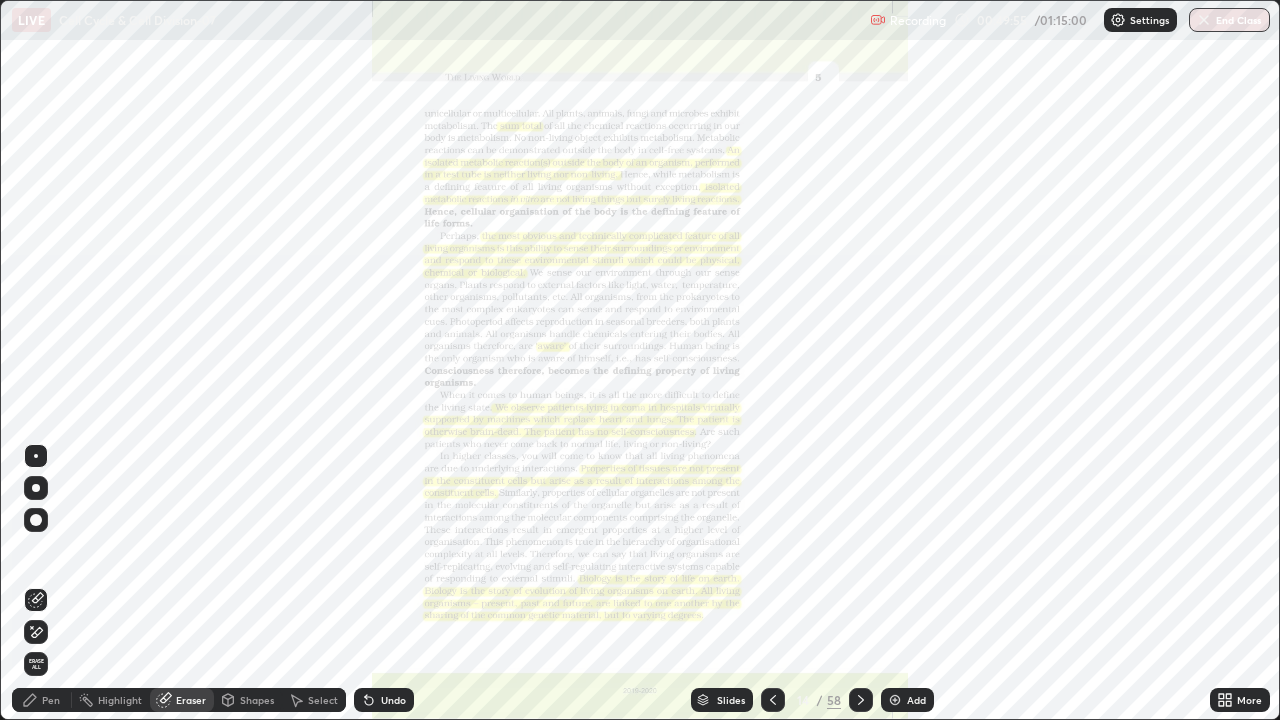 click on "Slides" at bounding box center [722, 700] 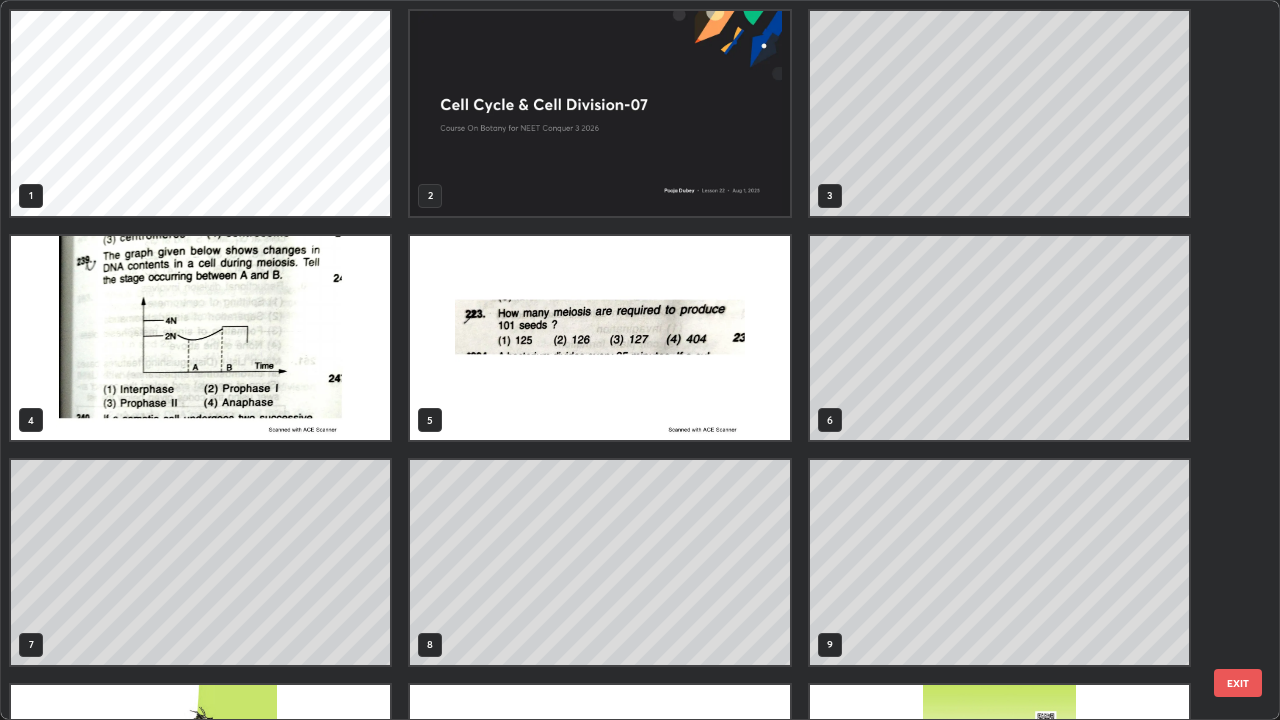 scroll, scrollTop: 405, scrollLeft: 0, axis: vertical 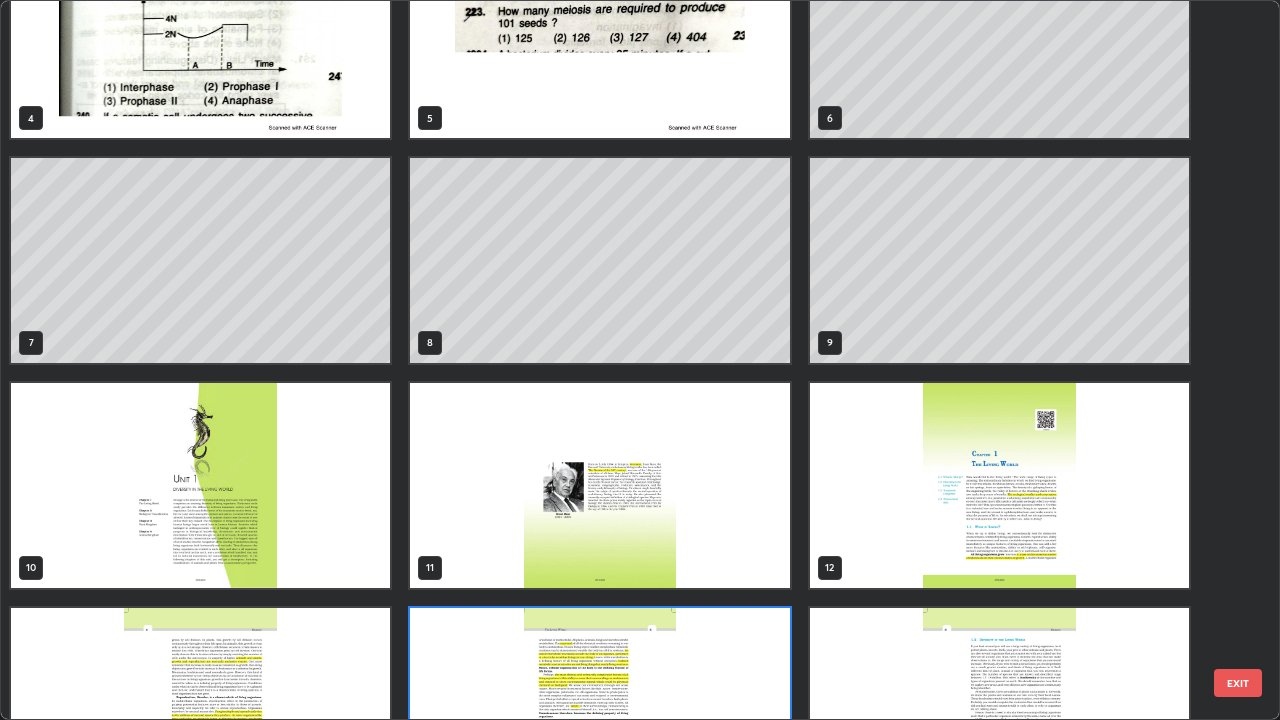 click at bounding box center [200, 485] 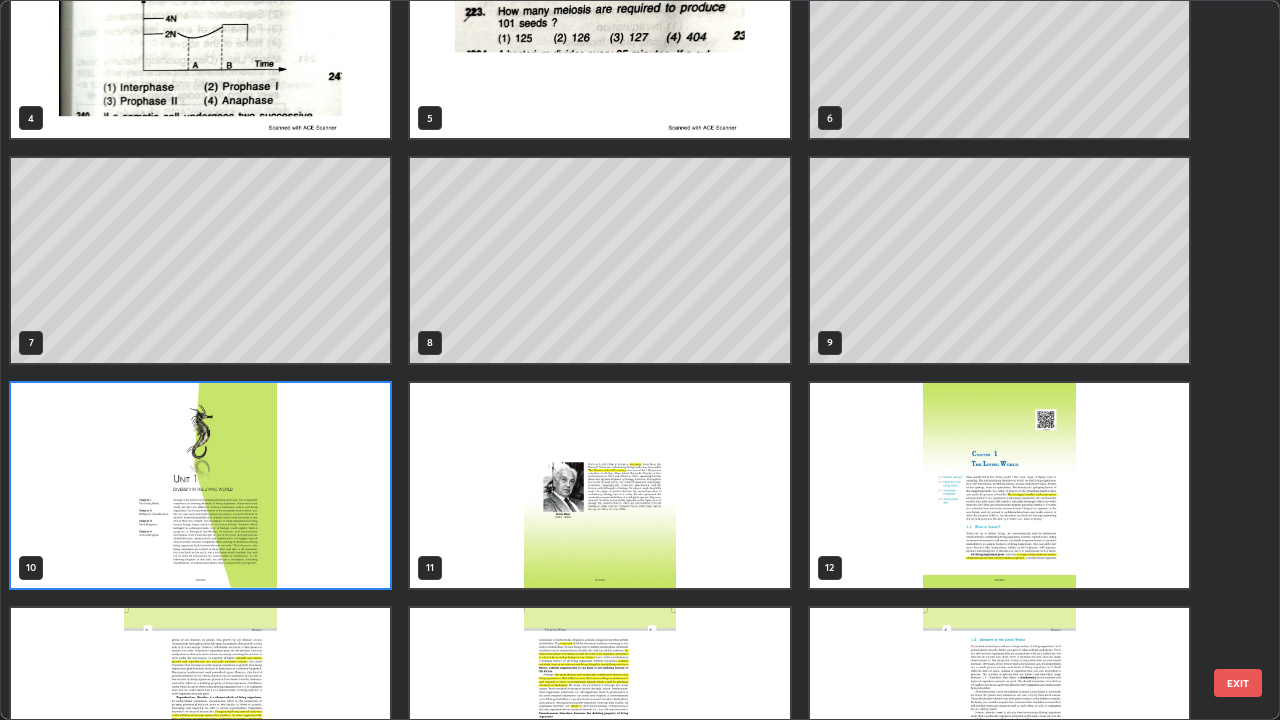 click at bounding box center (200, 485) 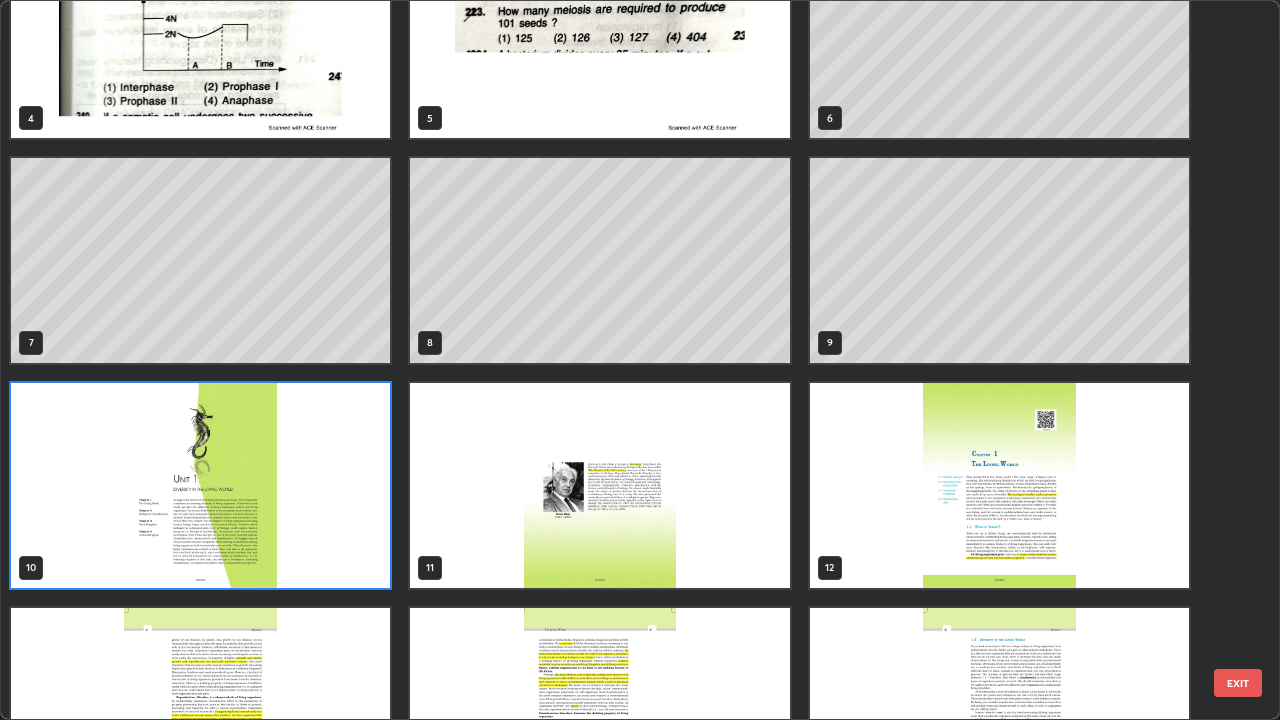 click at bounding box center [200, 485] 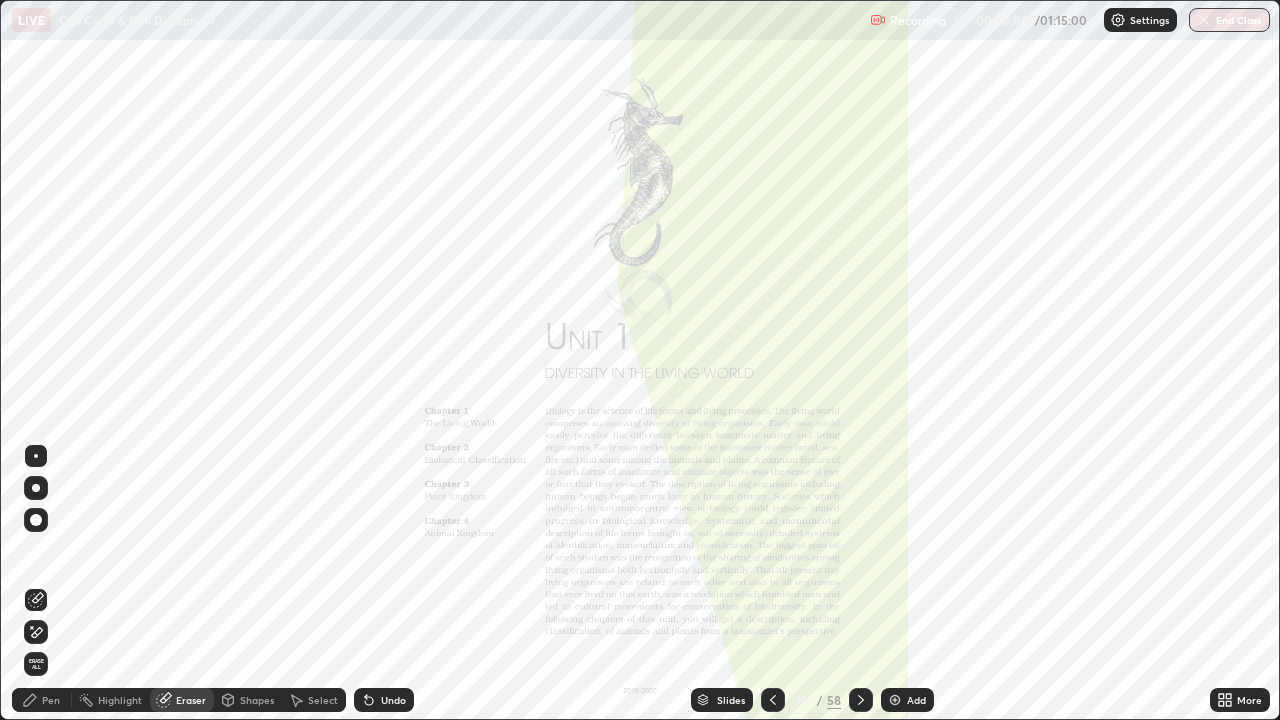 click 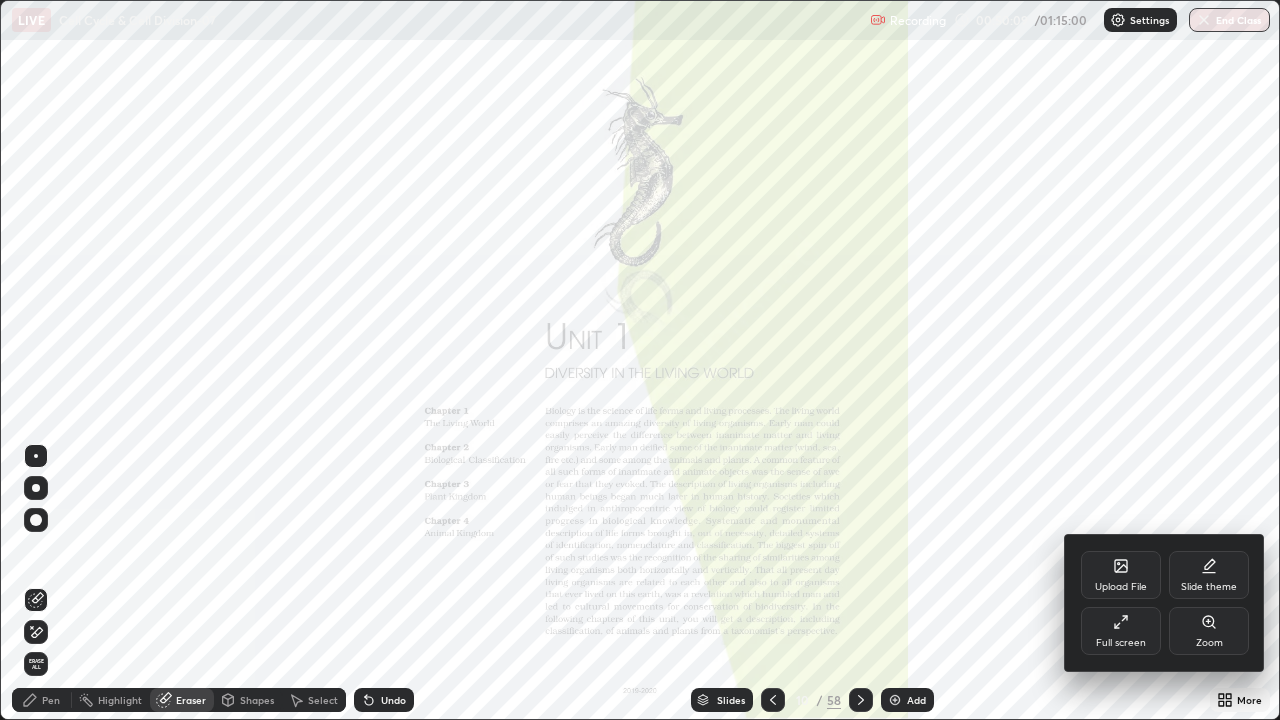 click on "Zoom" at bounding box center [1209, 631] 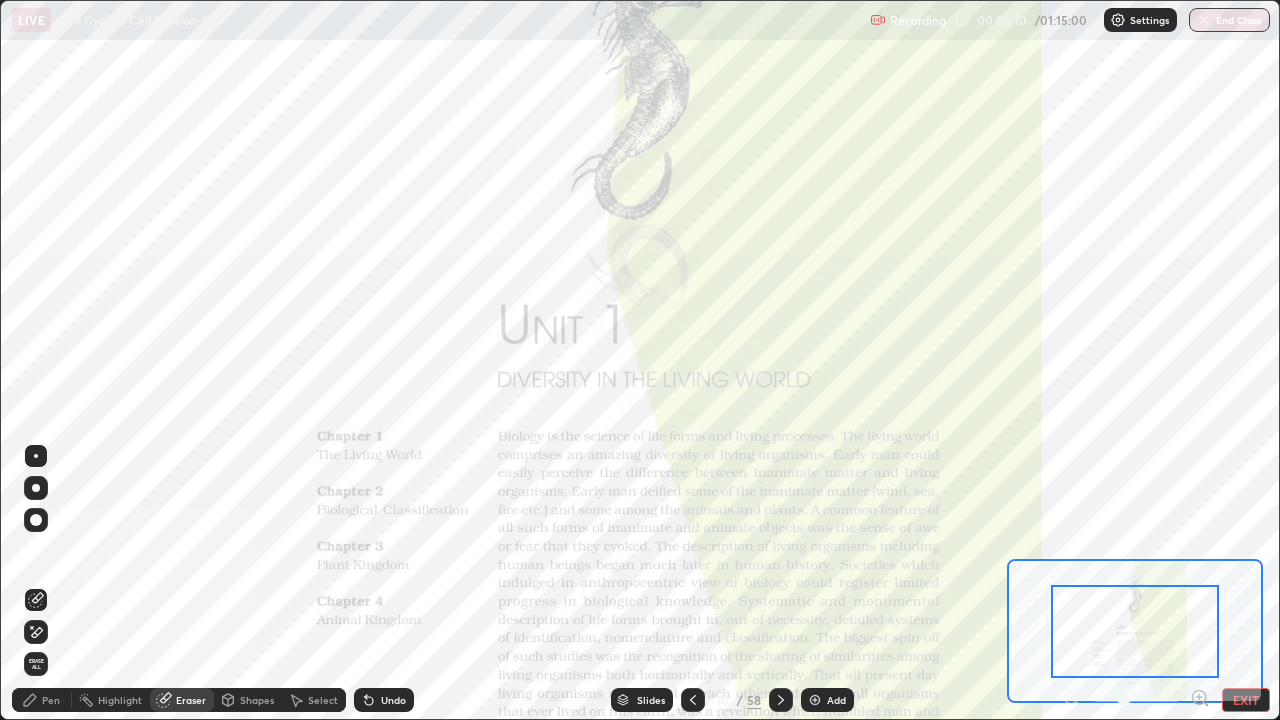 click 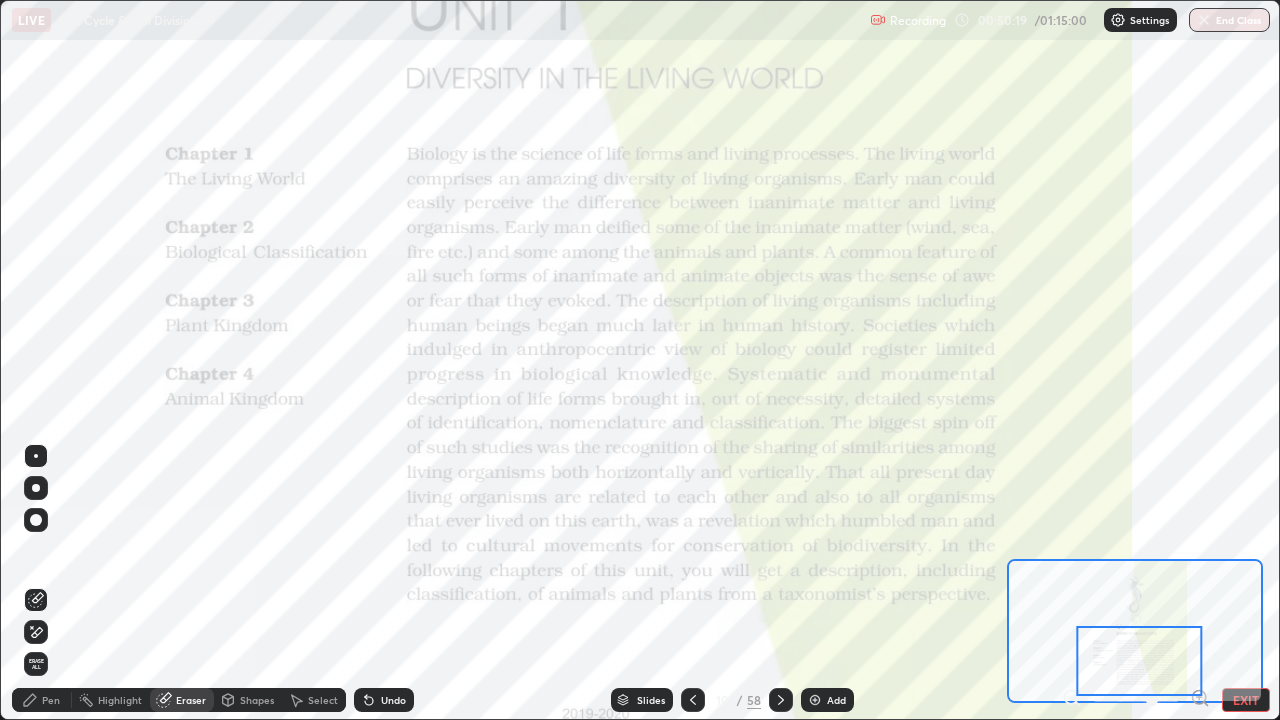 click on "Pen" at bounding box center (42, 700) 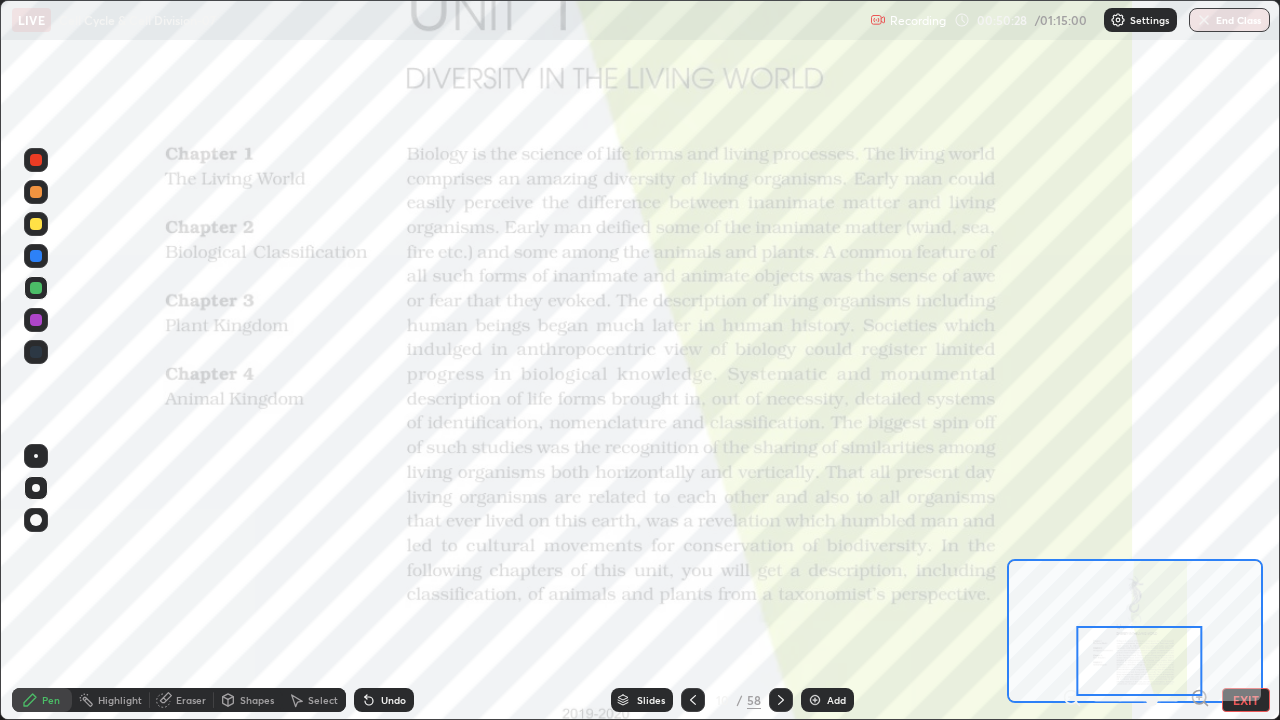 click 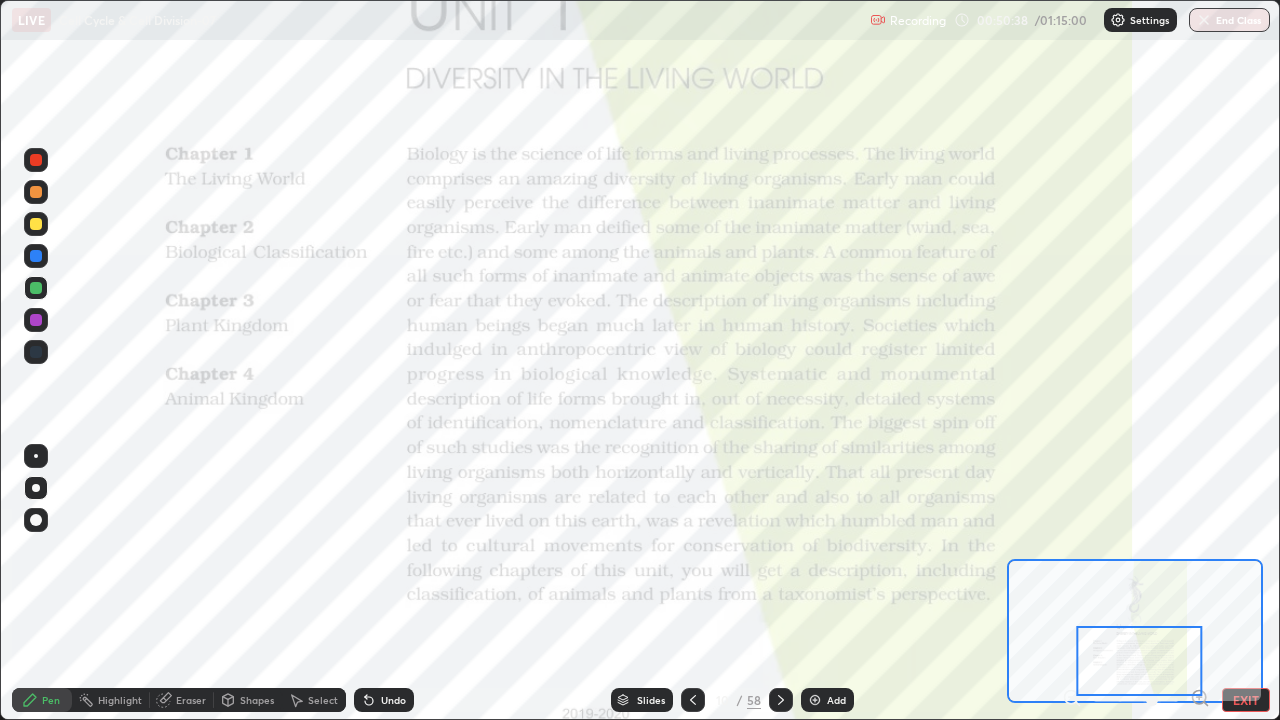 click on "Slides 10 / 58 Add" at bounding box center [732, 700] 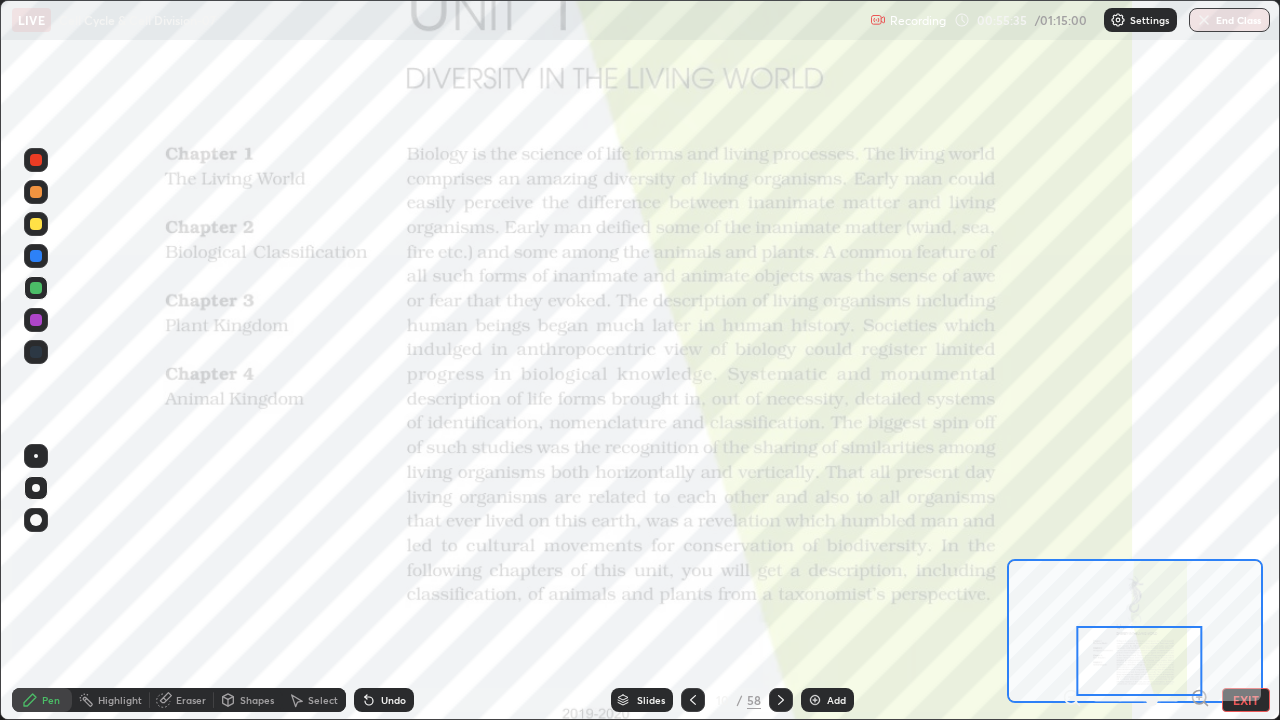 click 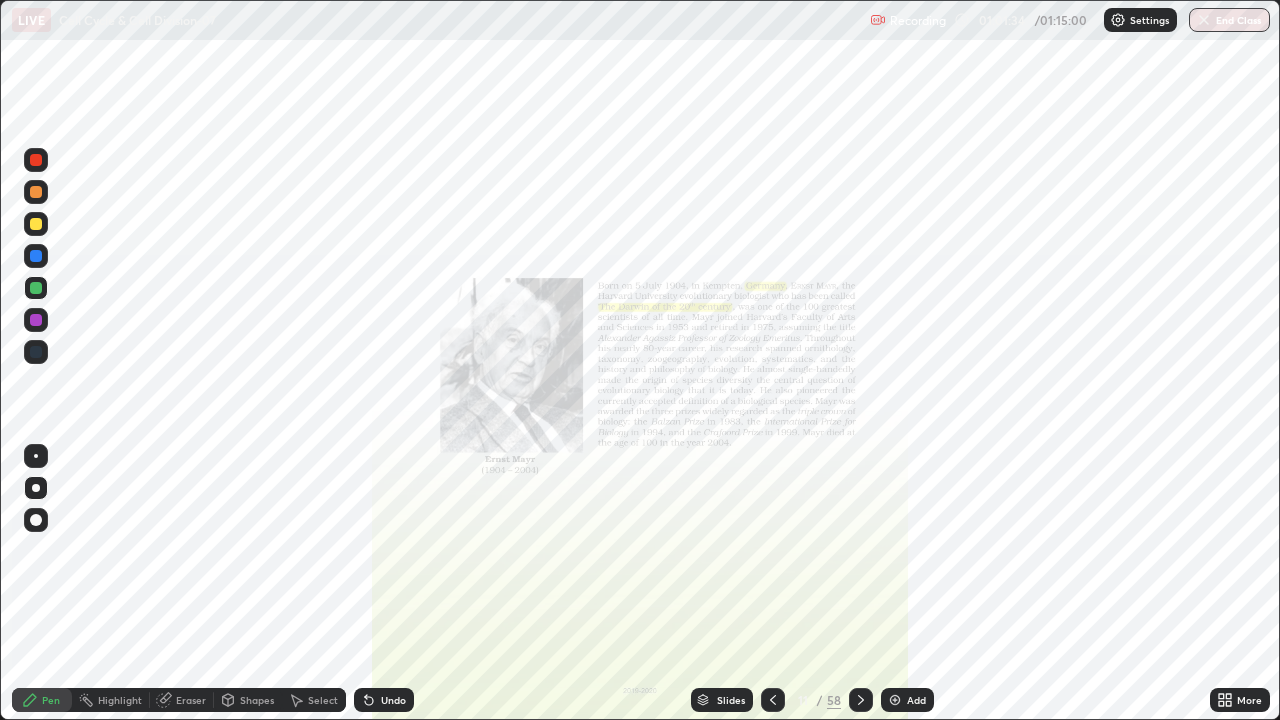 click on "Slides" at bounding box center [722, 700] 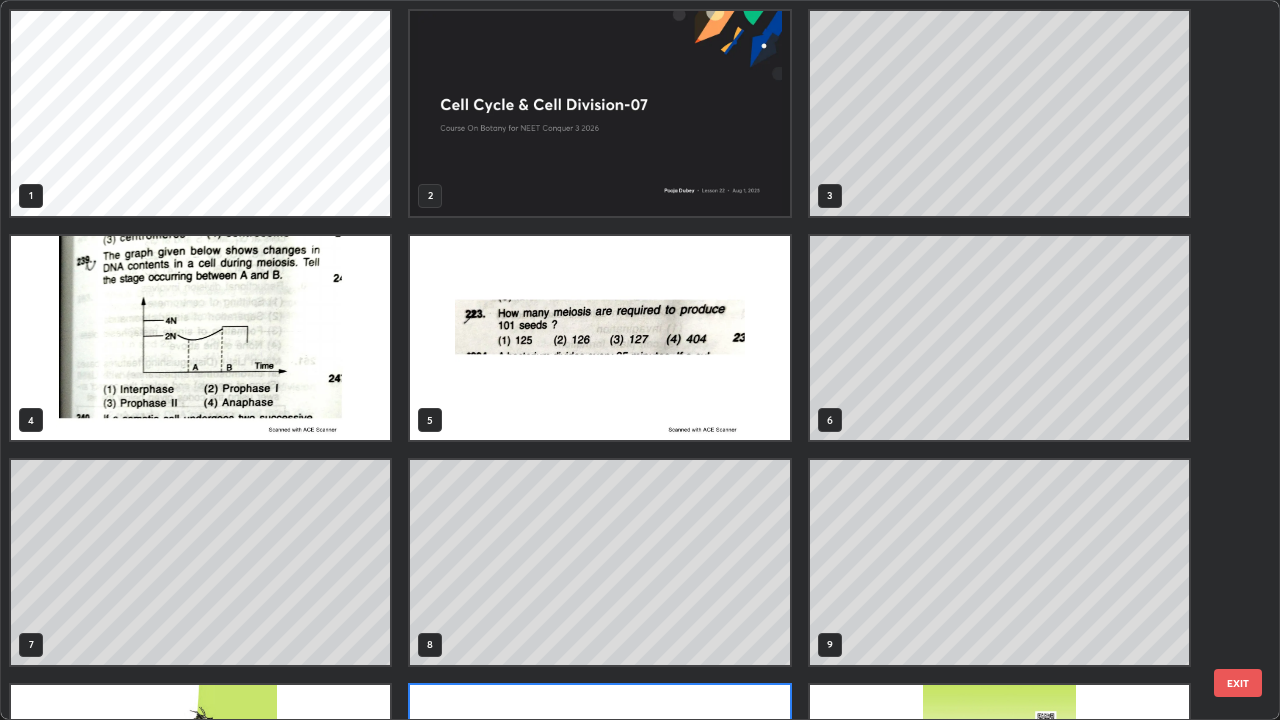 scroll, scrollTop: 180, scrollLeft: 0, axis: vertical 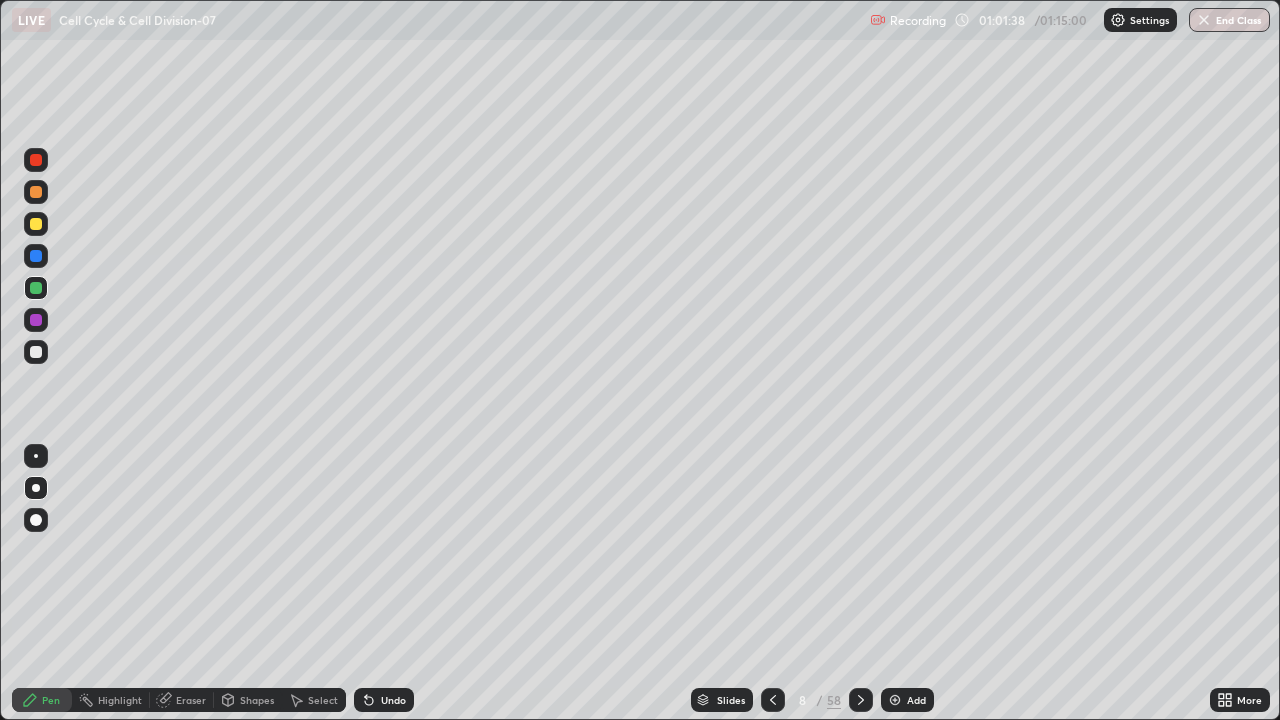 click on "Slides" at bounding box center (722, 700) 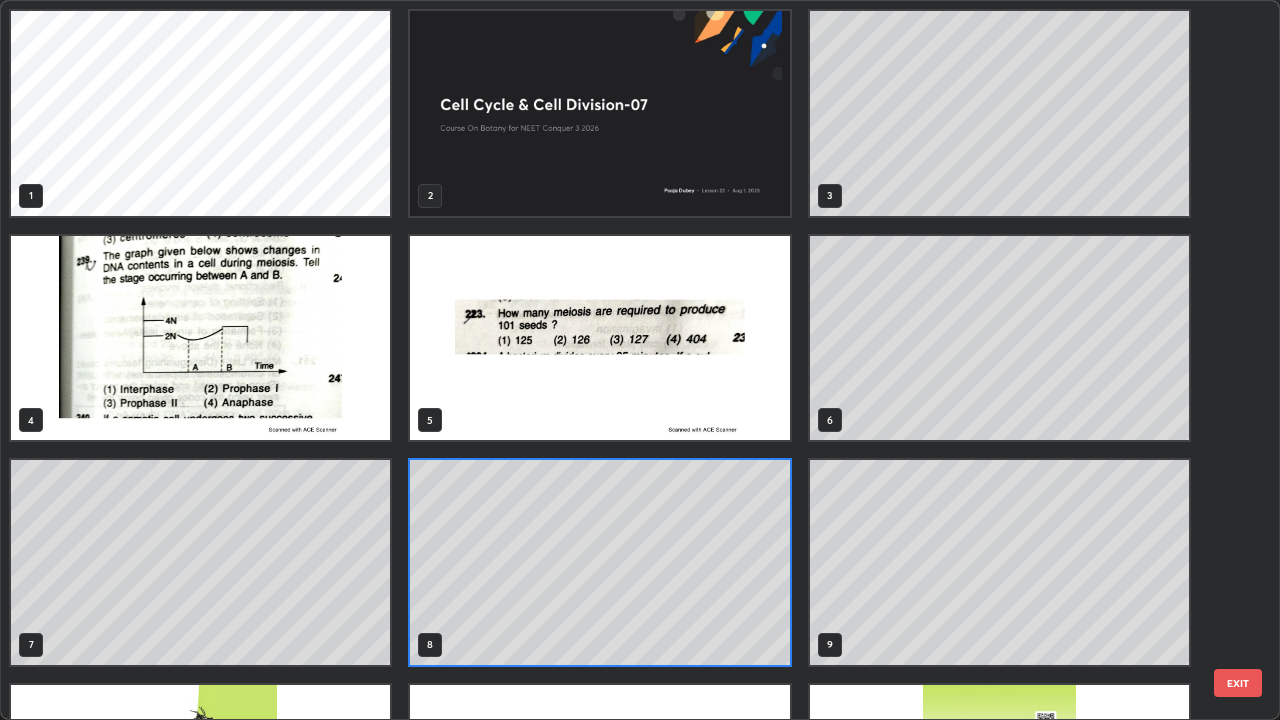 scroll, scrollTop: 7, scrollLeft: 11, axis: both 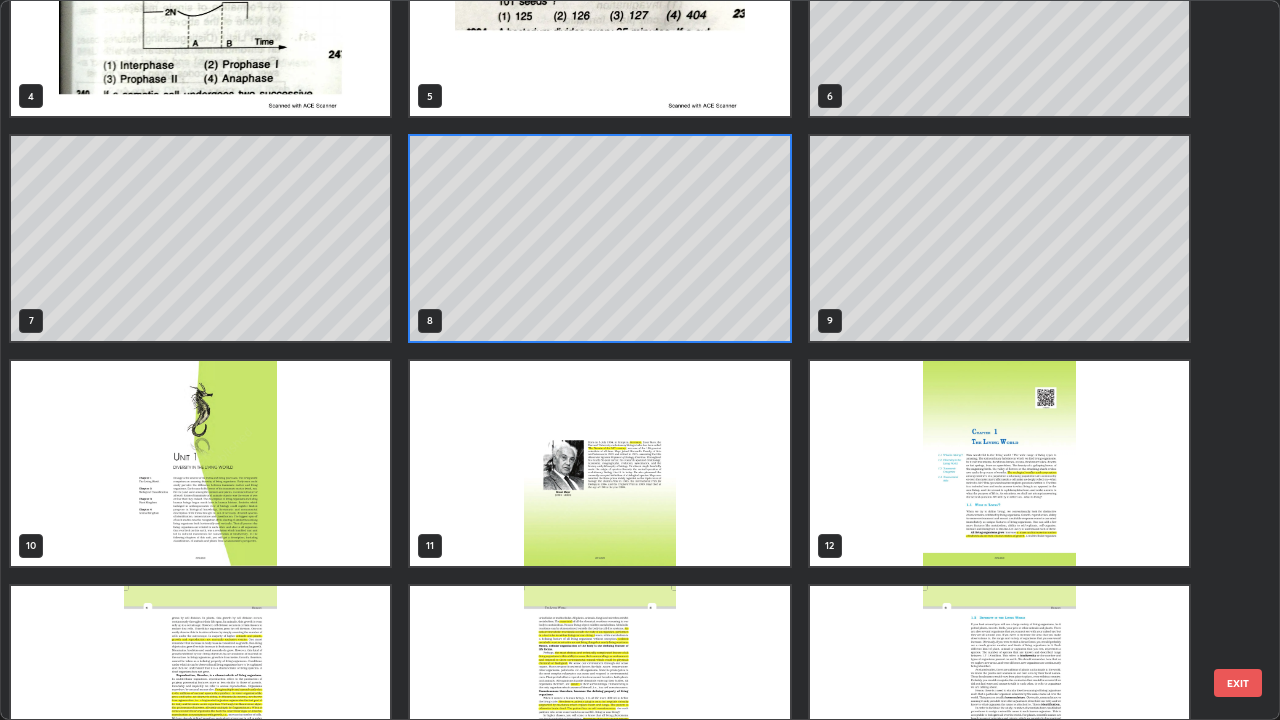 click at bounding box center [599, 463] 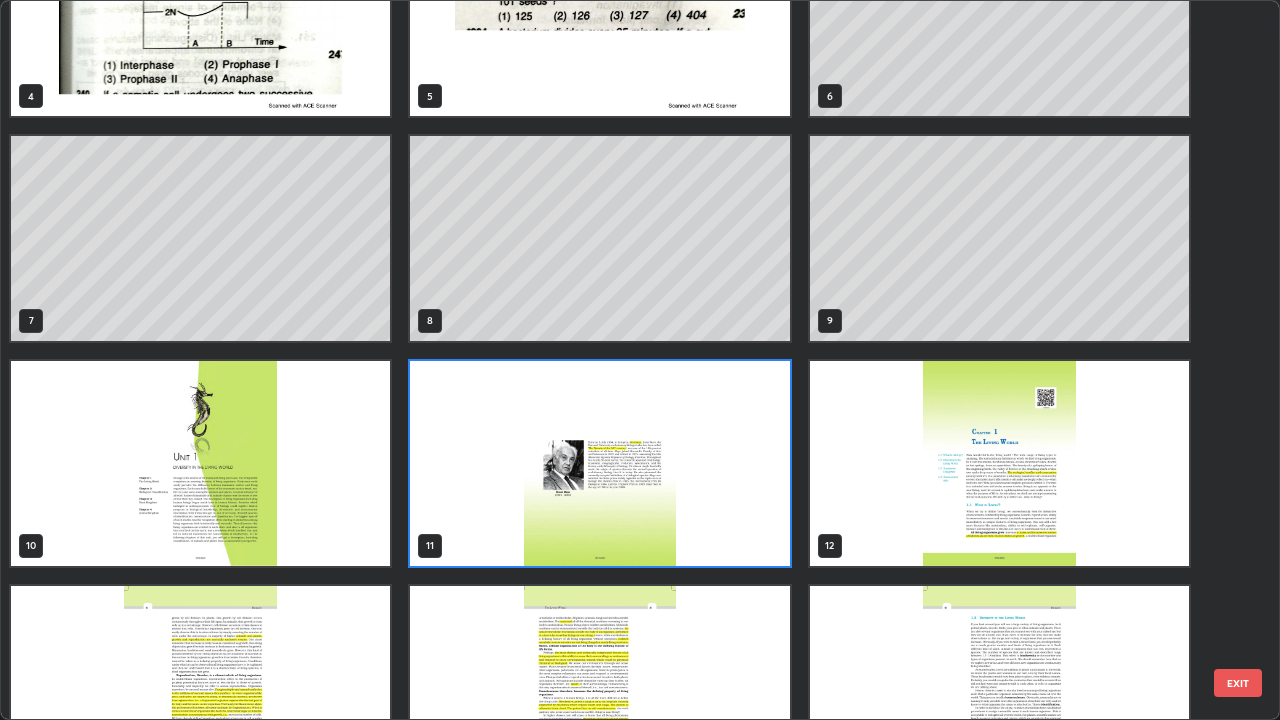click at bounding box center (599, 463) 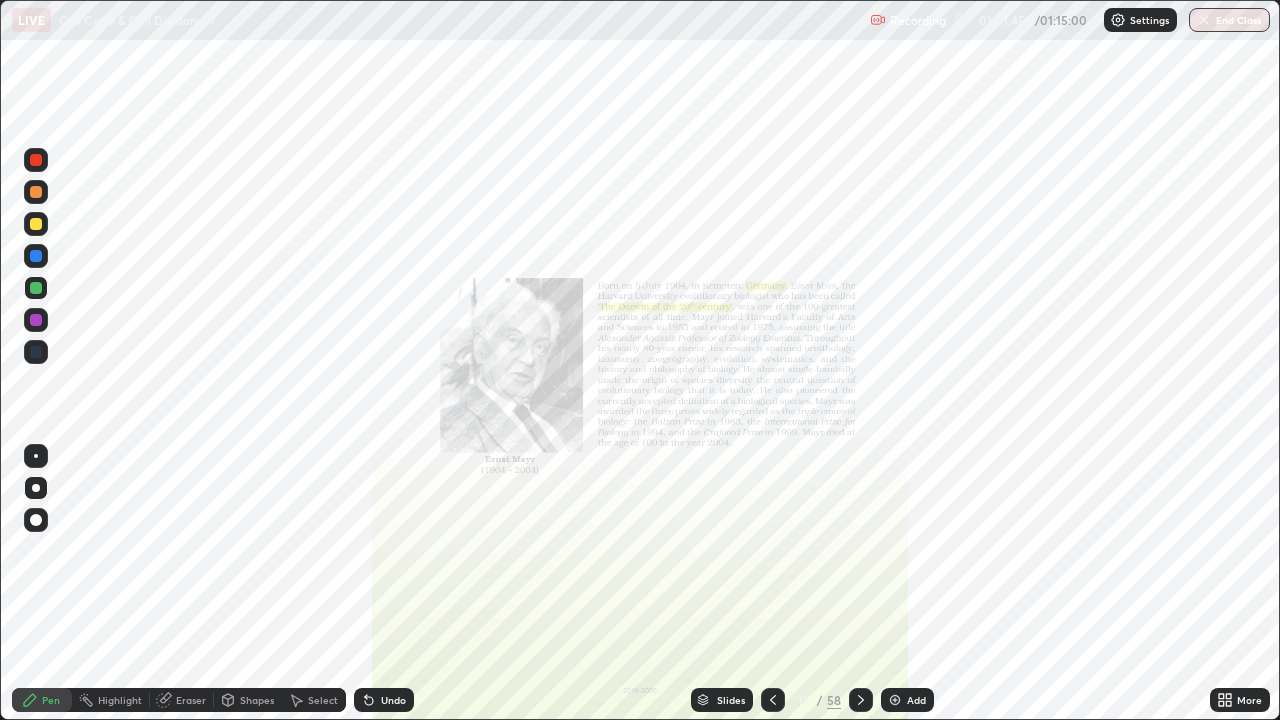 click at bounding box center [599, 463] 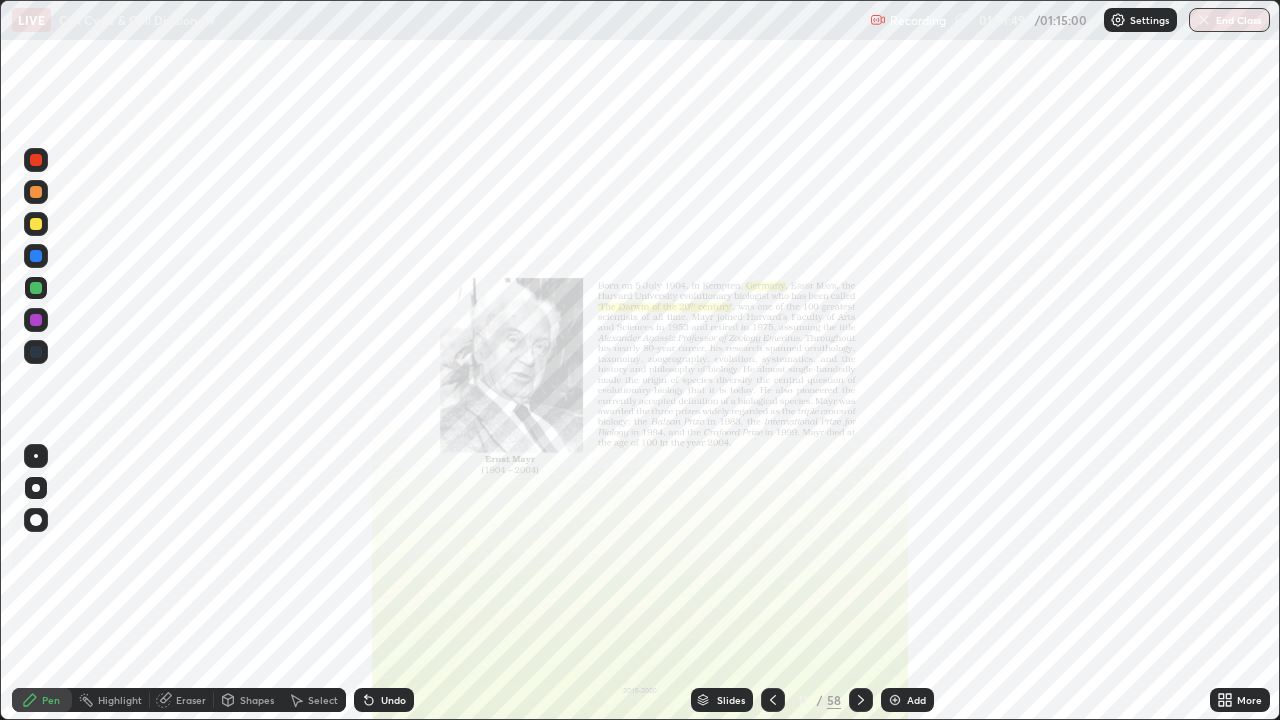 click 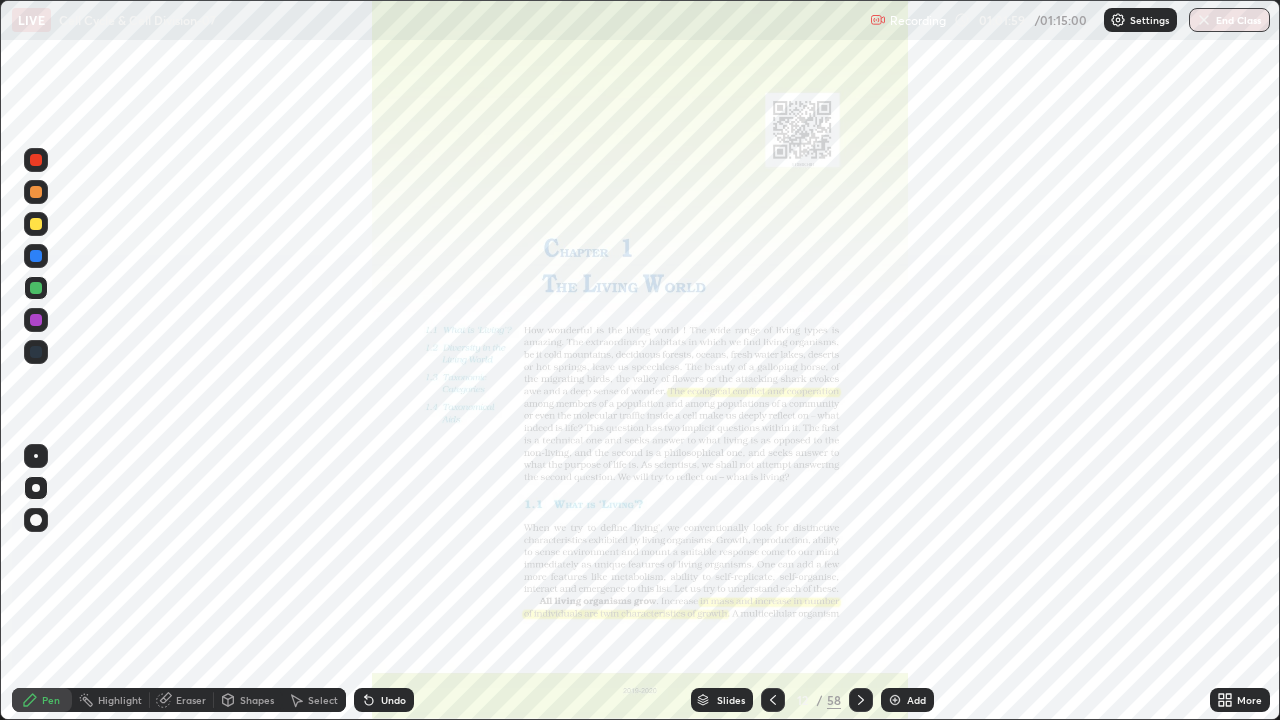 click 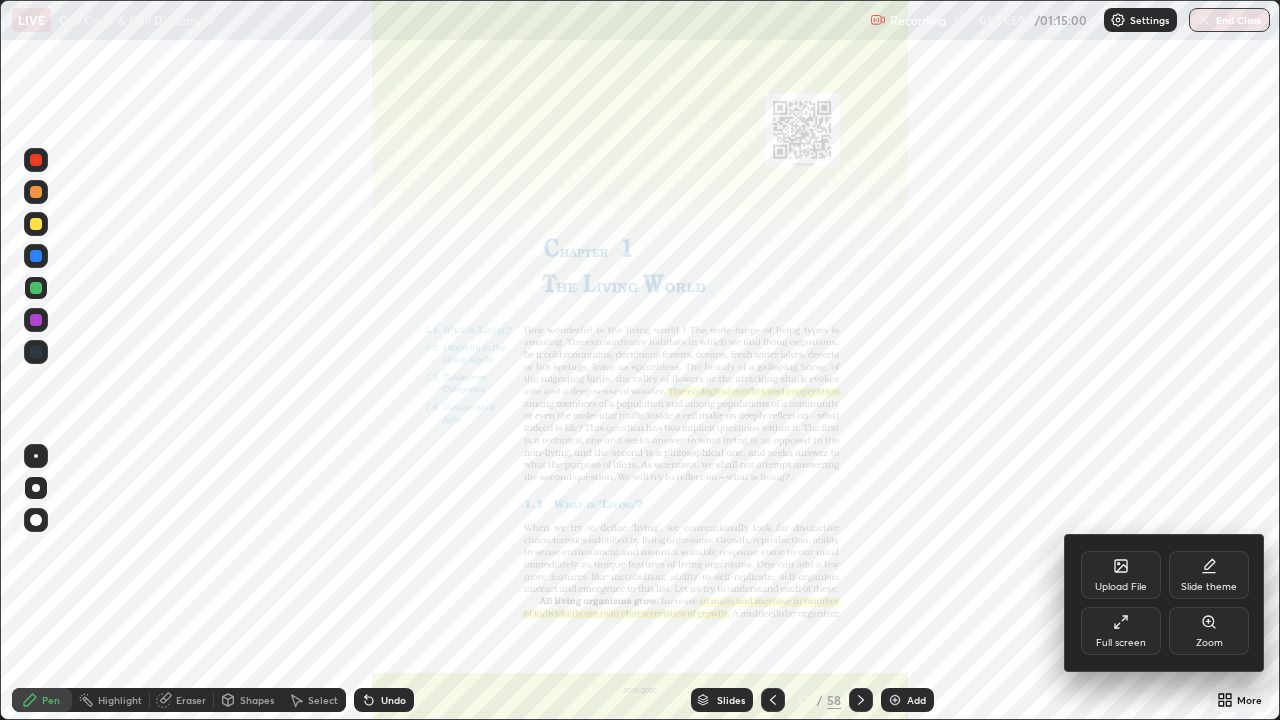 click 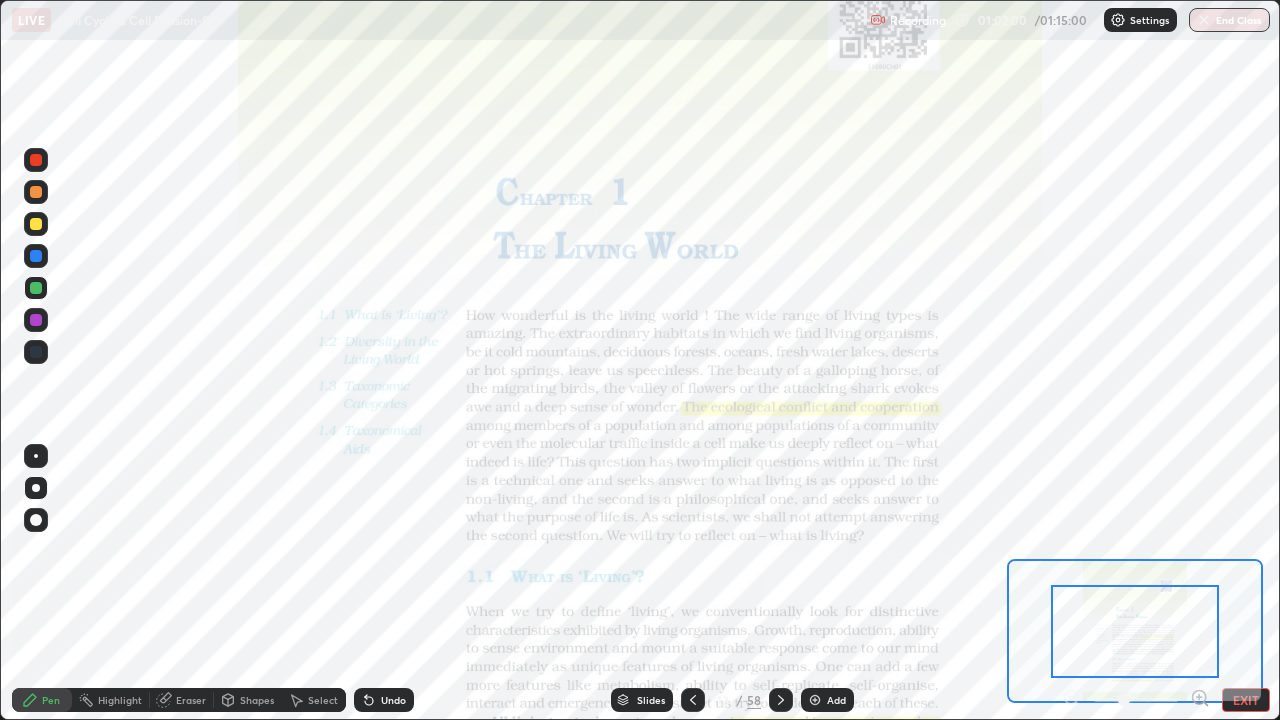 click 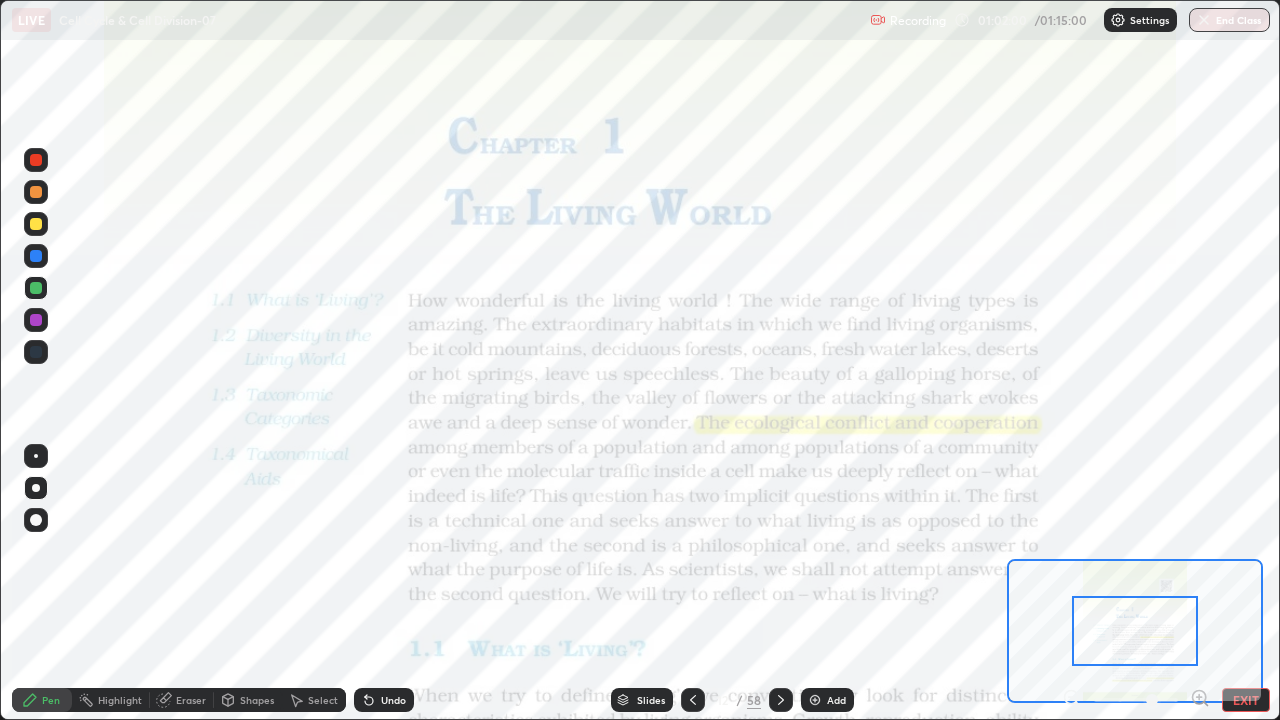 click 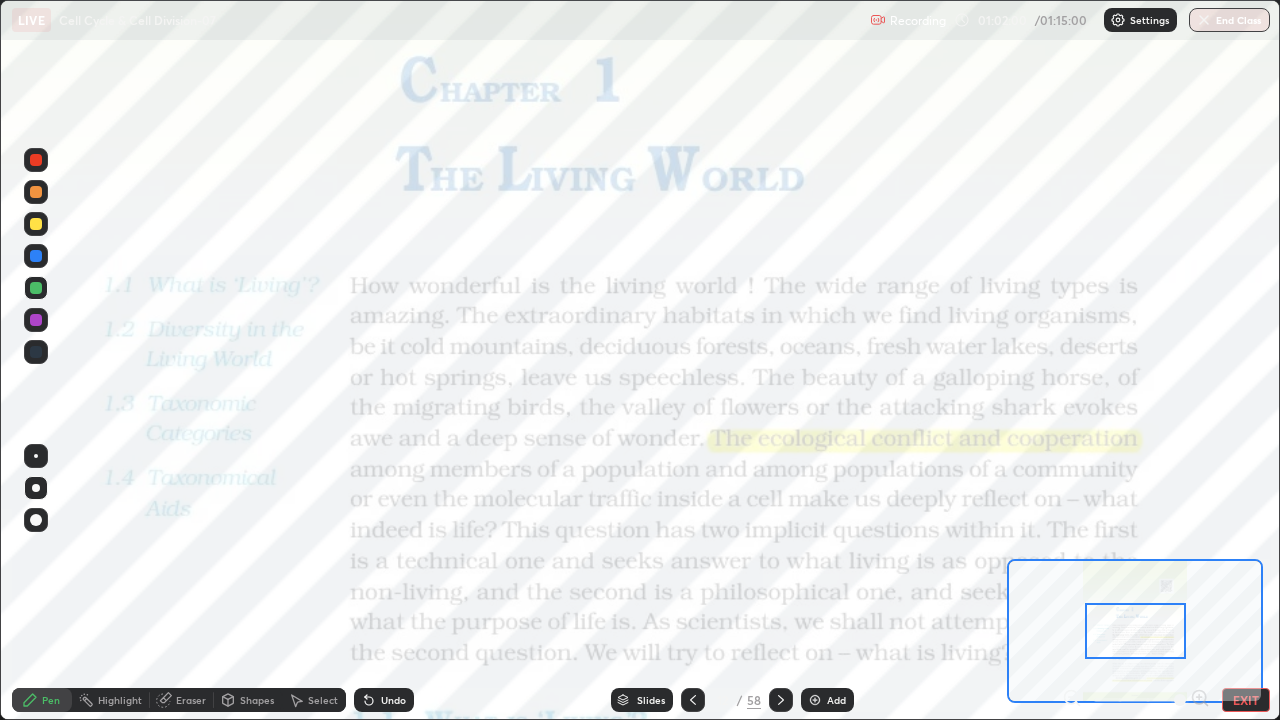 click at bounding box center [1136, 700] 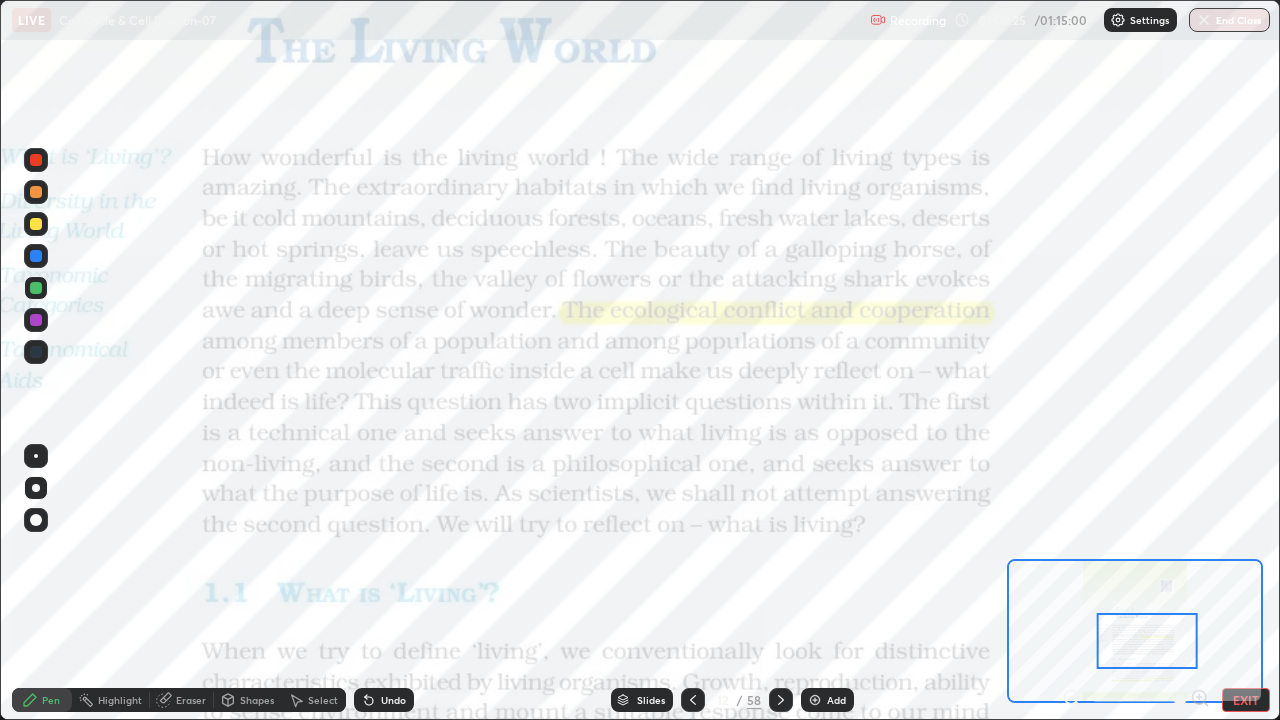 click on "Shapes" at bounding box center (248, 700) 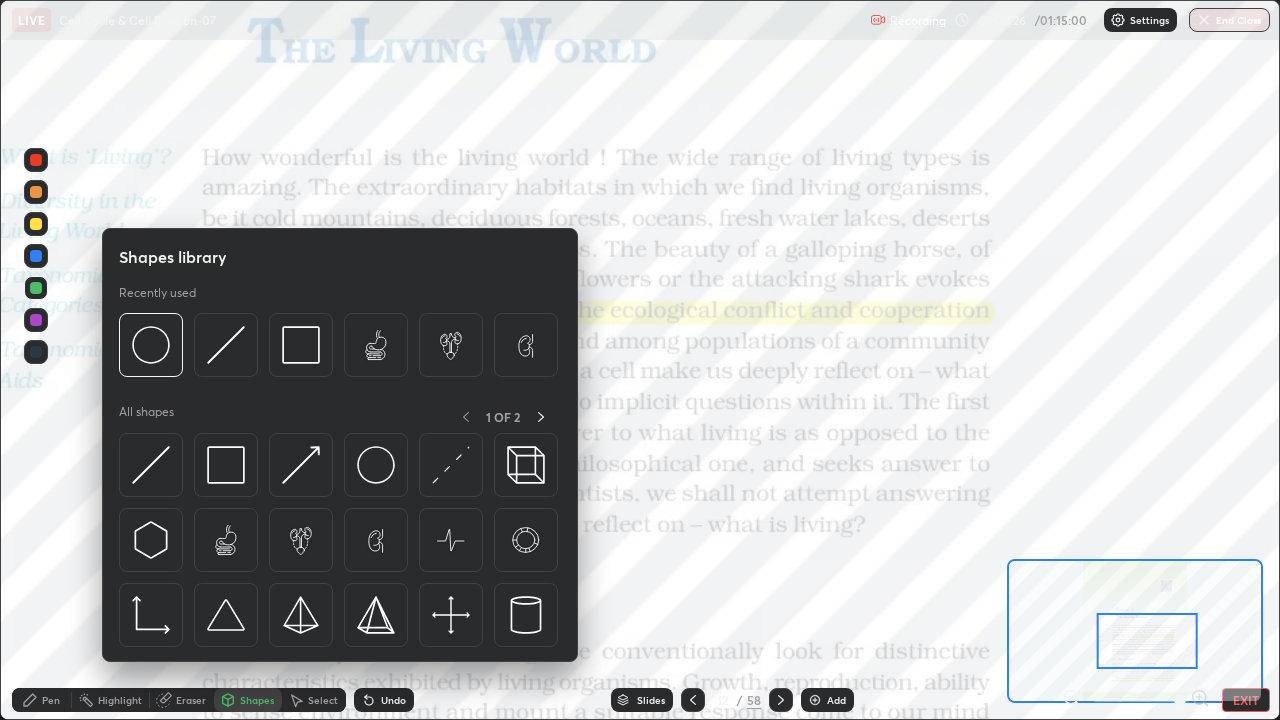 click on "Shapes library Recently used All shapes 1 OF 2" at bounding box center (340, 445) 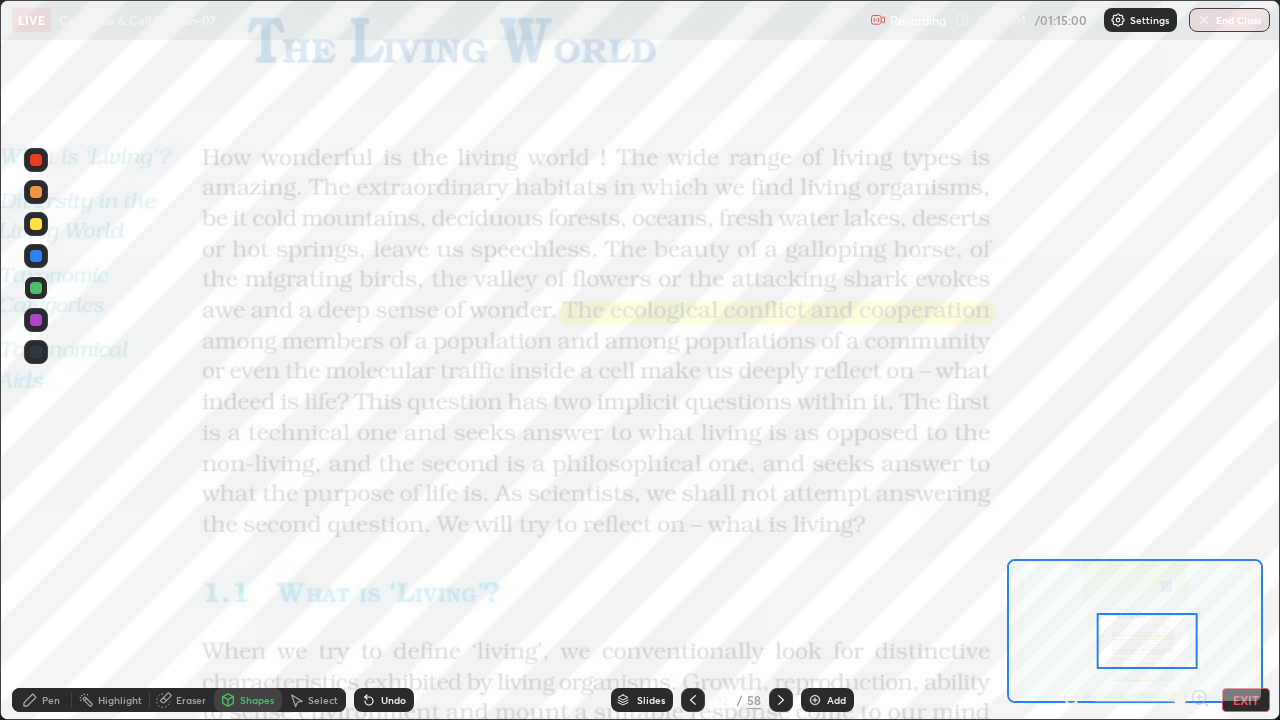 click on "Pen" at bounding box center [51, 700] 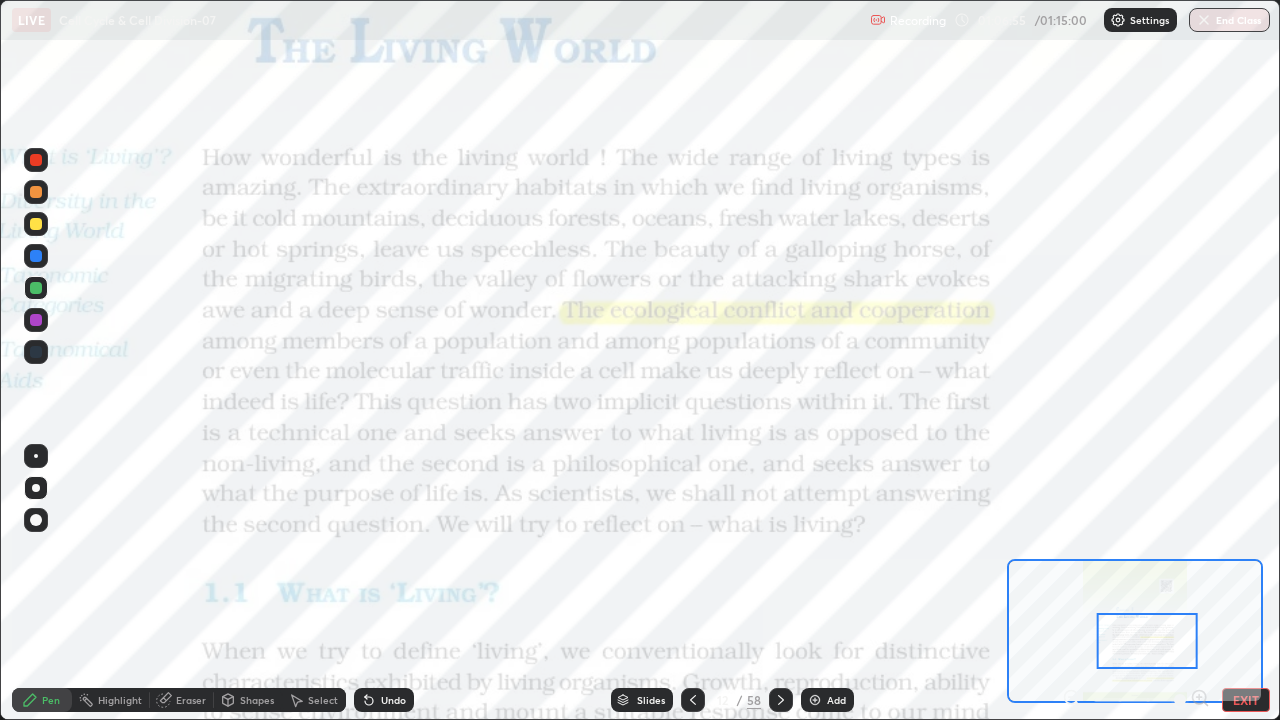 click on "Slides" at bounding box center [651, 700] 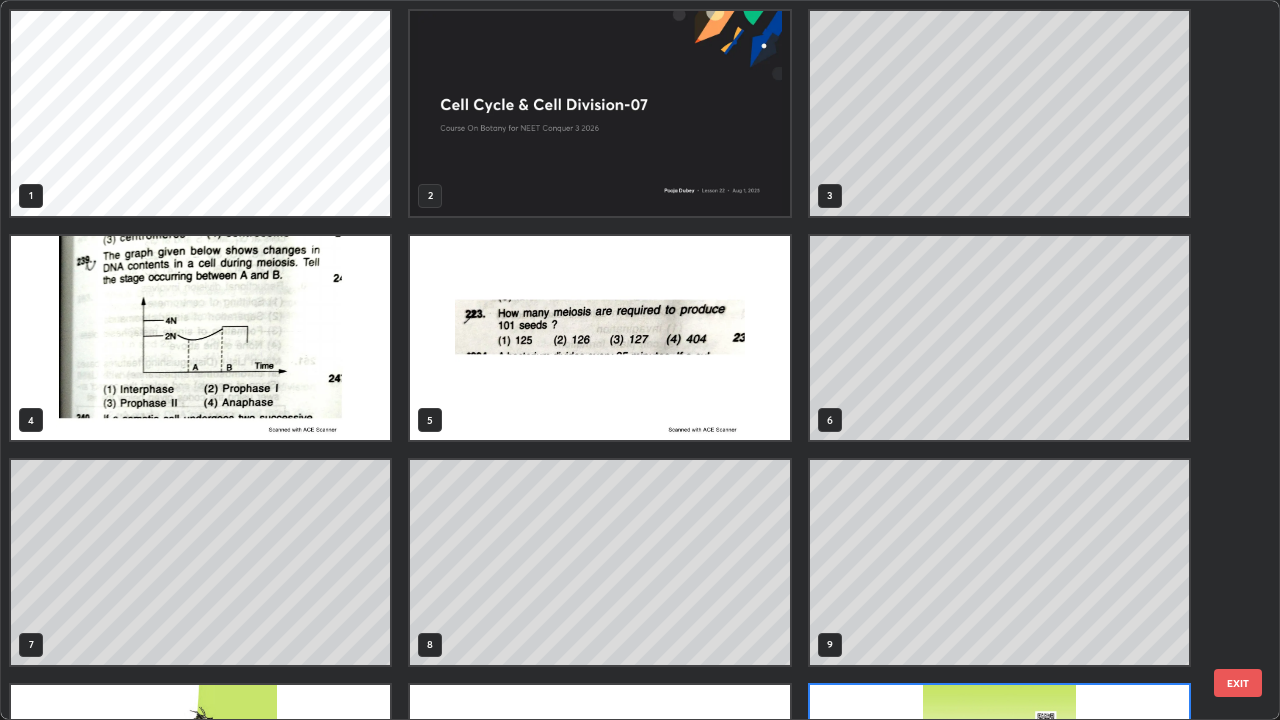 scroll, scrollTop: 180, scrollLeft: 0, axis: vertical 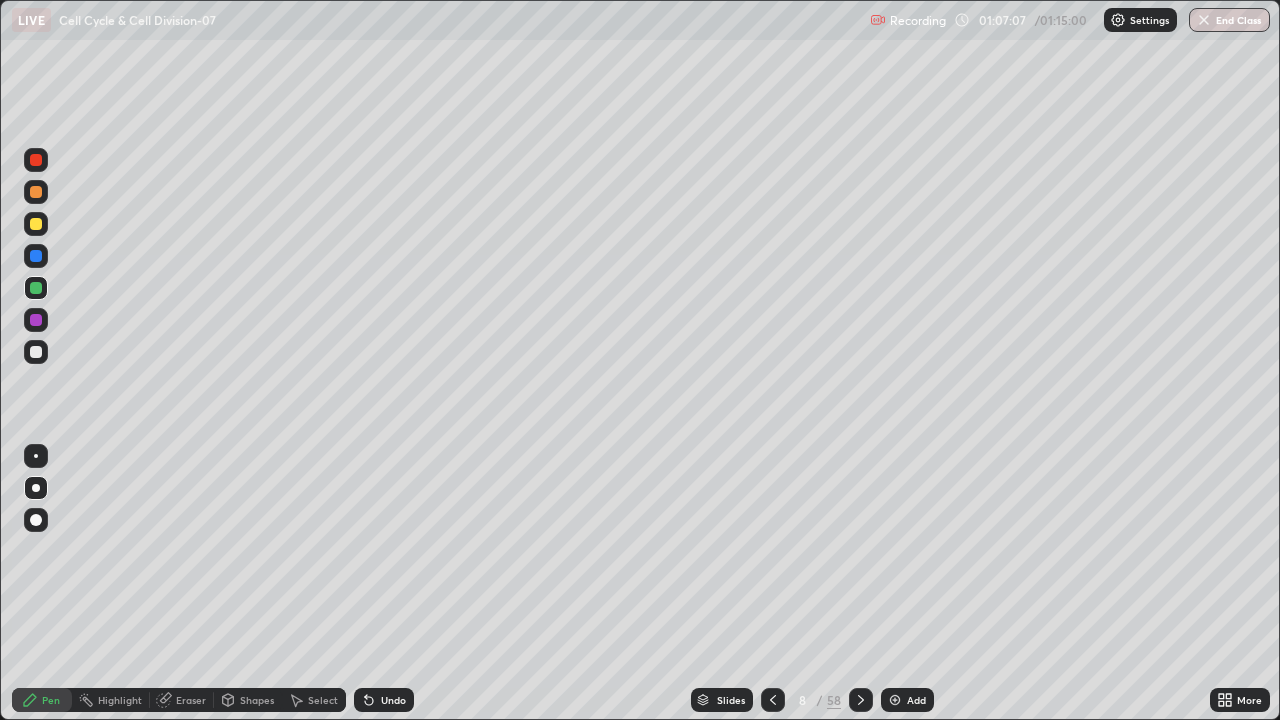 click 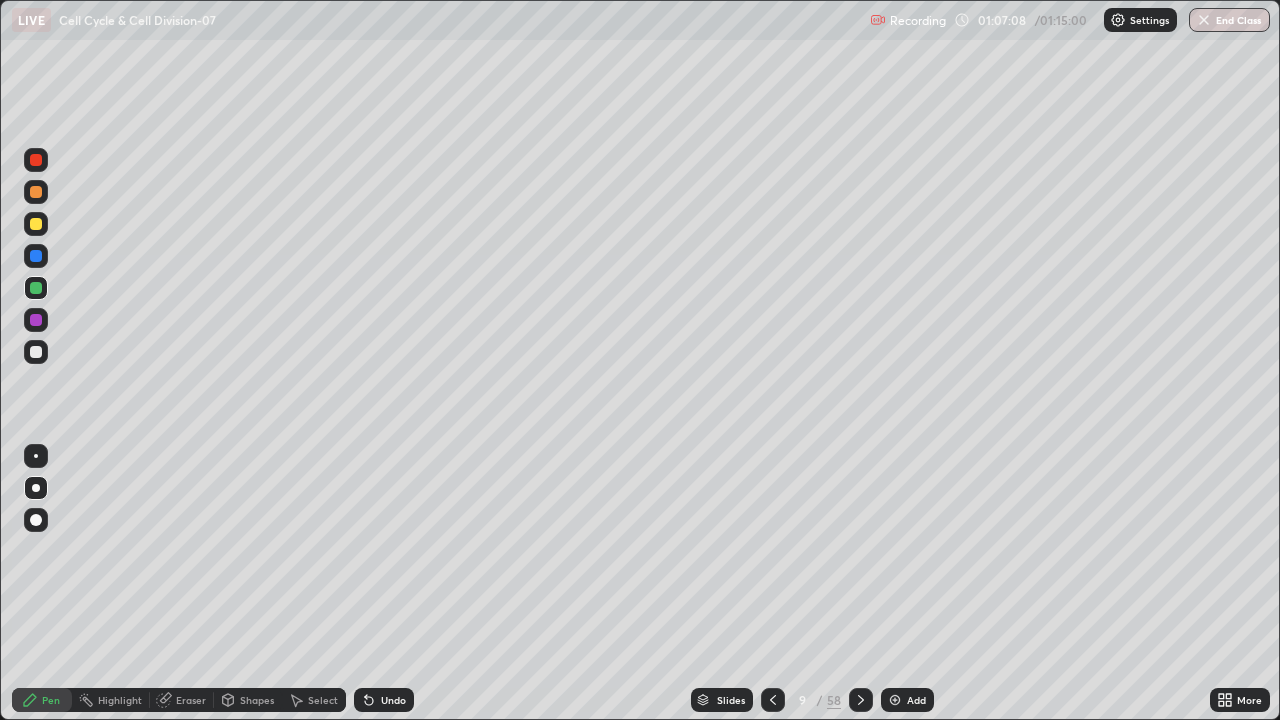 click 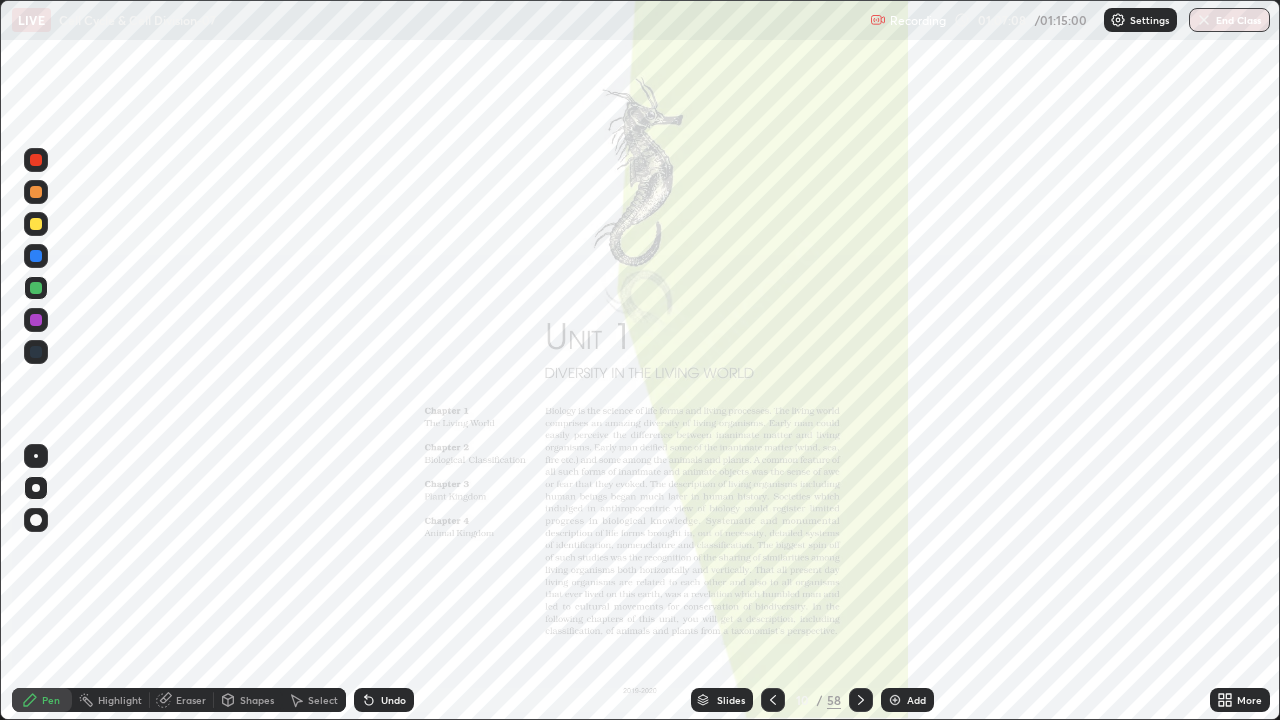 click at bounding box center [895, 700] 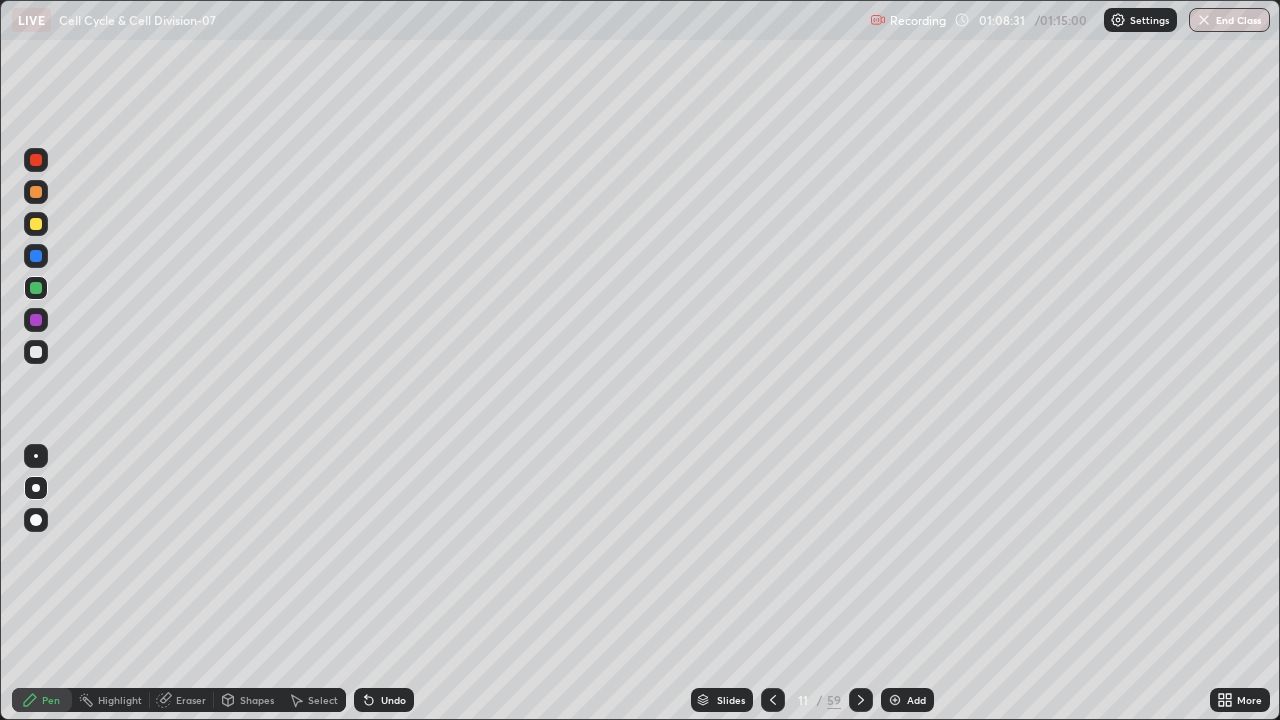 click on "Slides" at bounding box center [722, 700] 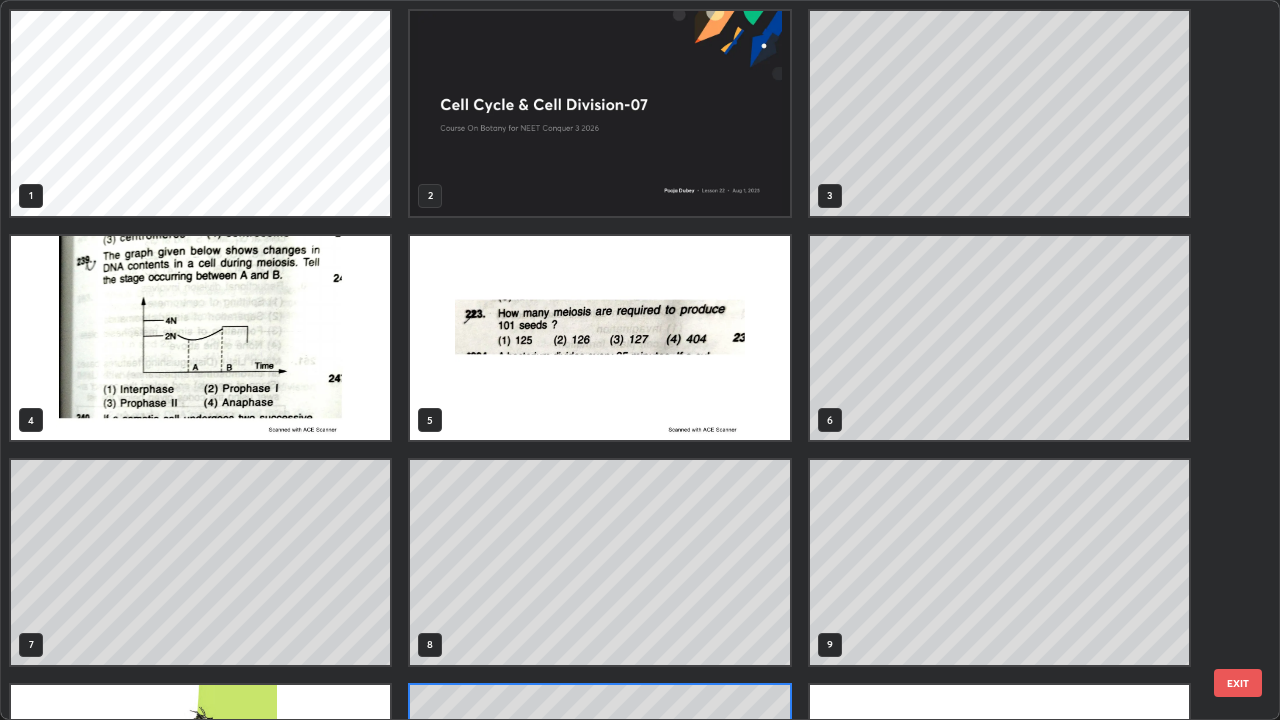 scroll, scrollTop: 180, scrollLeft: 0, axis: vertical 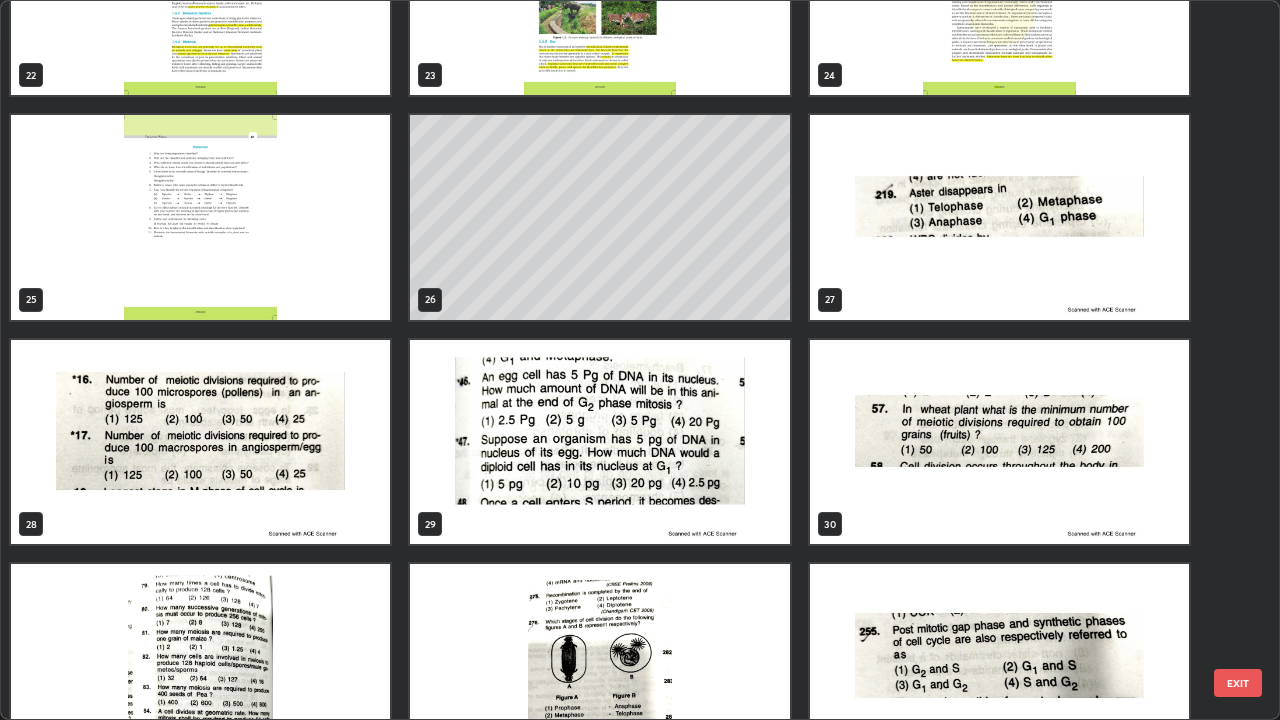 click at bounding box center [599, 442] 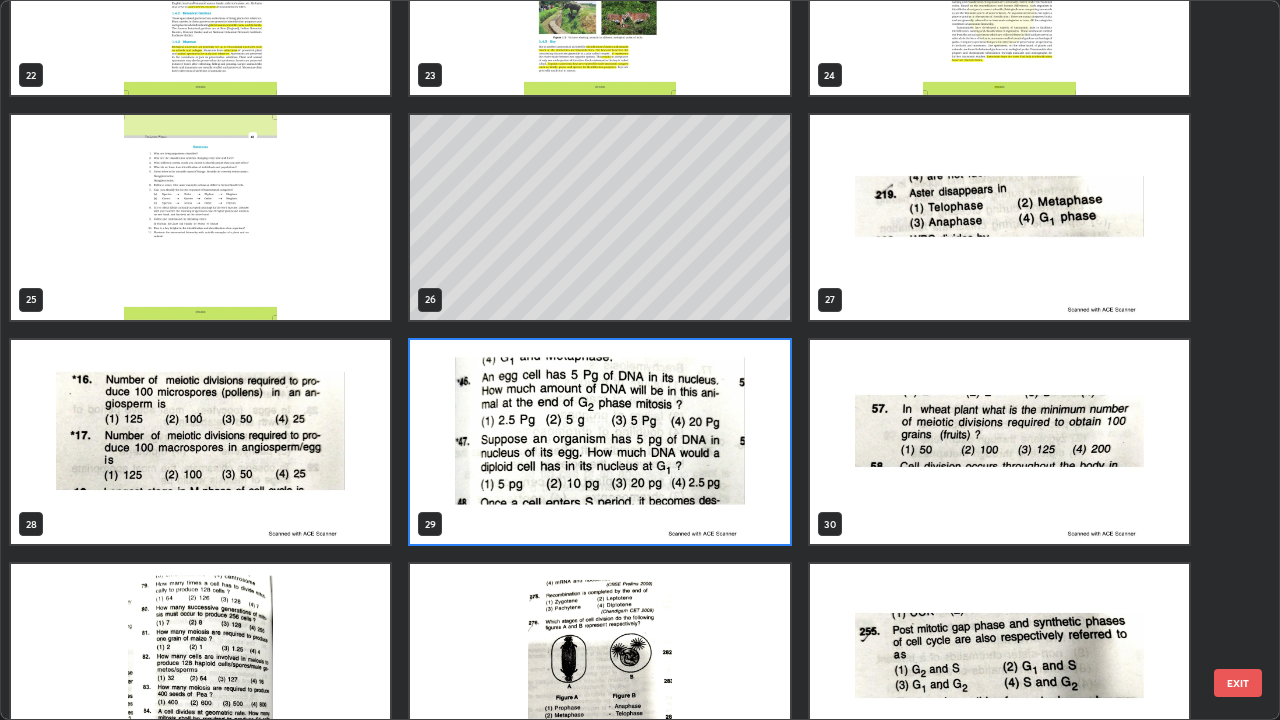 click at bounding box center [200, 442] 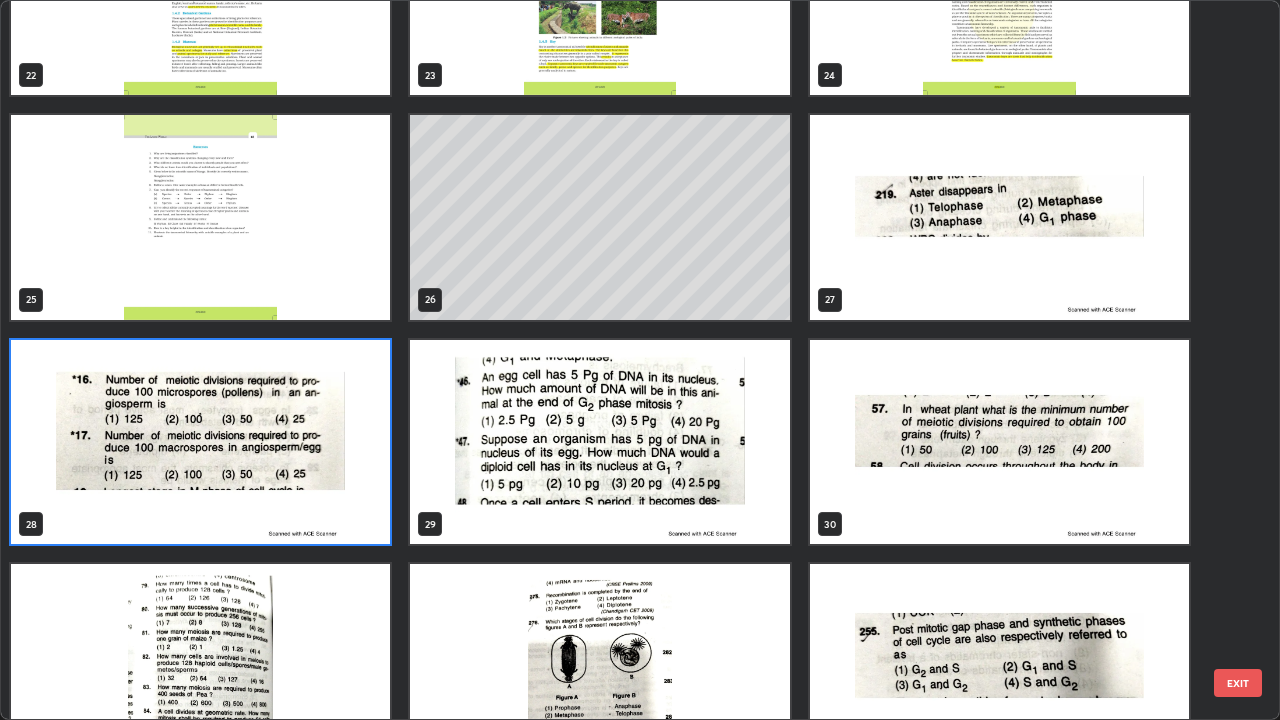 click at bounding box center [200, 442] 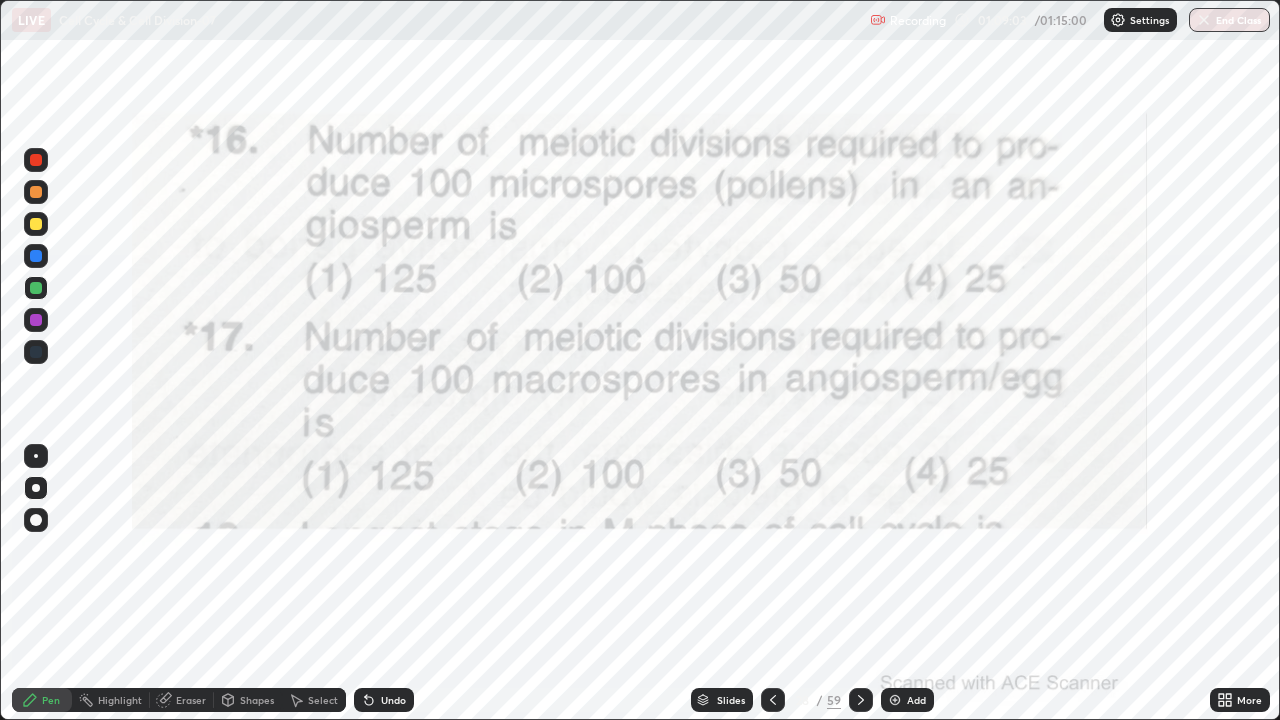 click 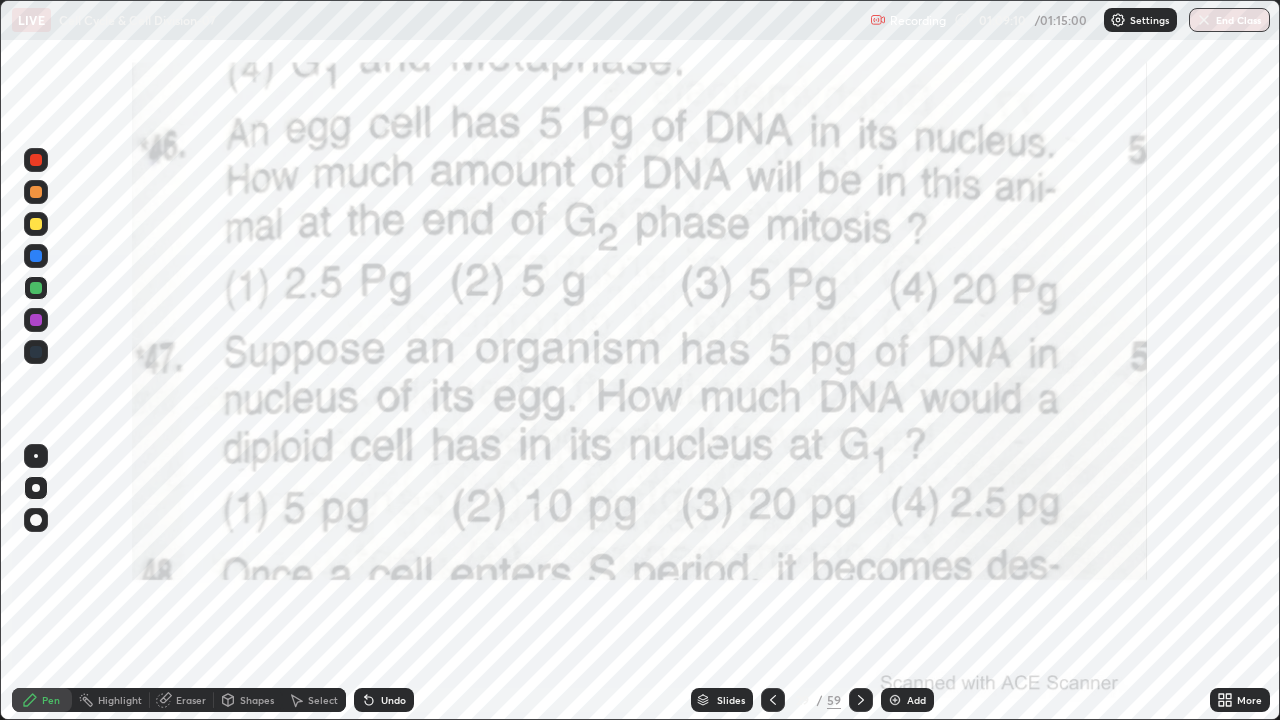click on "Slides" at bounding box center (722, 700) 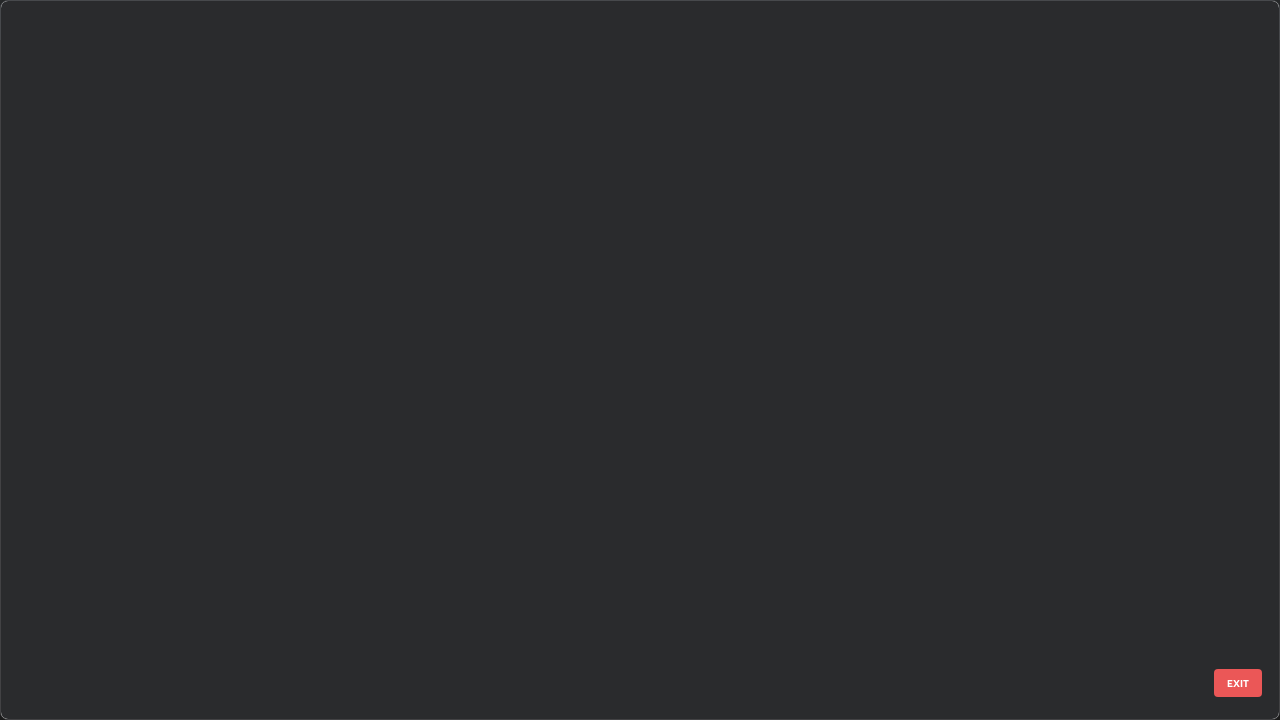 scroll, scrollTop: 1528, scrollLeft: 0, axis: vertical 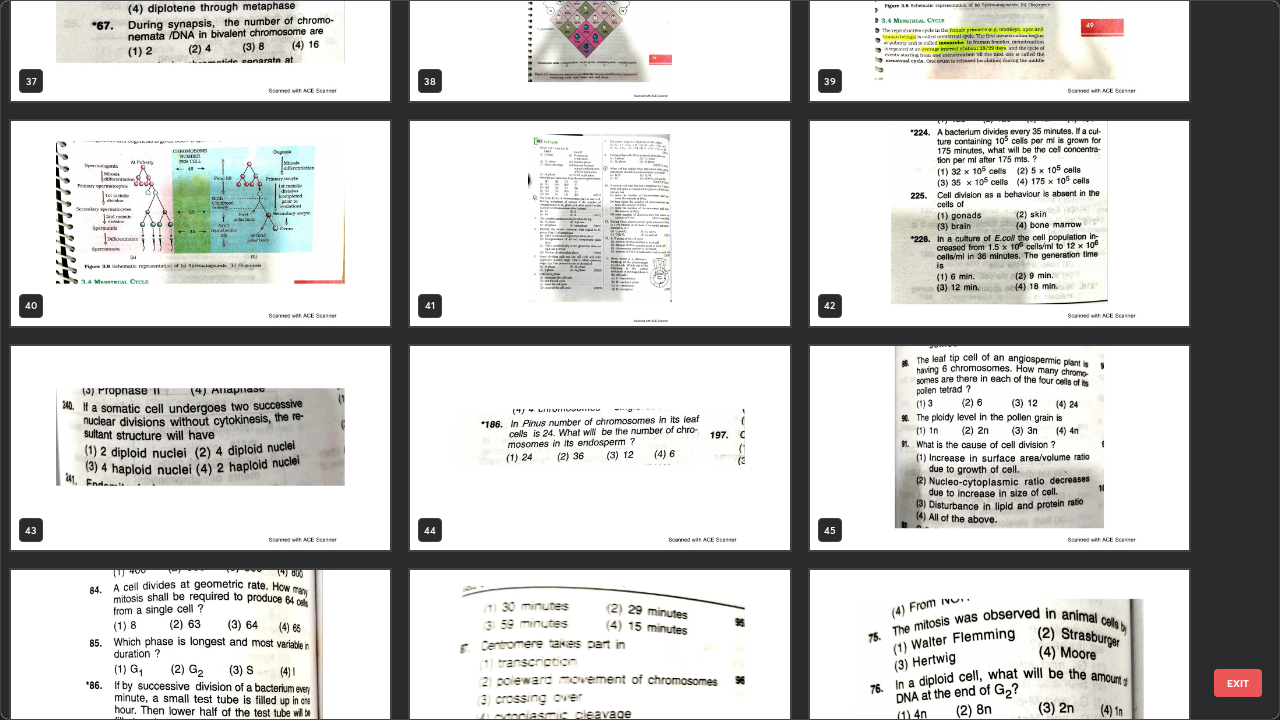 click at bounding box center [999, 223] 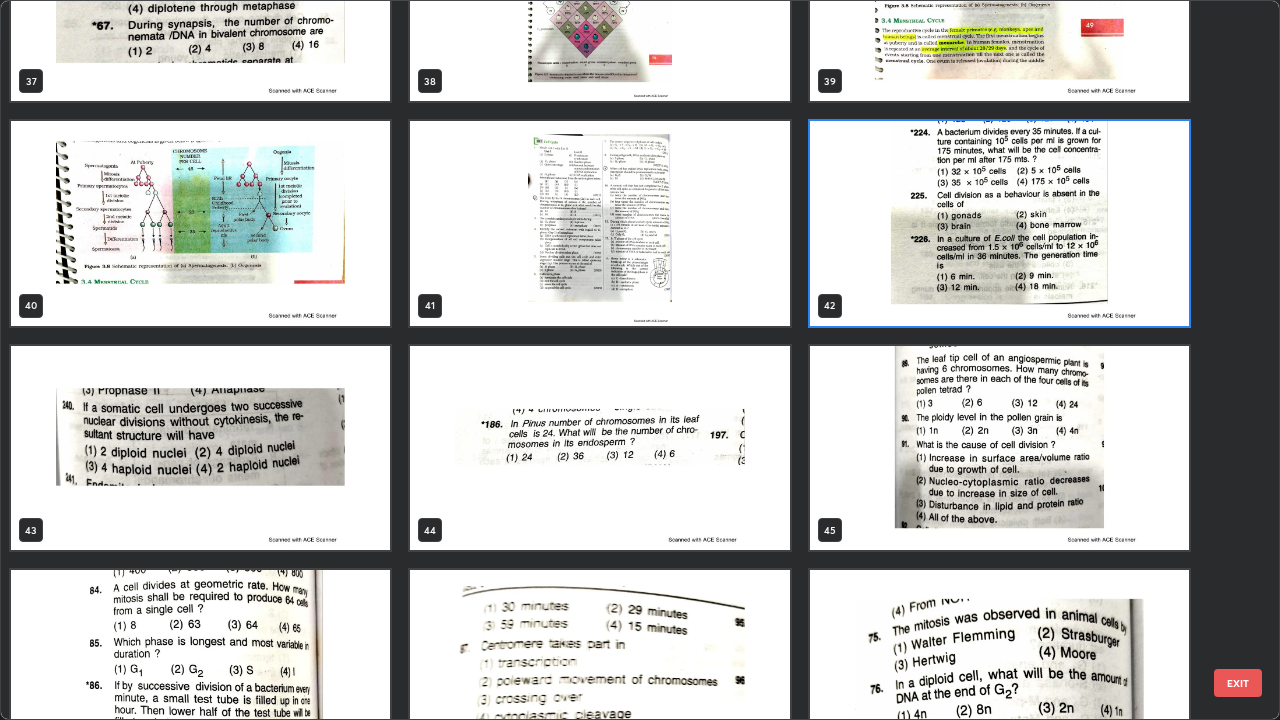 click at bounding box center [999, 223] 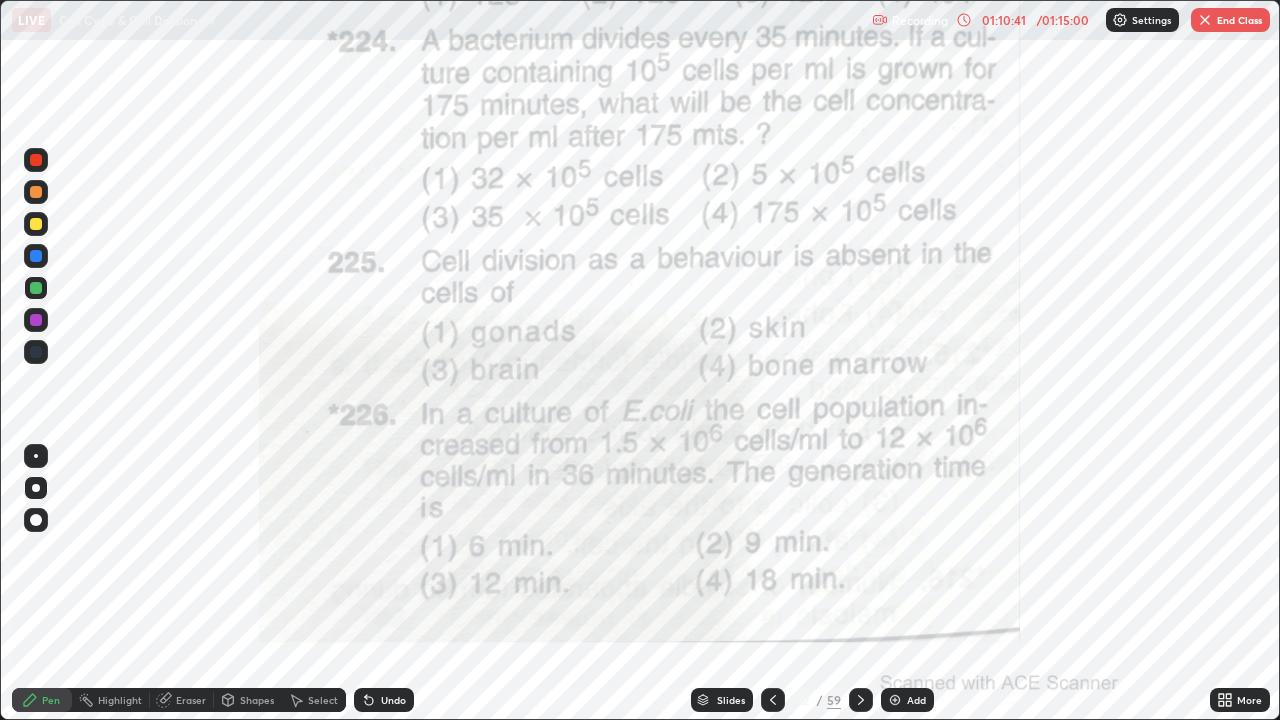 click on "Slides" at bounding box center (722, 700) 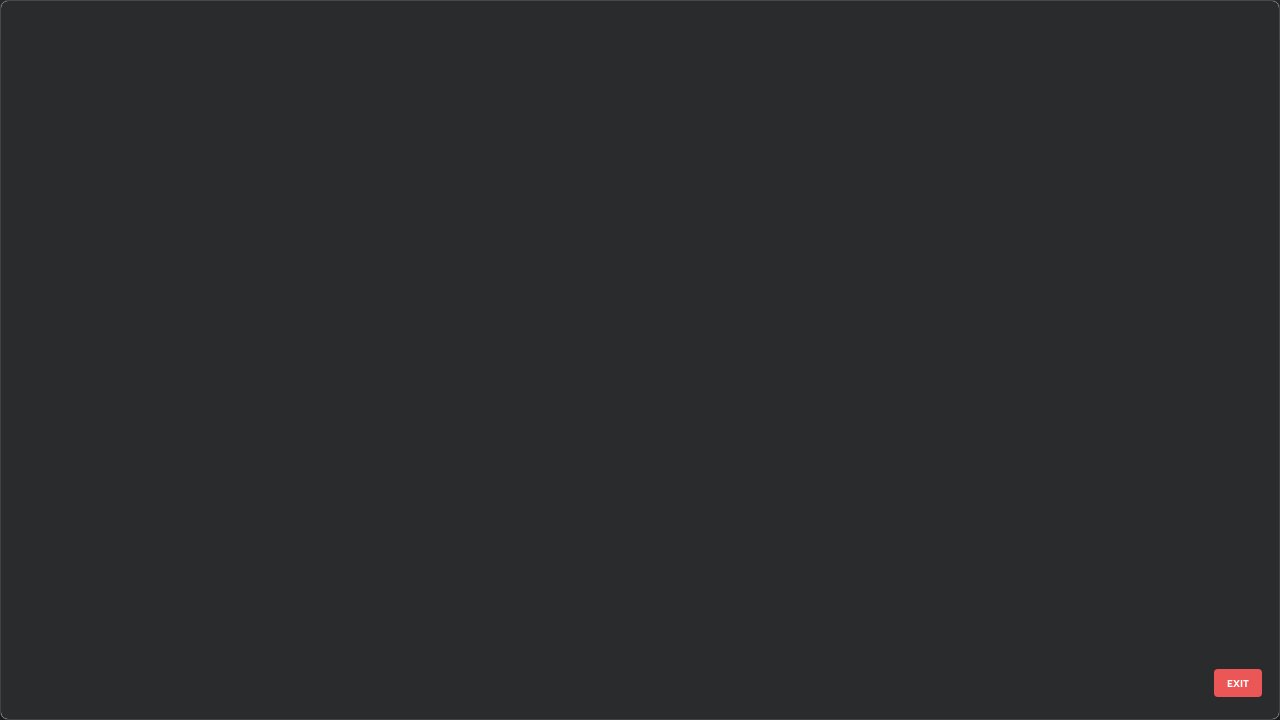 scroll, scrollTop: 712, scrollLeft: 1268, axis: both 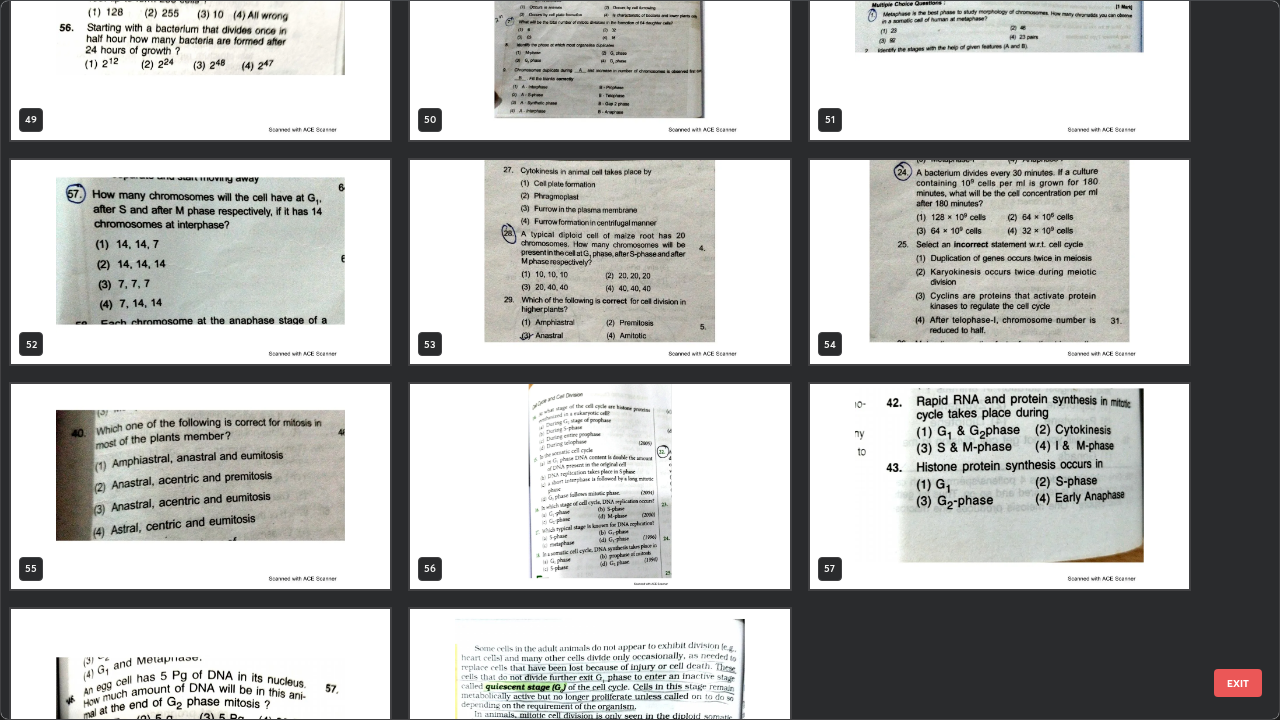 click at bounding box center [999, 262] 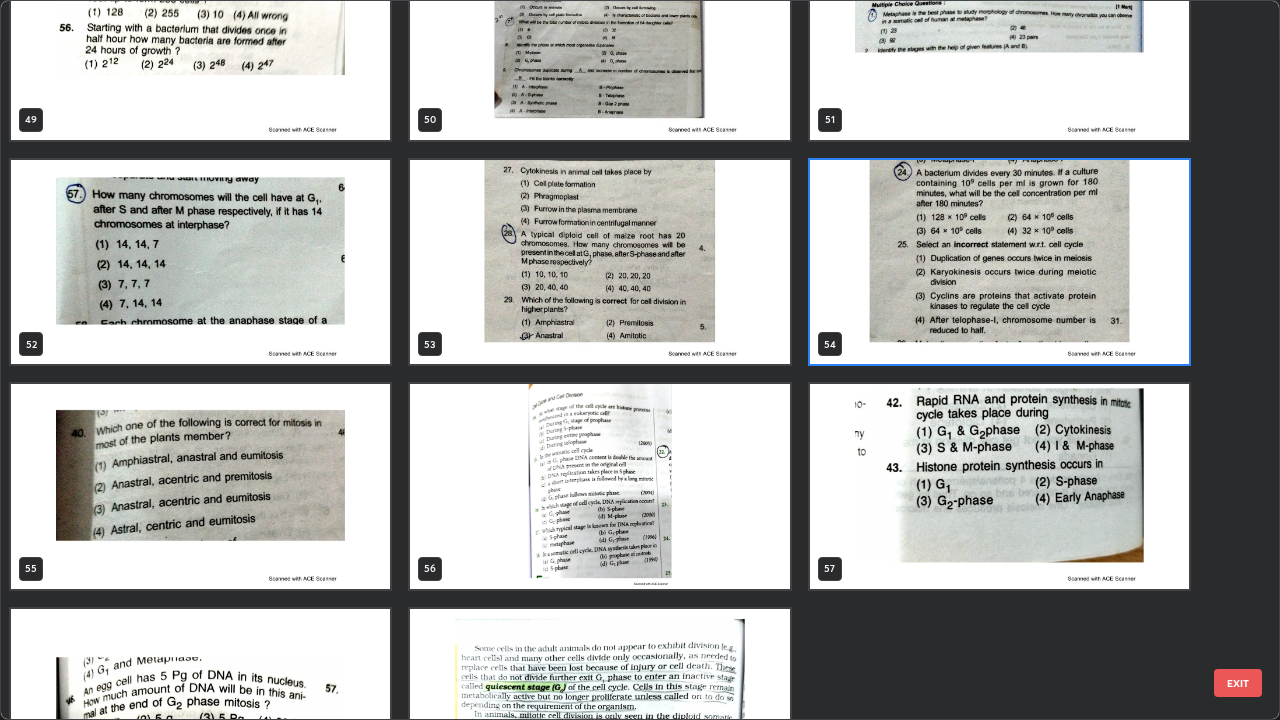 click at bounding box center (999, 262) 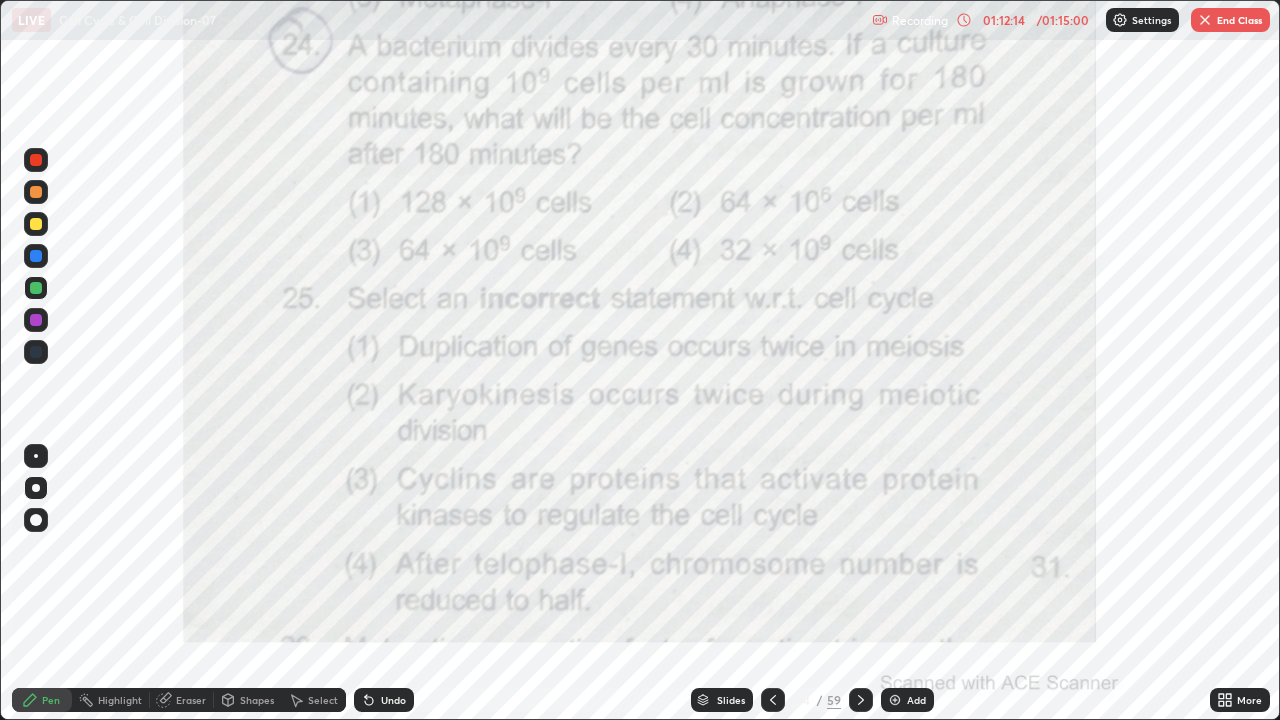 click at bounding box center (1205, 20) 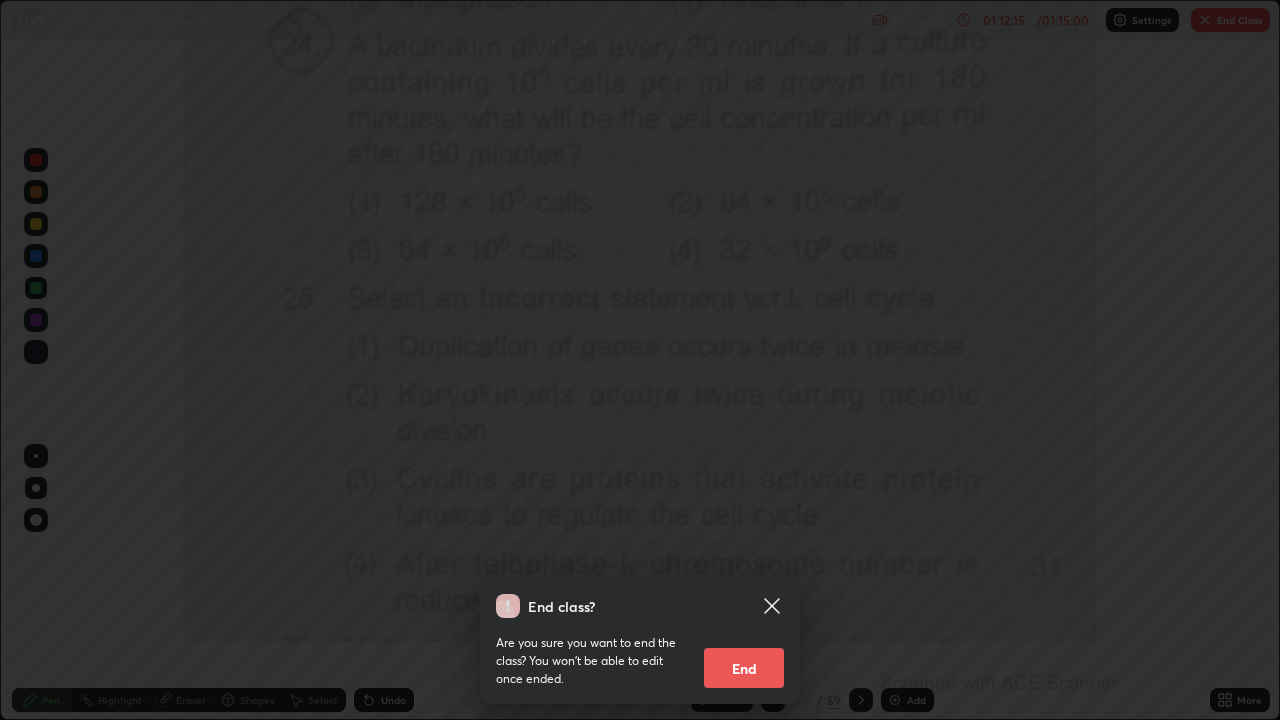 click on "End" at bounding box center [744, 668] 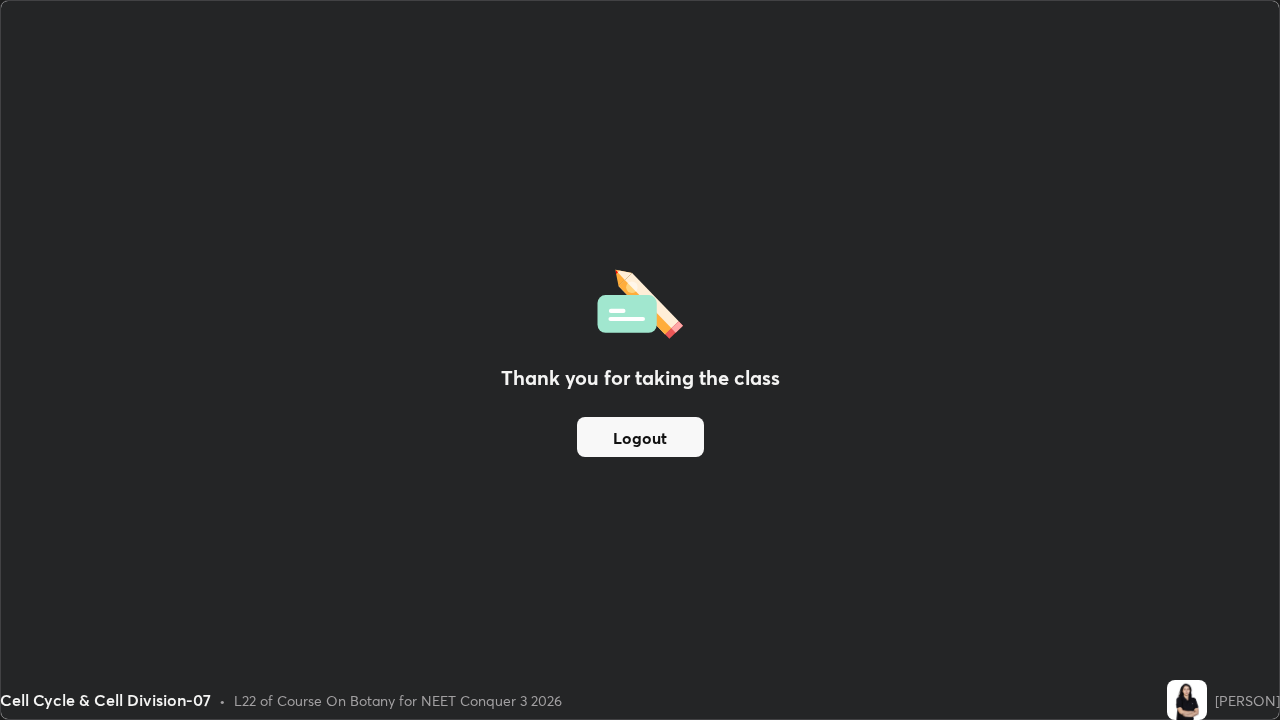 click on "Thank you for taking the class Logout" at bounding box center [640, 360] 